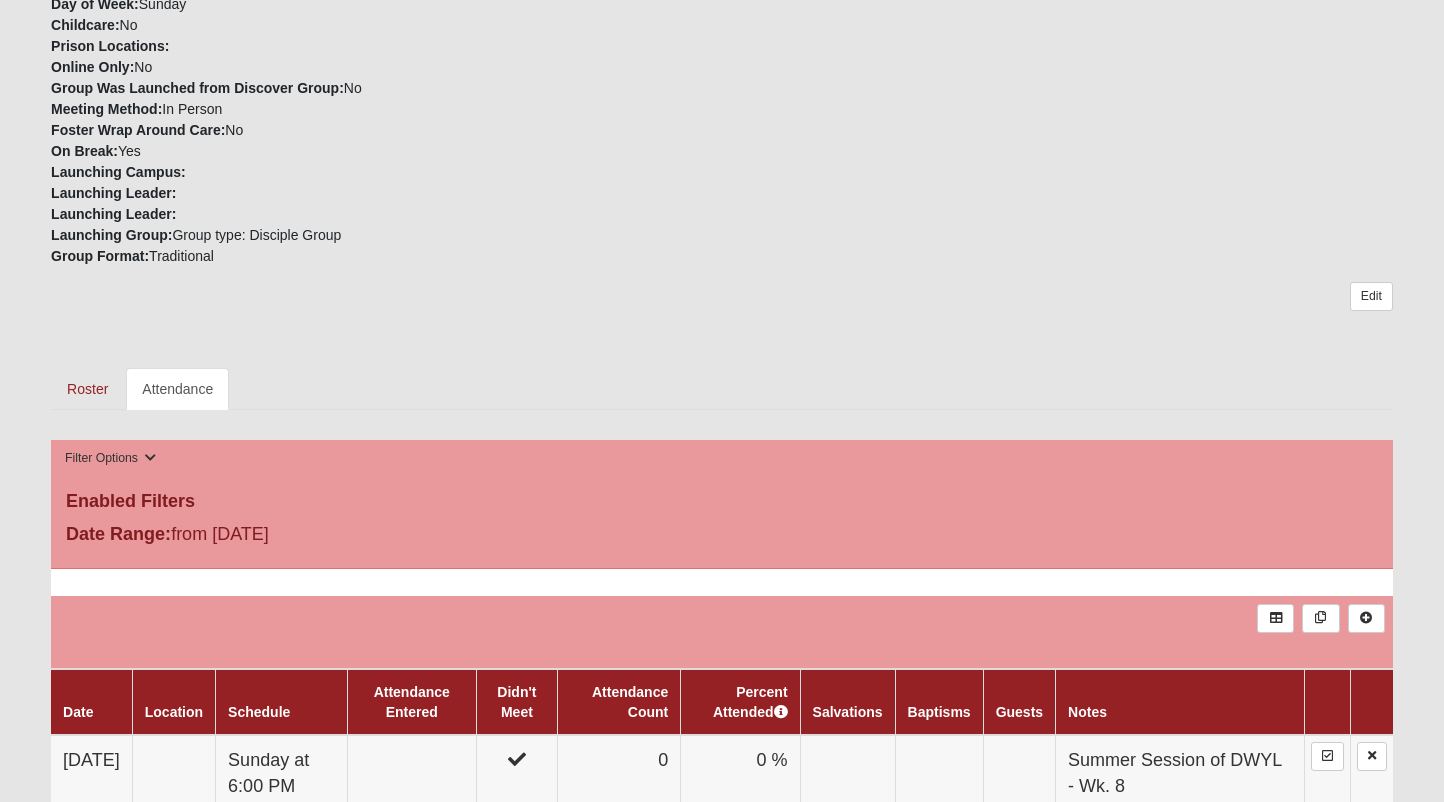 scroll, scrollTop: 547, scrollLeft: 0, axis: vertical 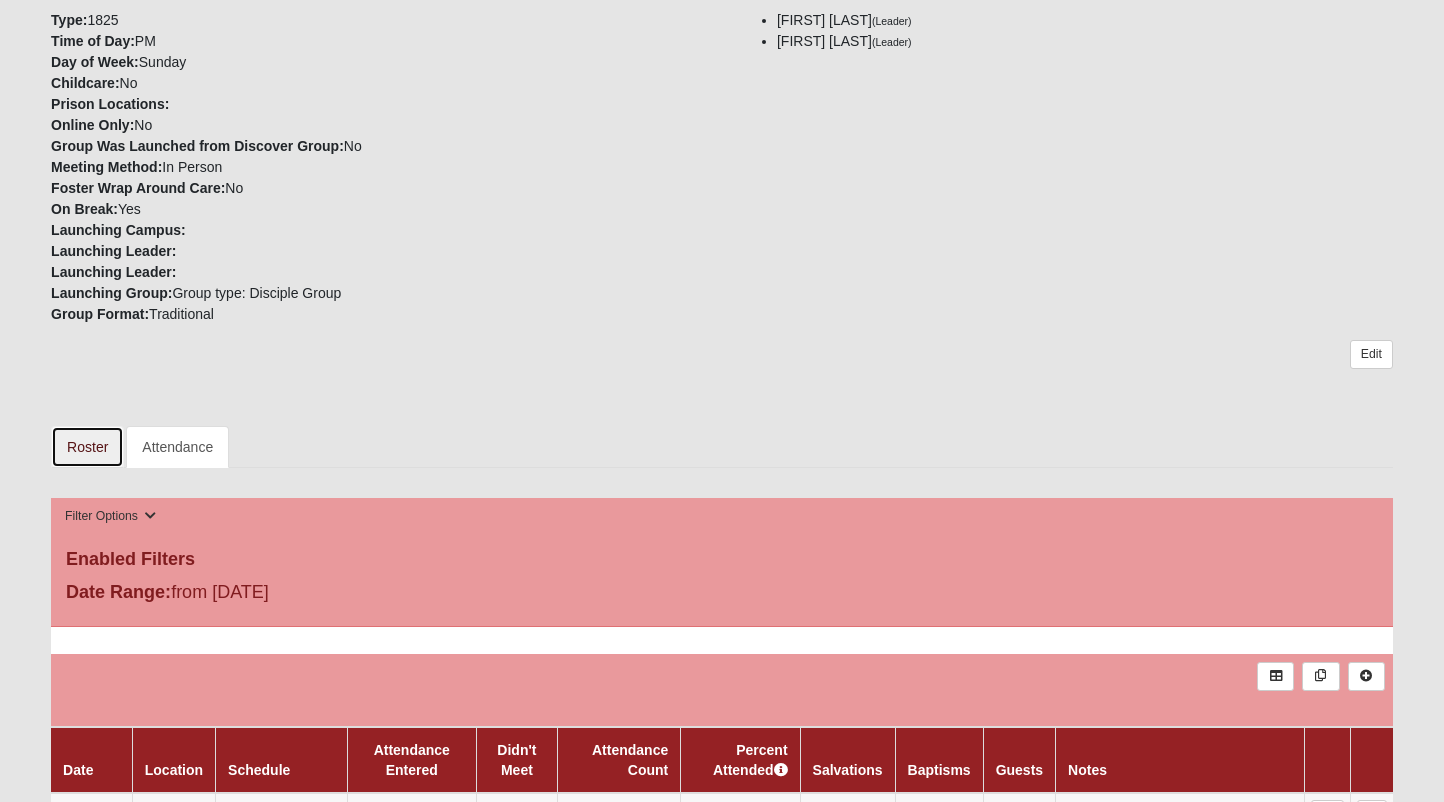 click on "Roster" at bounding box center [87, 447] 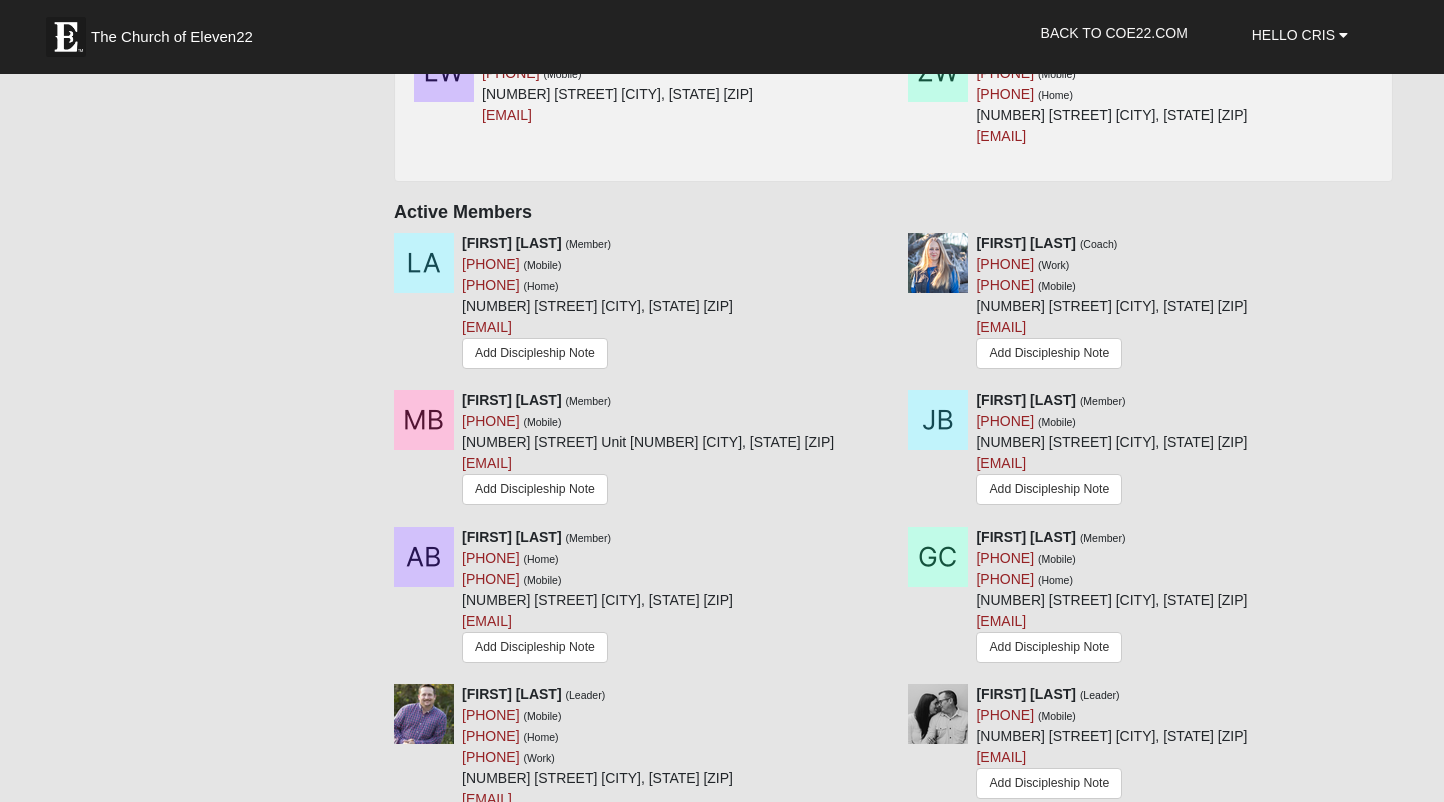 scroll, scrollTop: 1064, scrollLeft: 0, axis: vertical 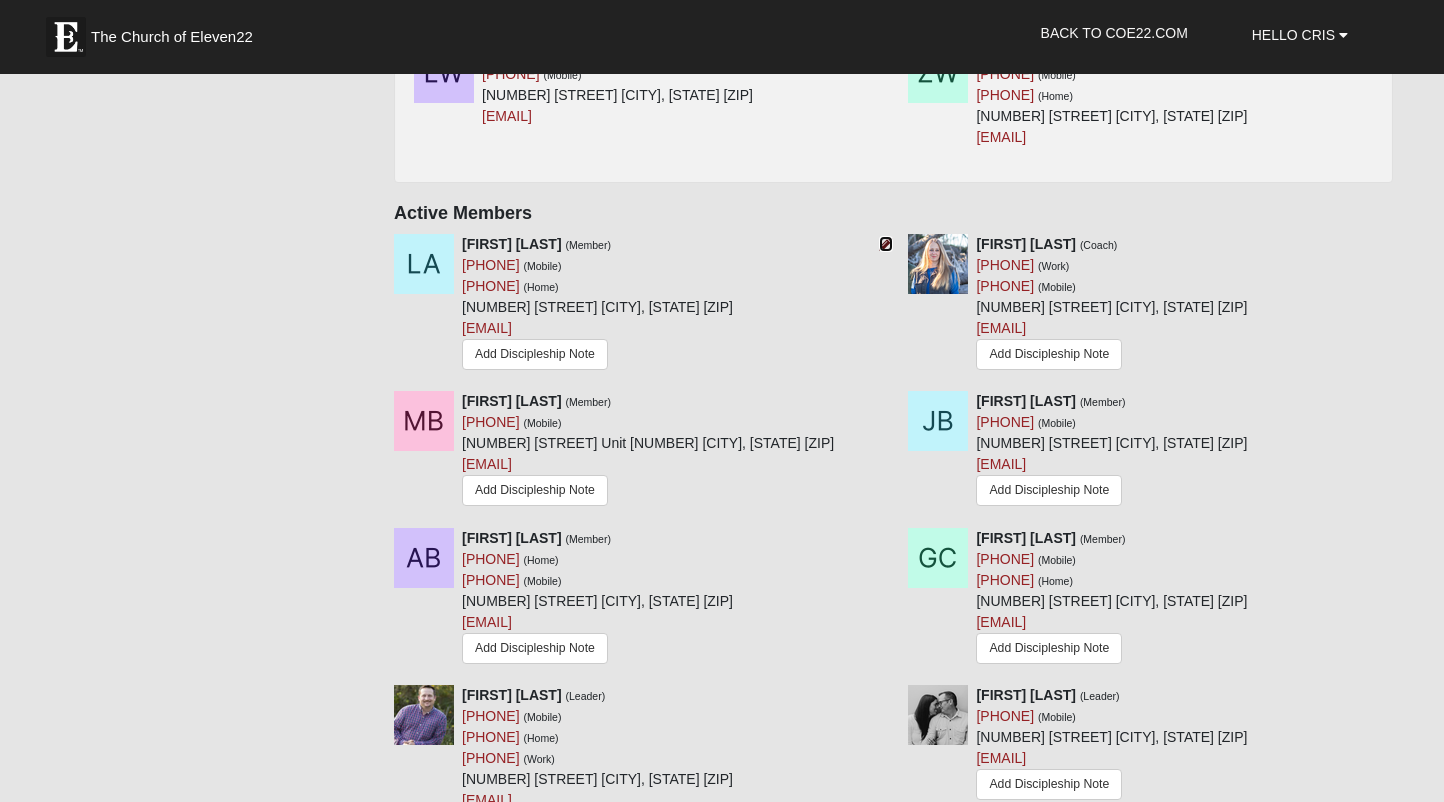 click at bounding box center (886, 244) 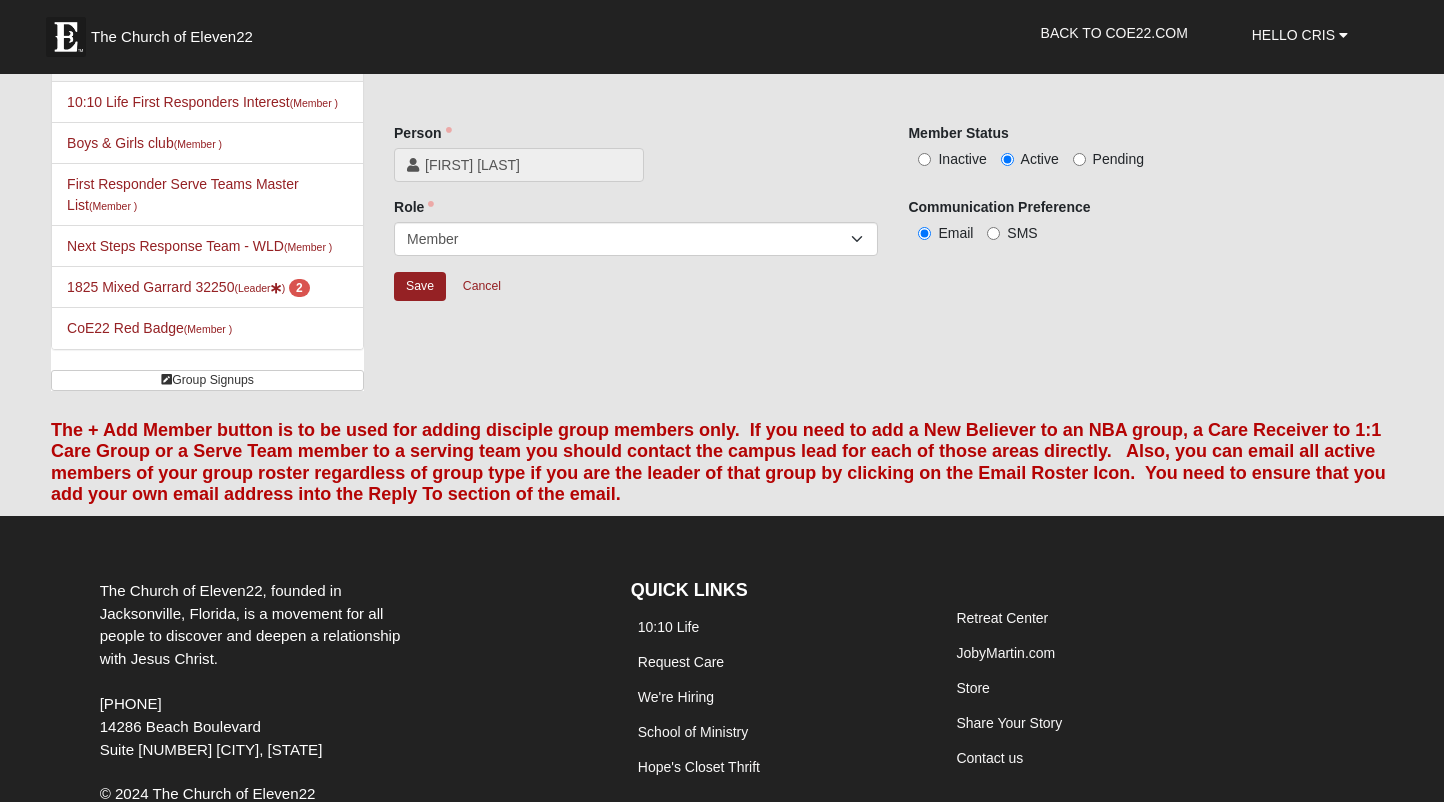 scroll, scrollTop: 0, scrollLeft: 0, axis: both 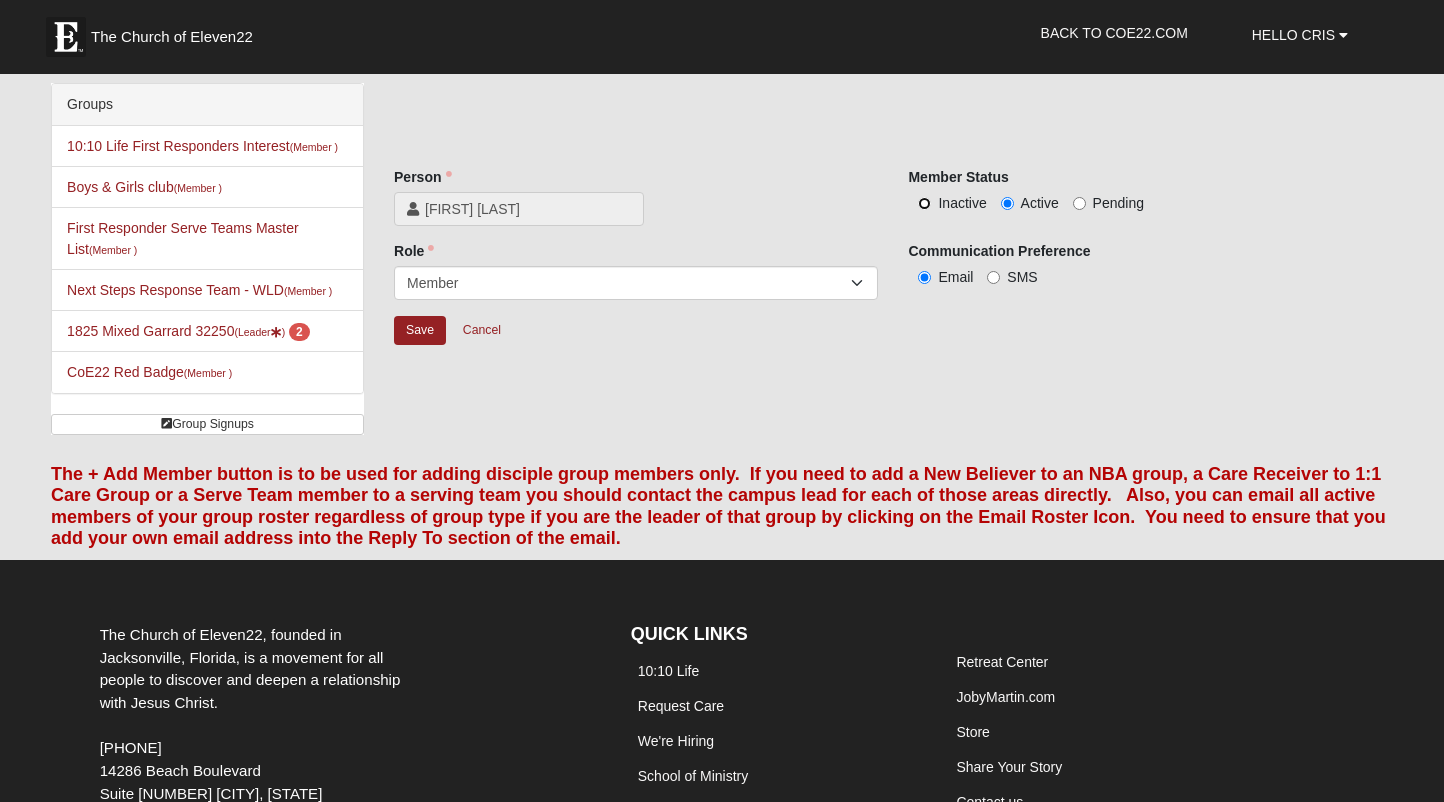 click on "Inactive" at bounding box center [924, 203] 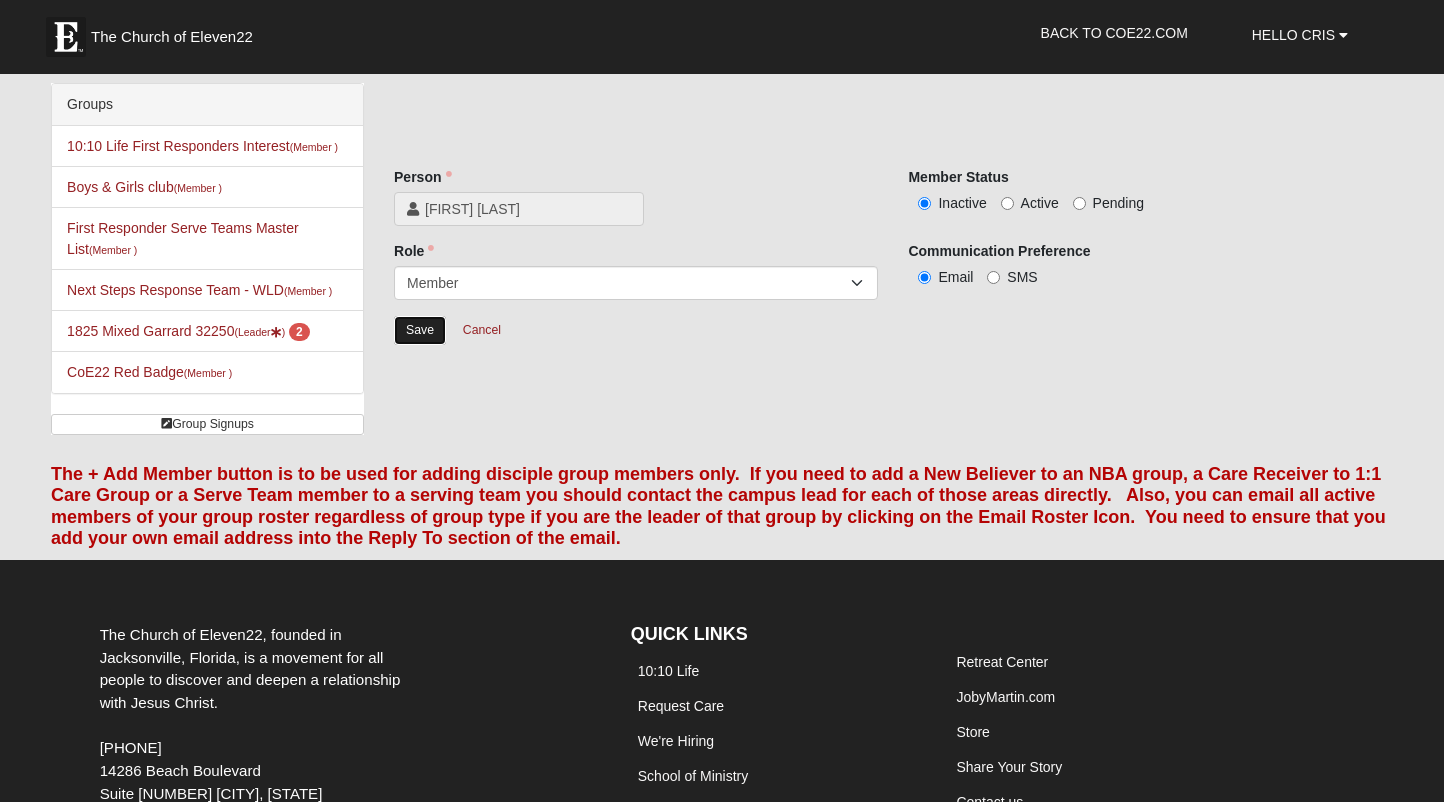 click on "Save" at bounding box center [420, 330] 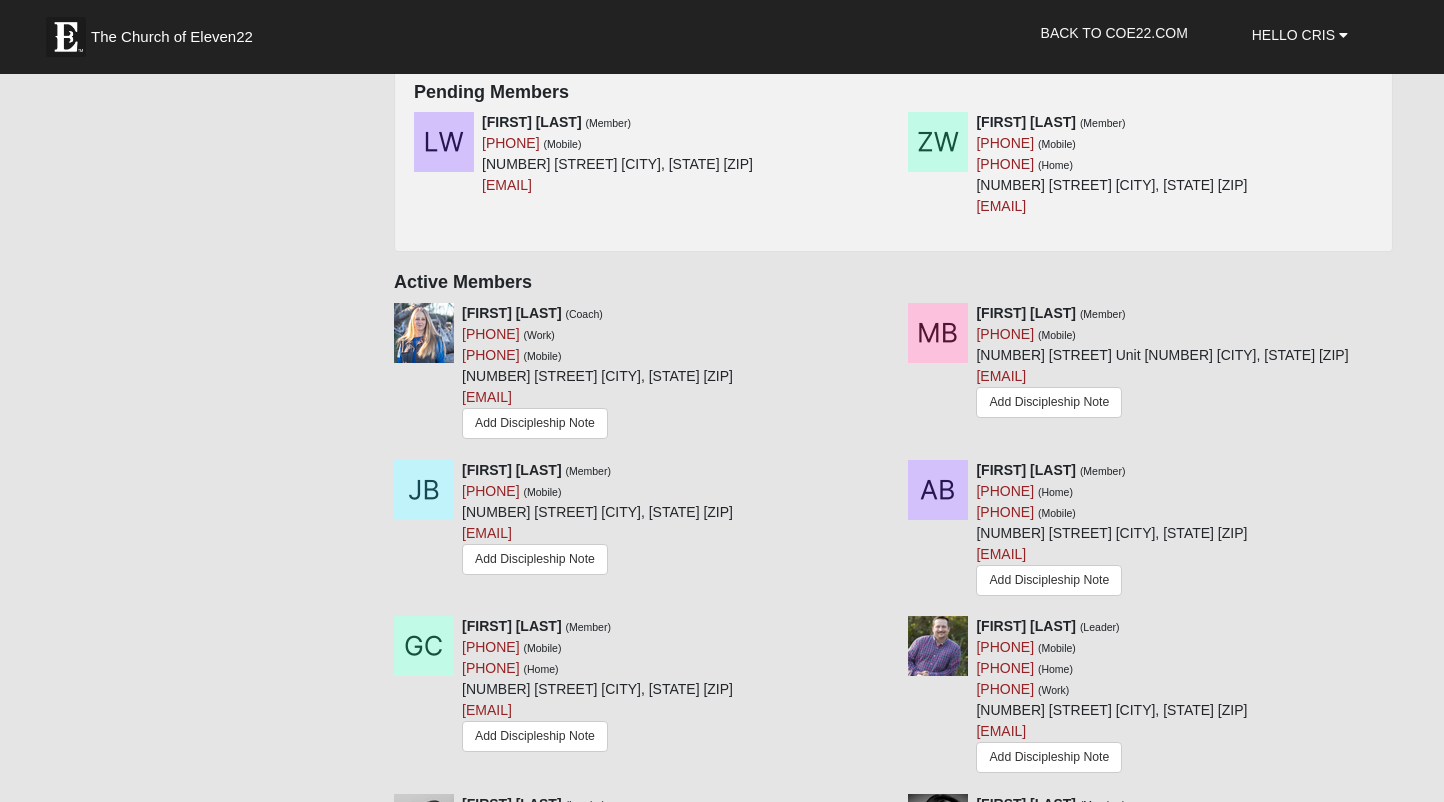 scroll, scrollTop: 990, scrollLeft: 0, axis: vertical 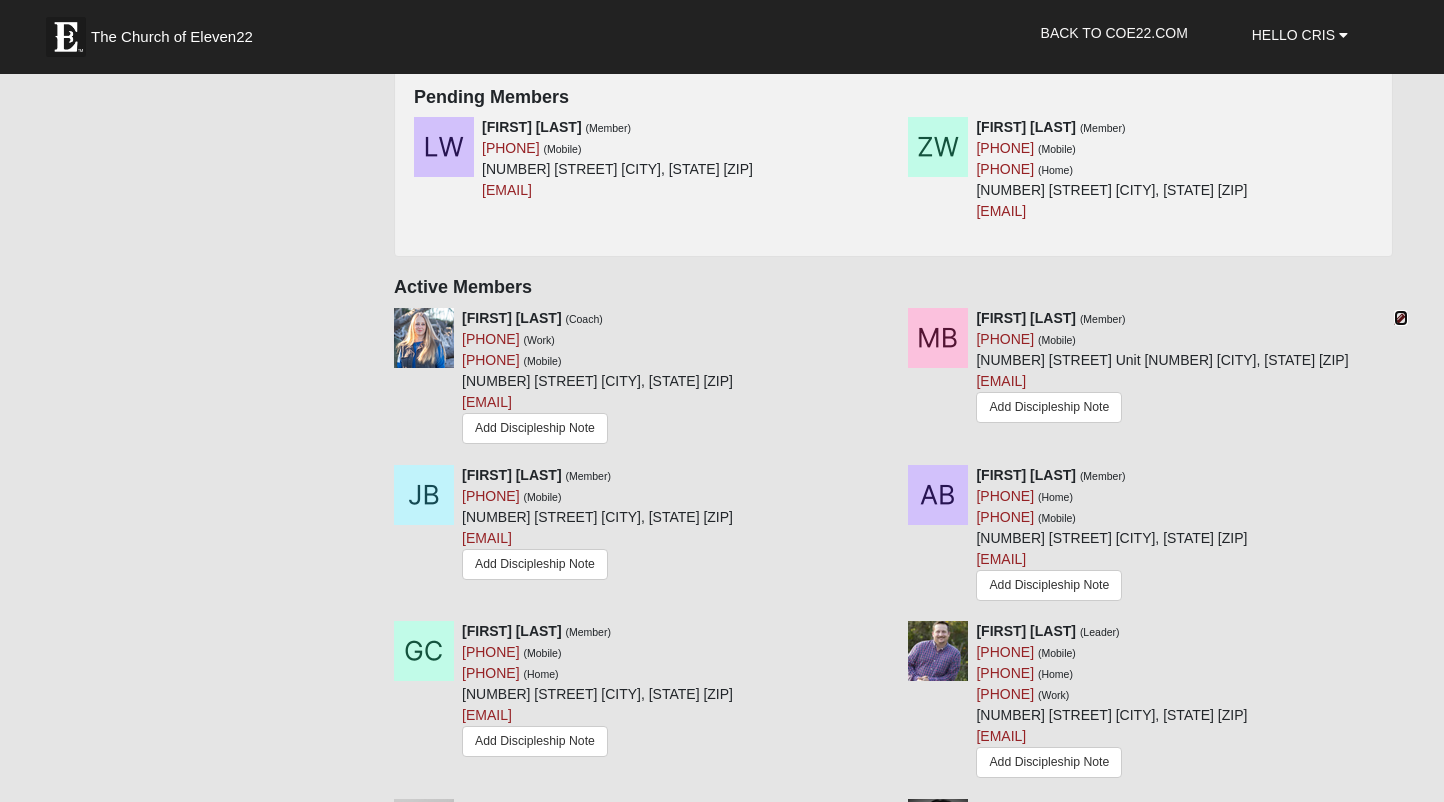 click at bounding box center [1401, 318] 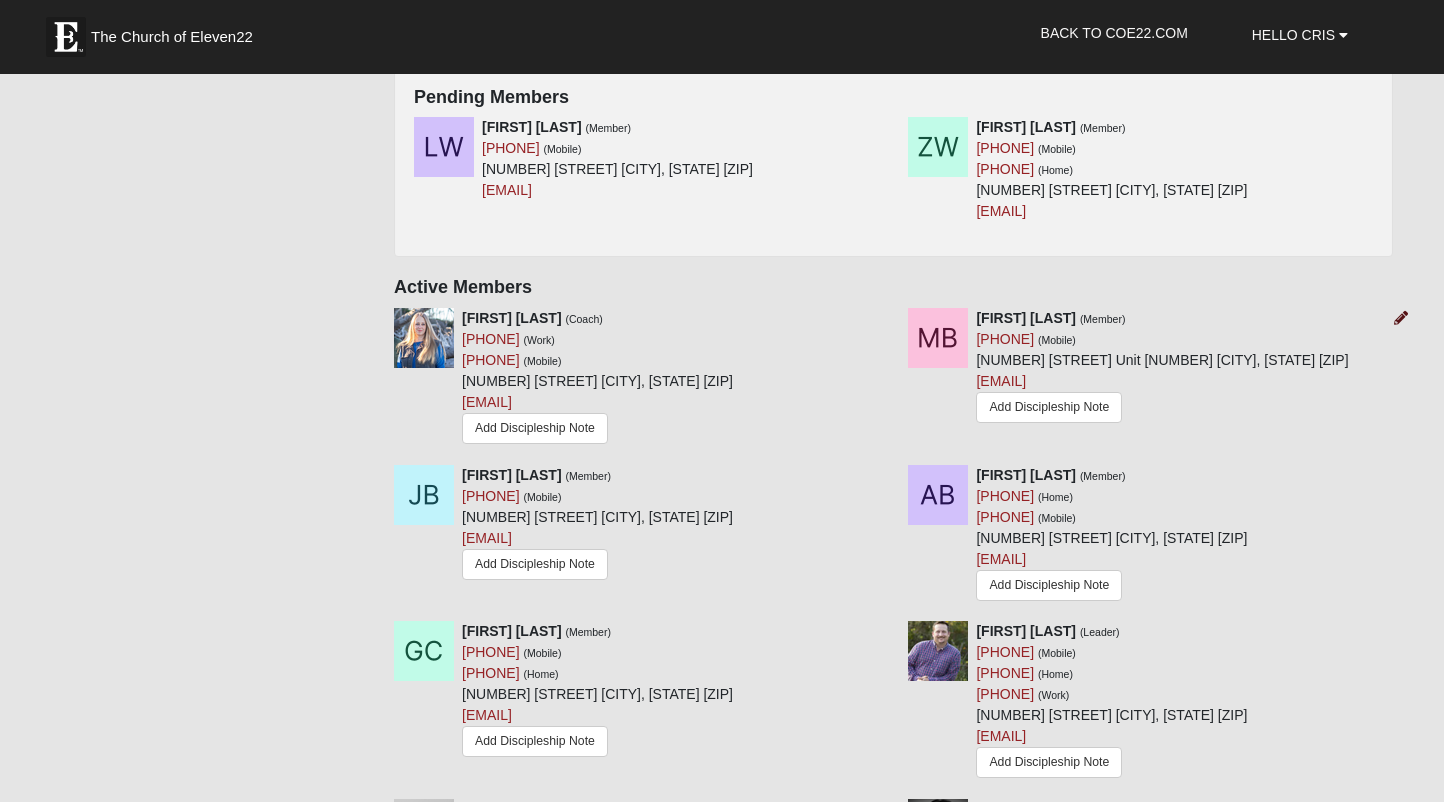 scroll, scrollTop: 161, scrollLeft: 0, axis: vertical 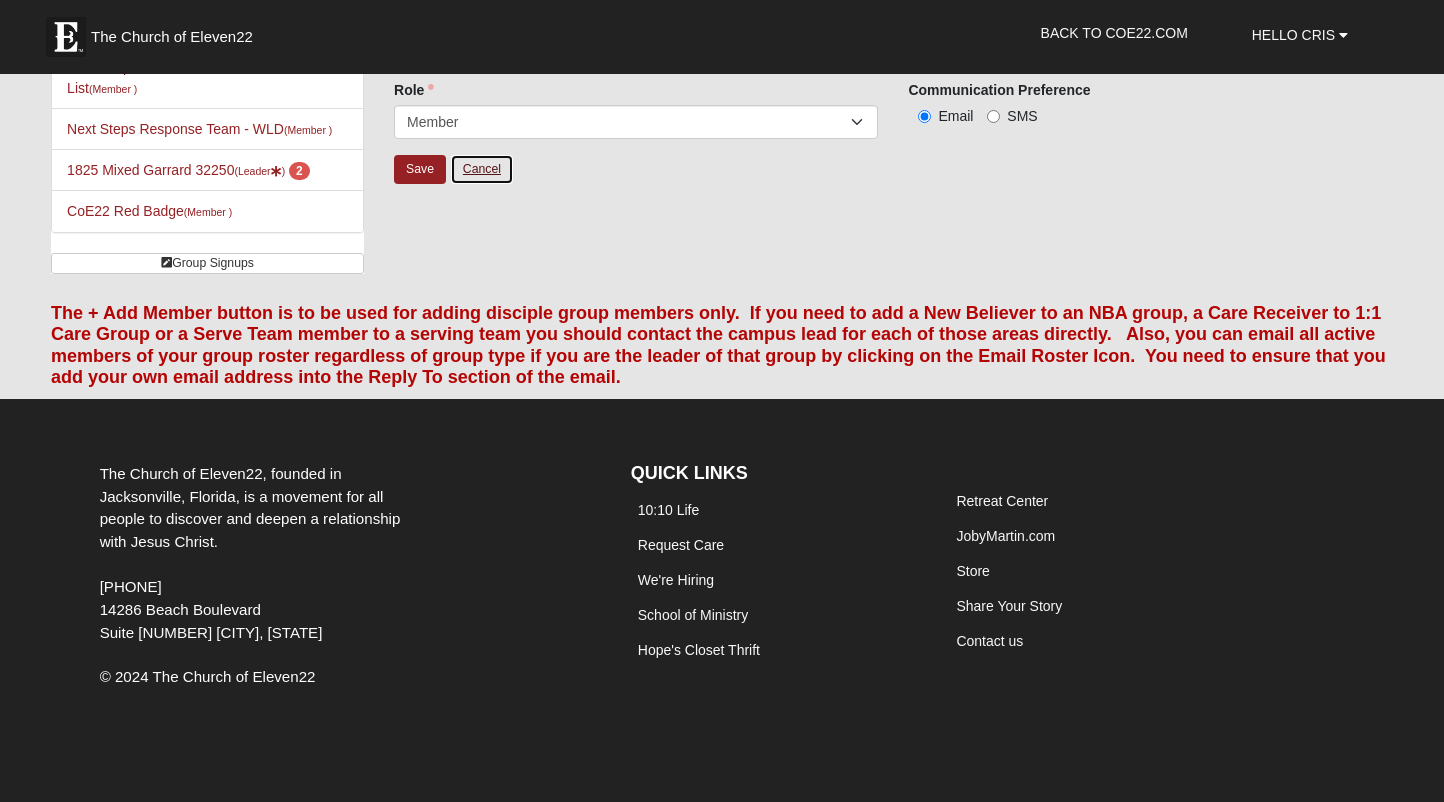 click on "Cancel" at bounding box center (482, 169) 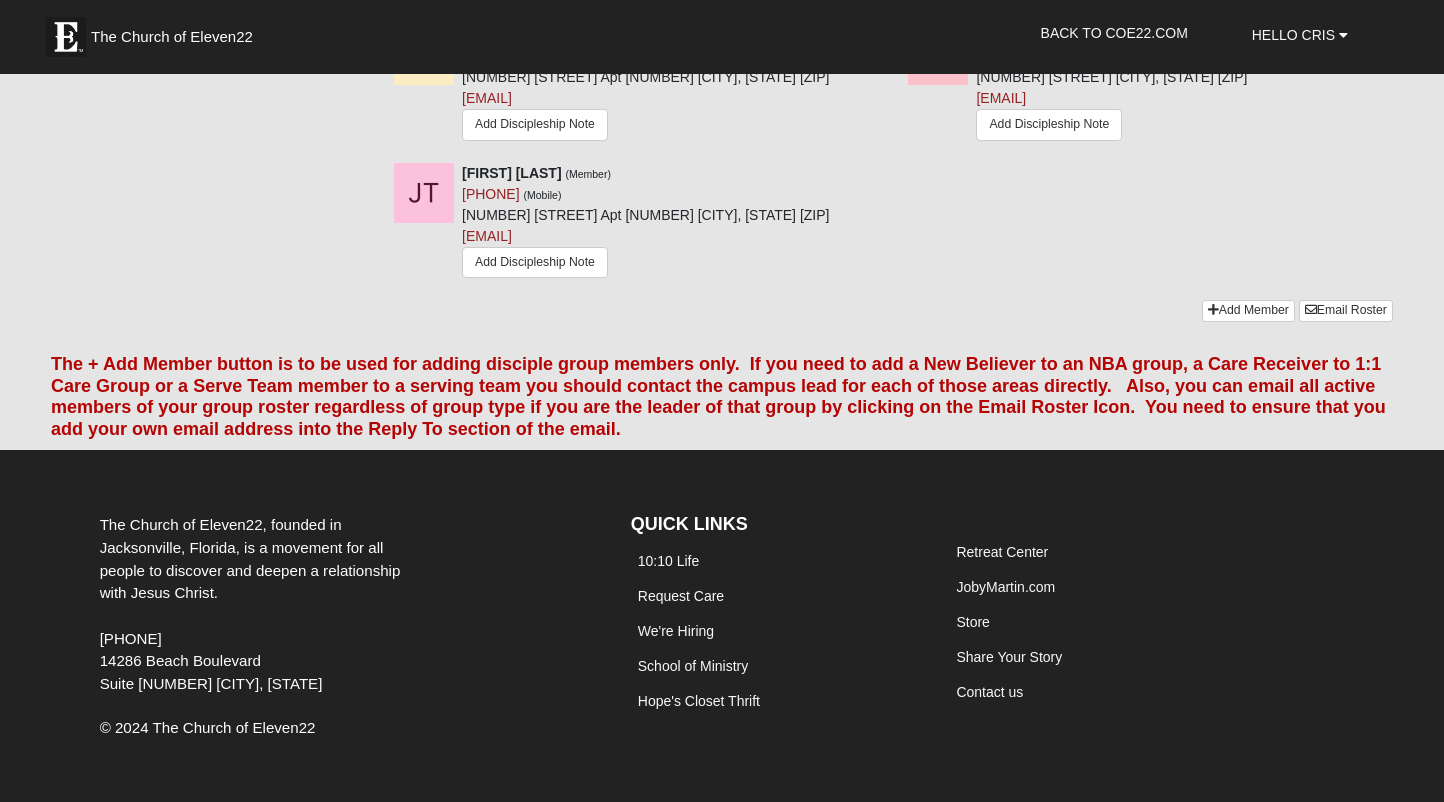 scroll, scrollTop: 2816, scrollLeft: 0, axis: vertical 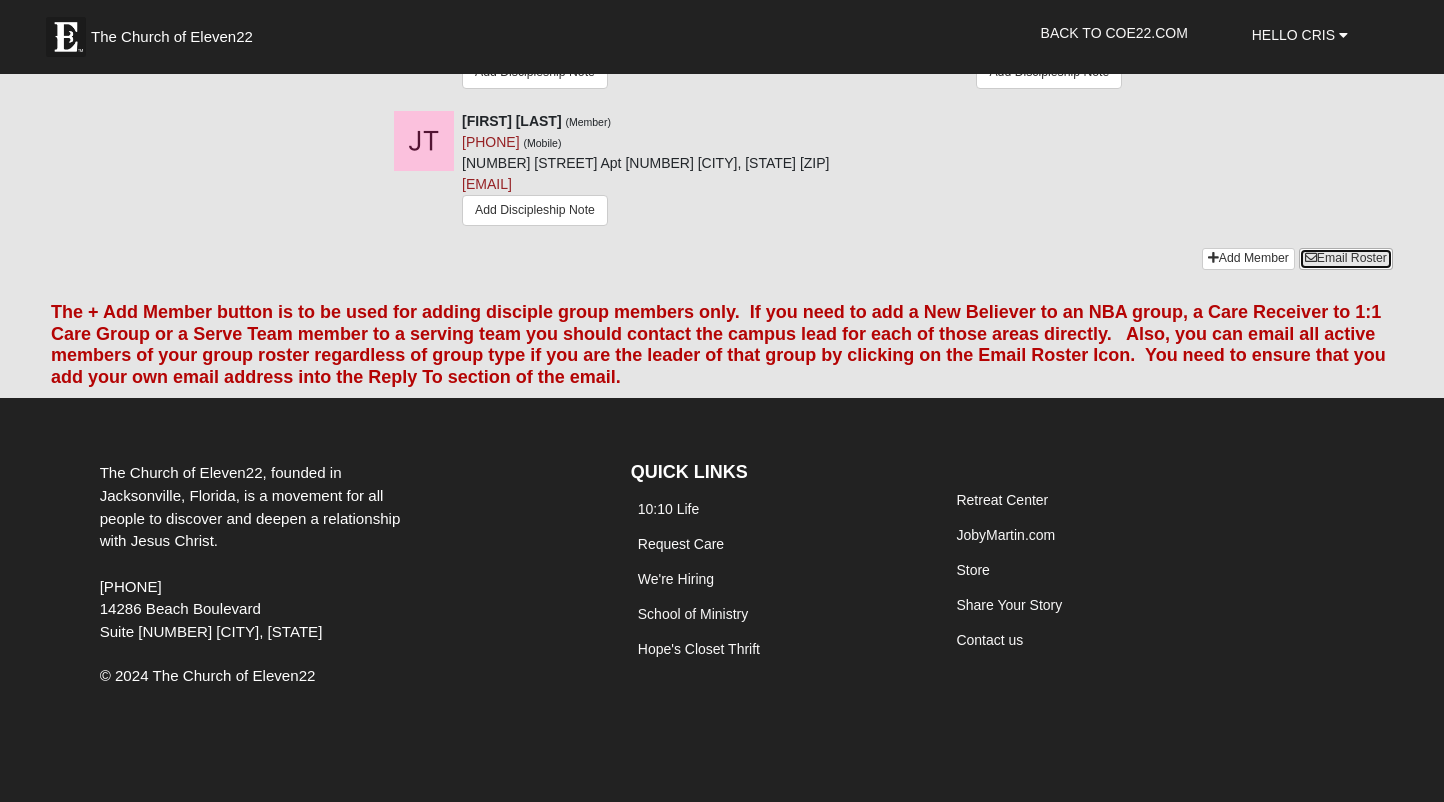 click on "Email Roster" at bounding box center [1346, 258] 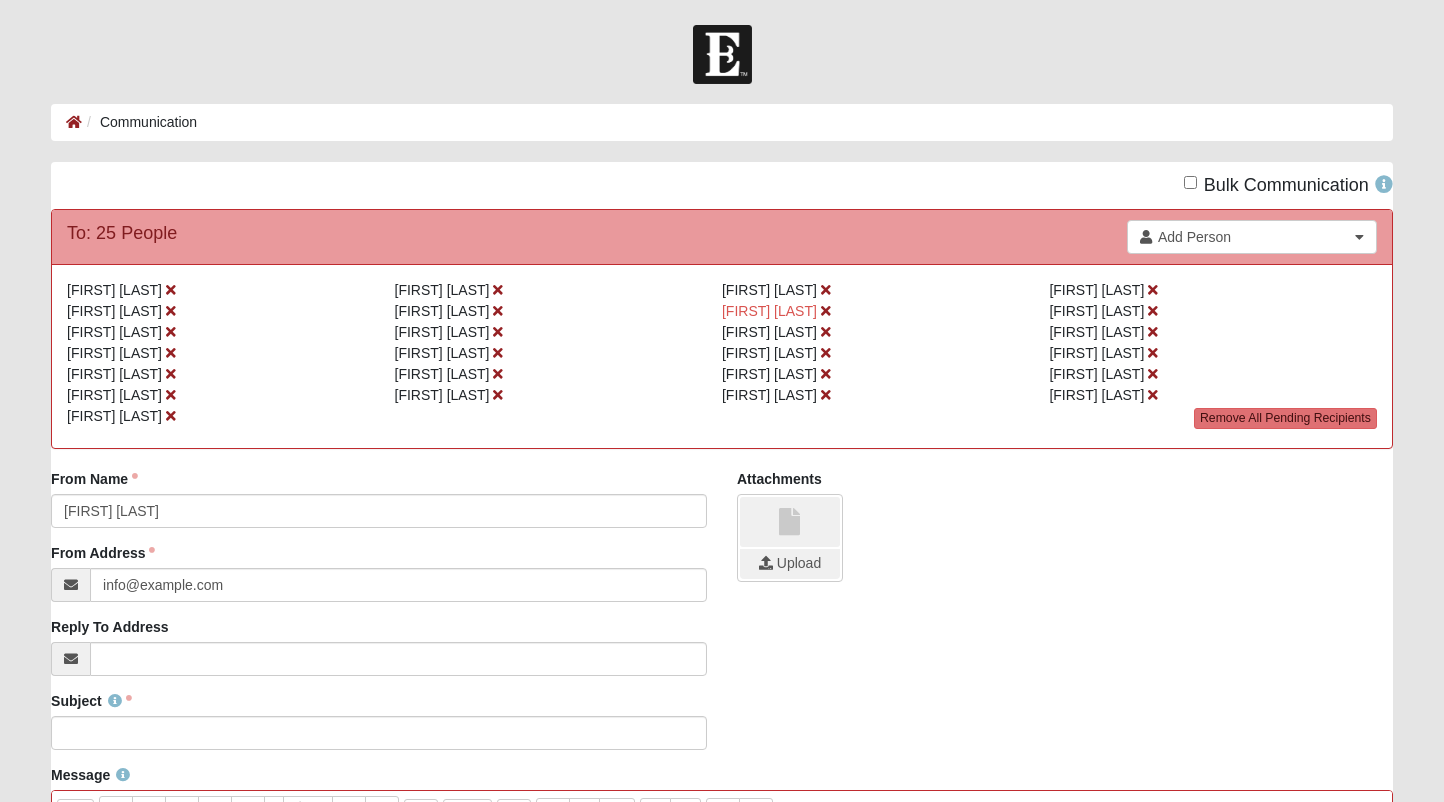 scroll, scrollTop: 0, scrollLeft: 0, axis: both 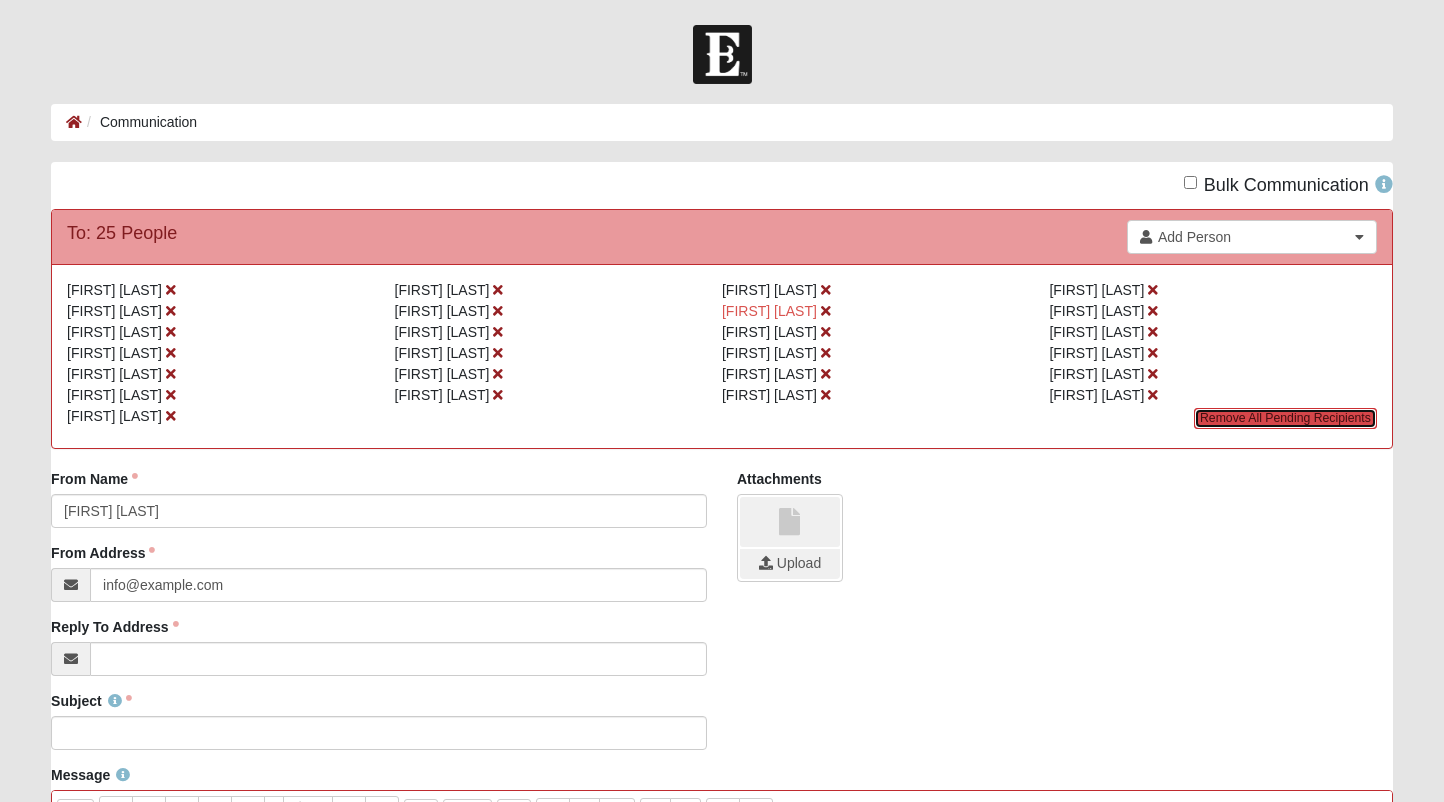 click on "Remove All Pending Recipients" at bounding box center [1285, 418] 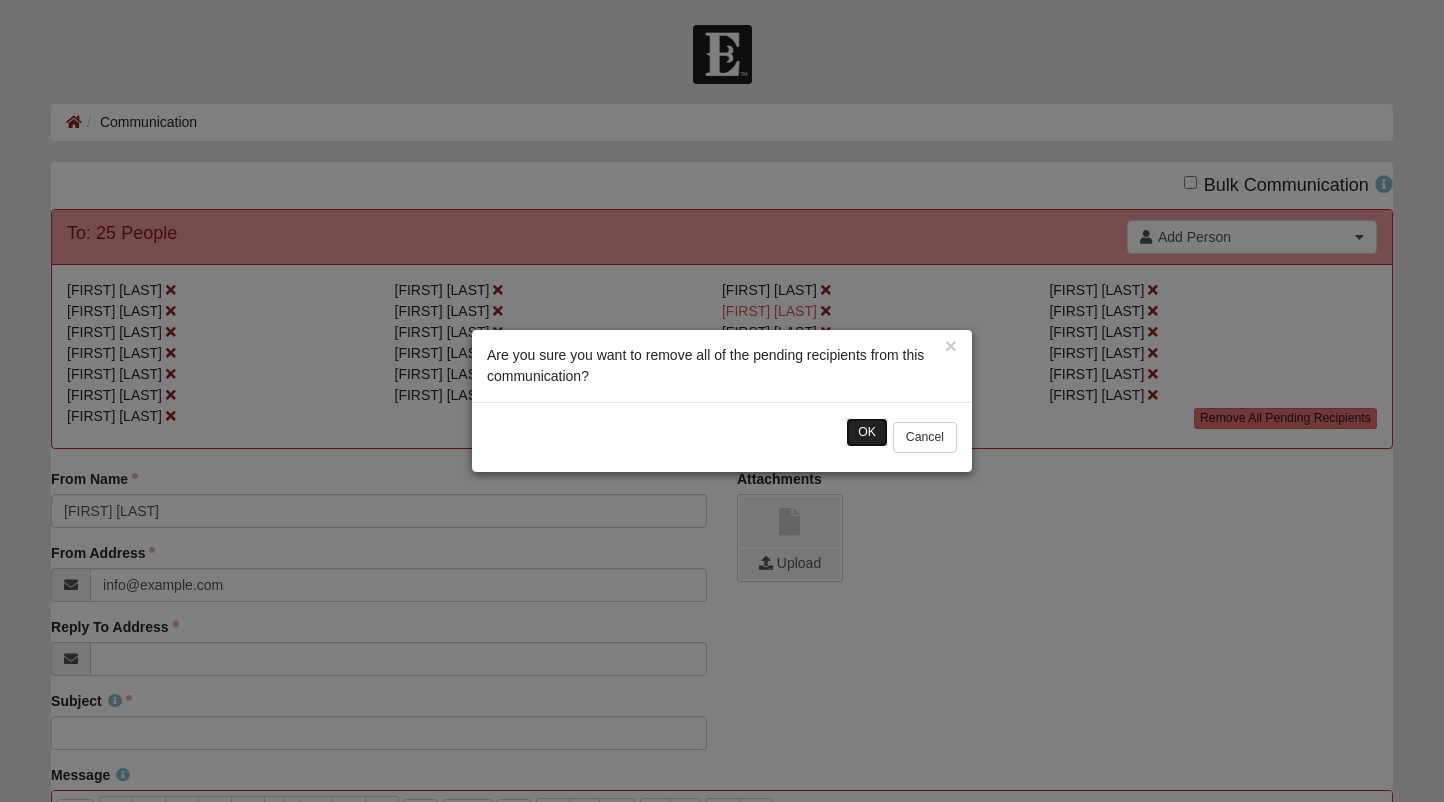 click on "OK" at bounding box center [867, 432] 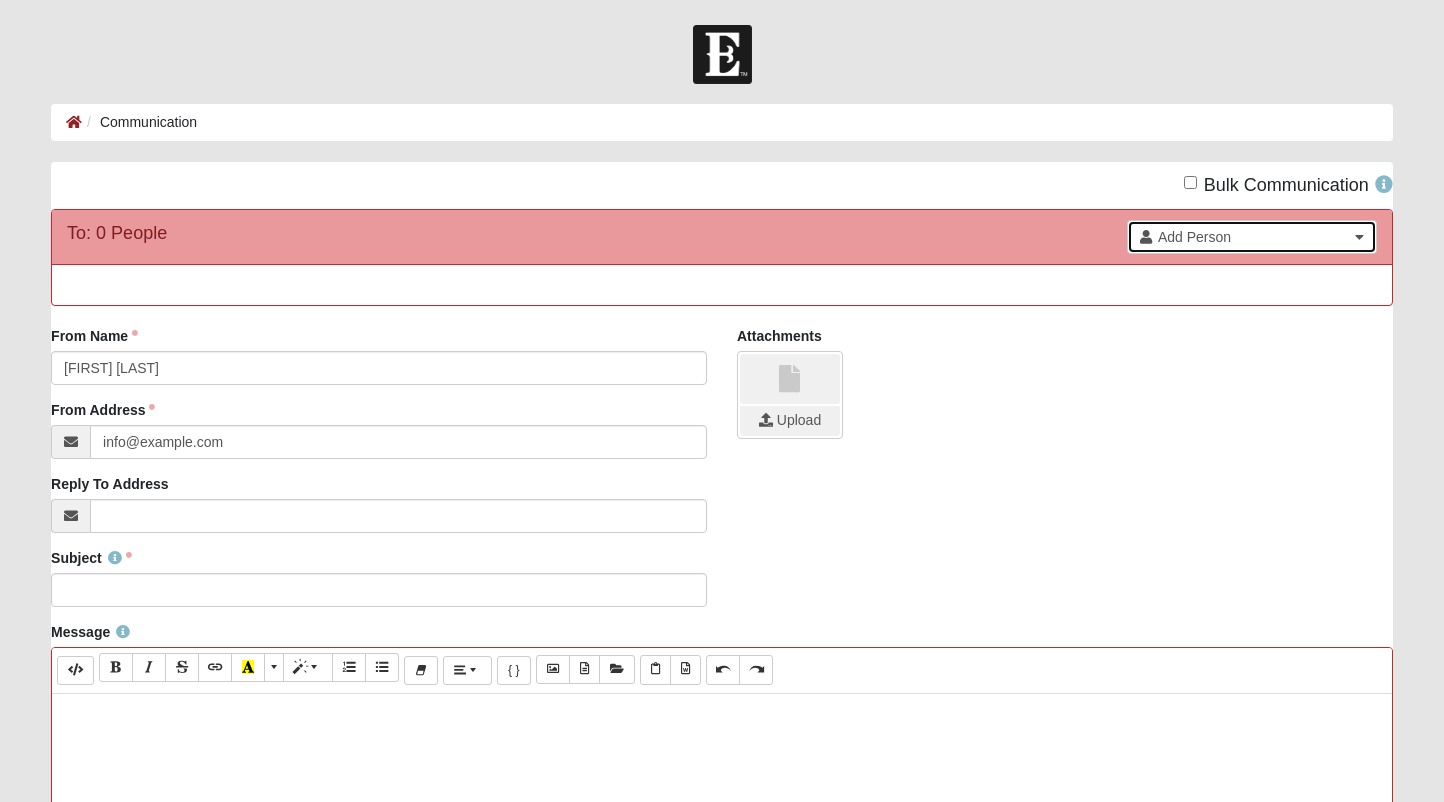 click at bounding box center (1359, 237) 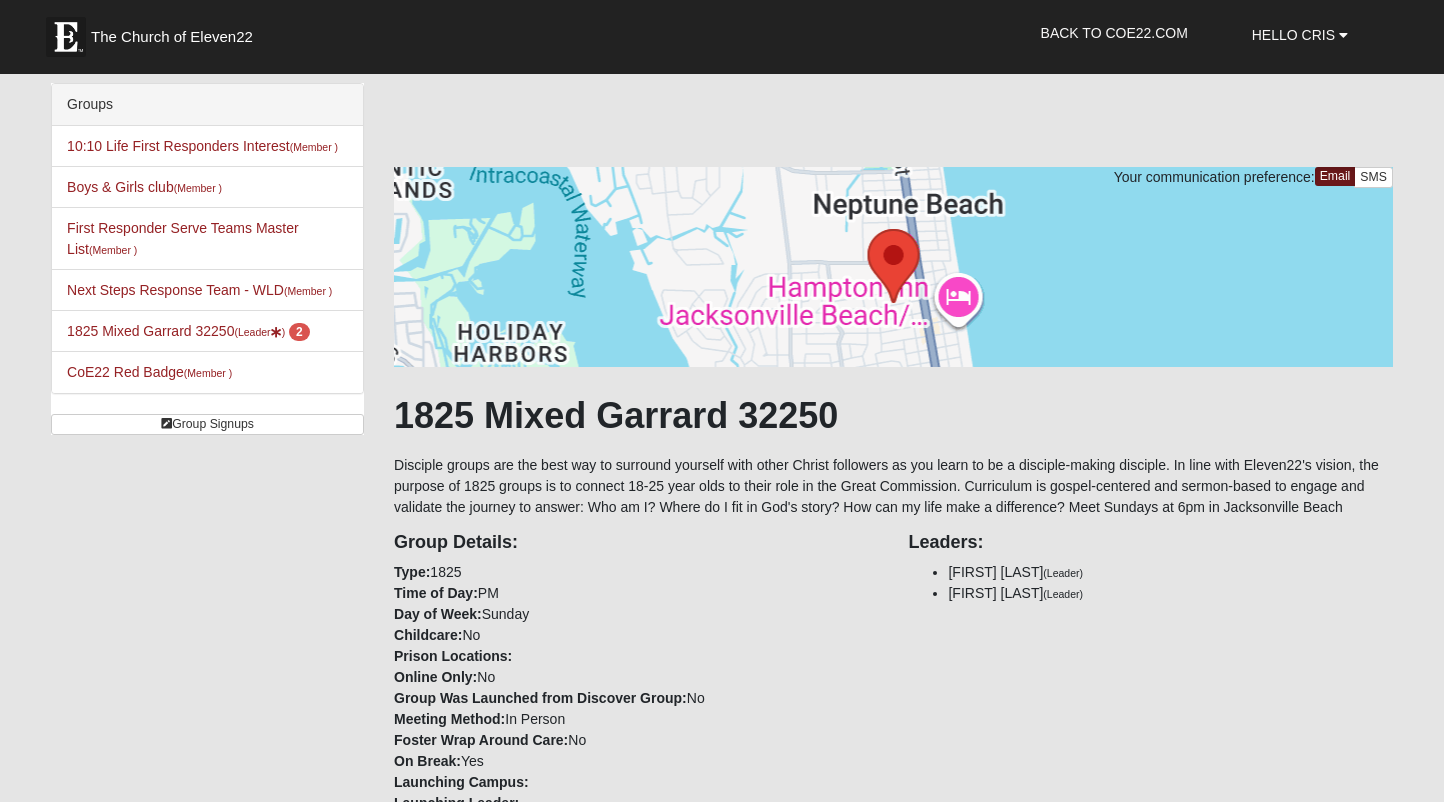 scroll, scrollTop: 2816, scrollLeft: 0, axis: vertical 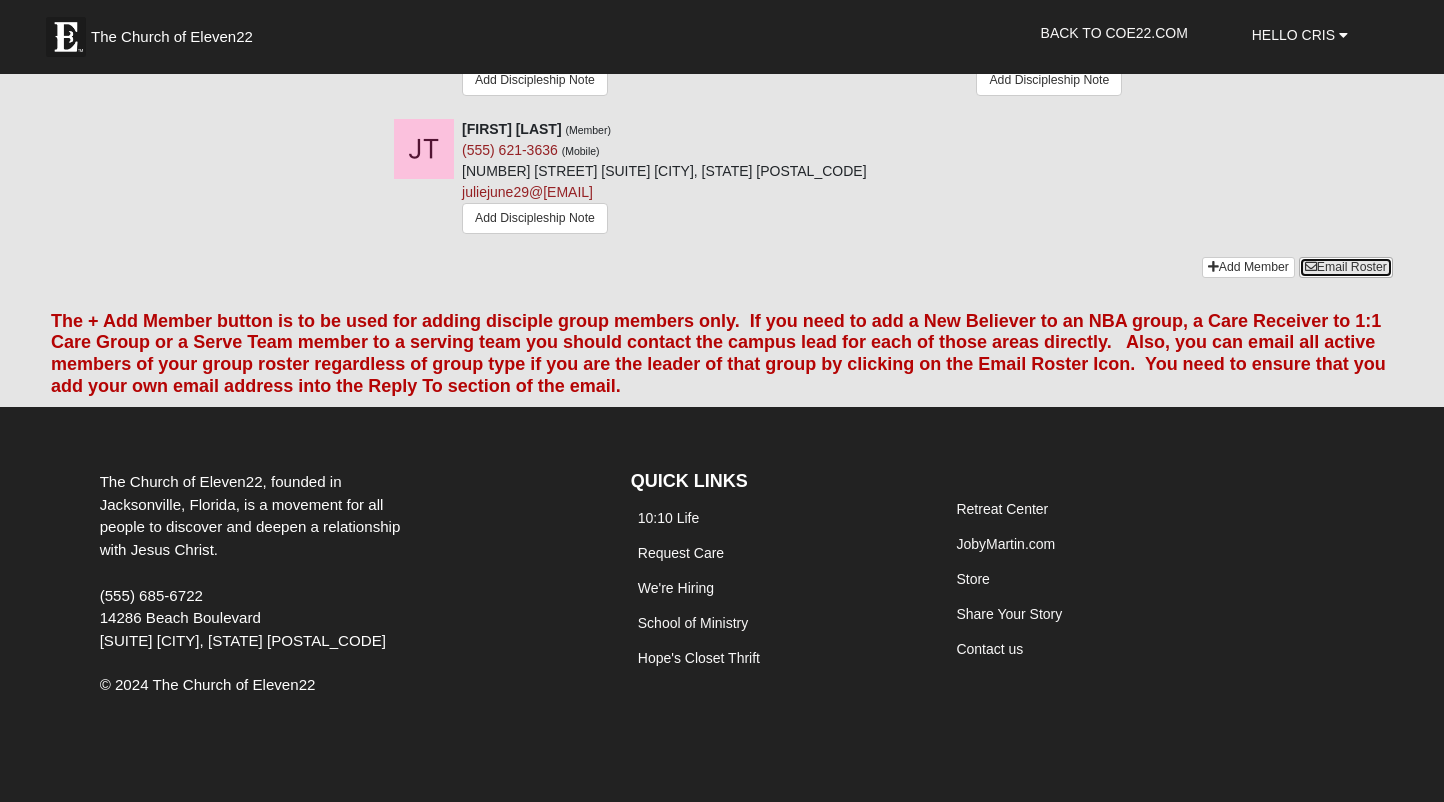 click on "Email Roster" at bounding box center (1346, 267) 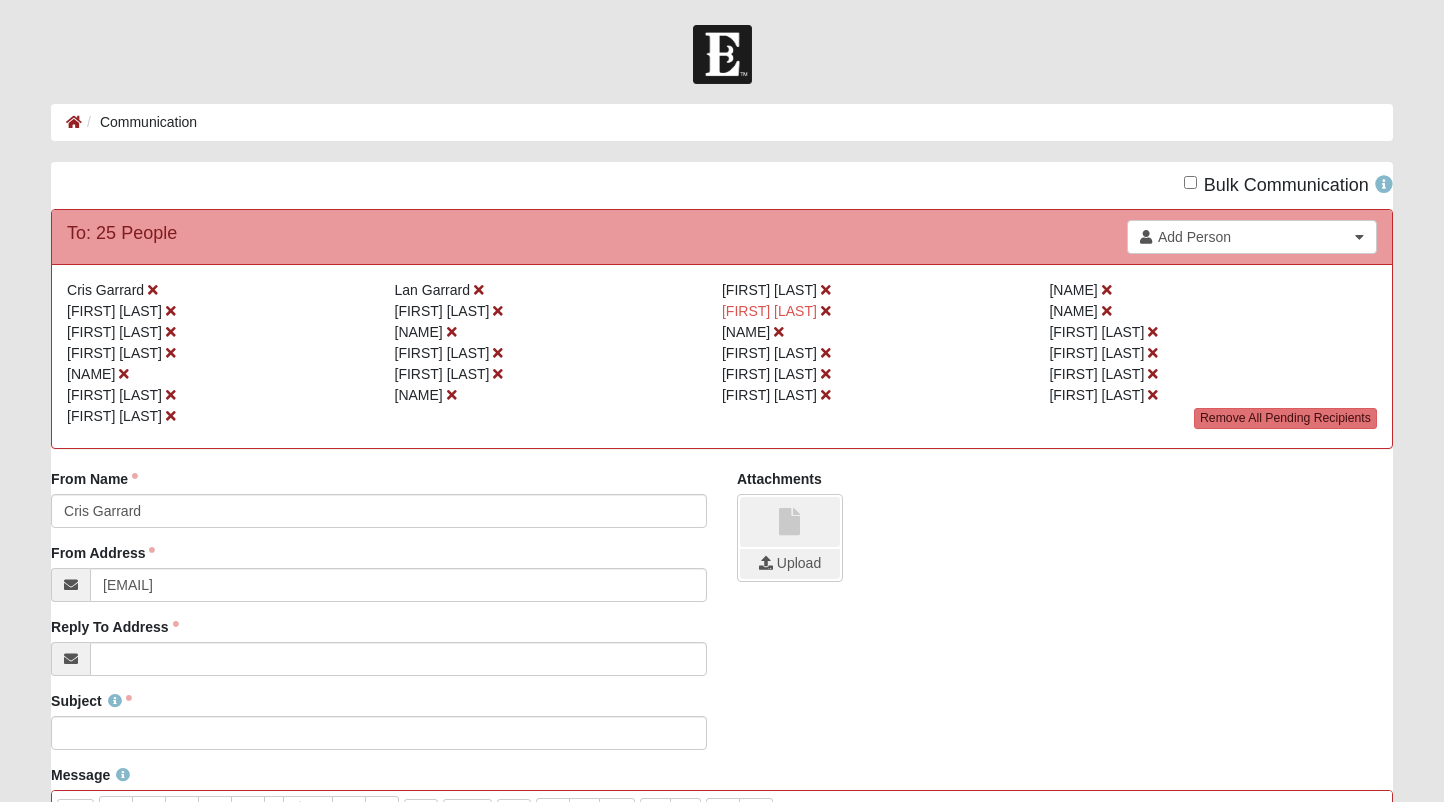scroll, scrollTop: 0, scrollLeft: 0, axis: both 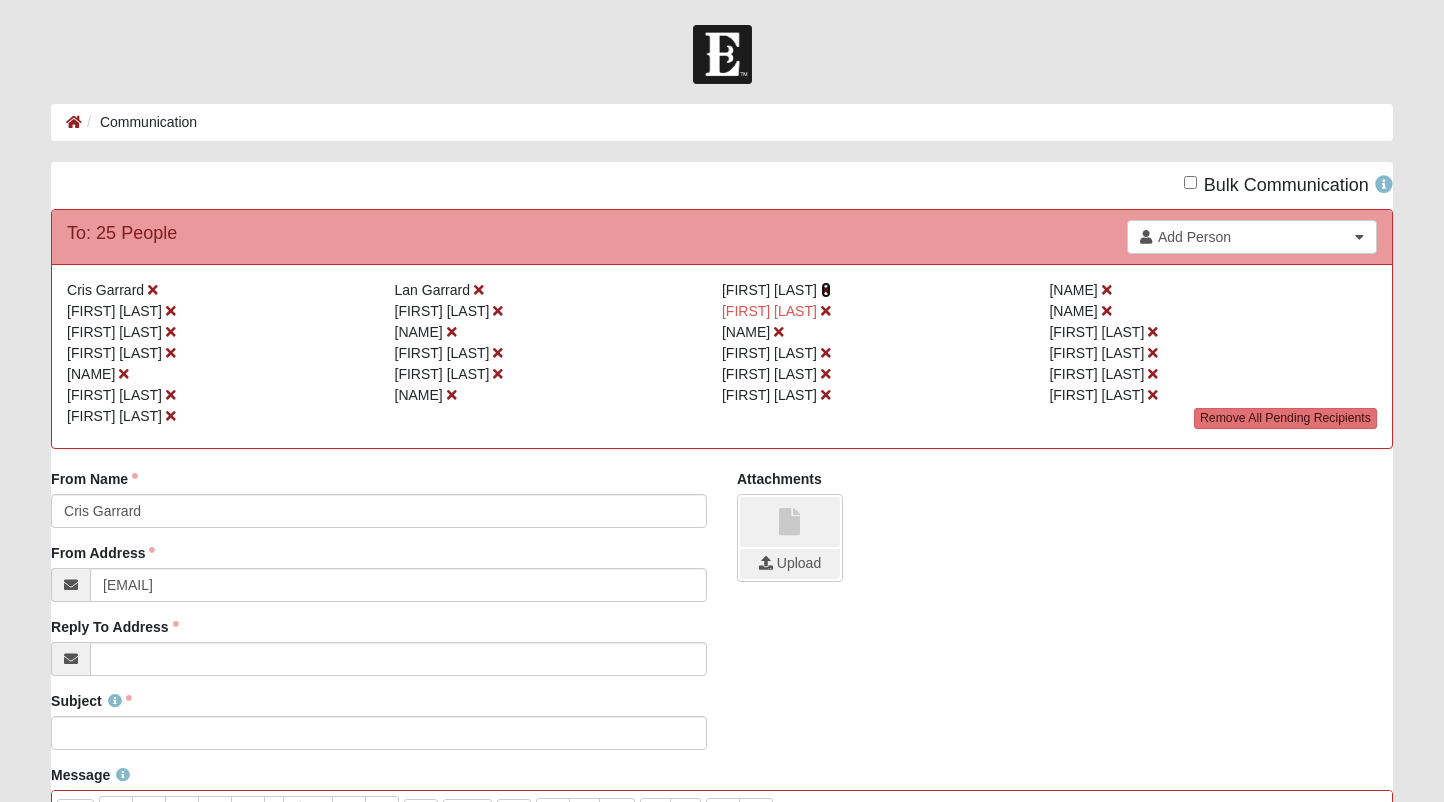 click at bounding box center (826, 290) 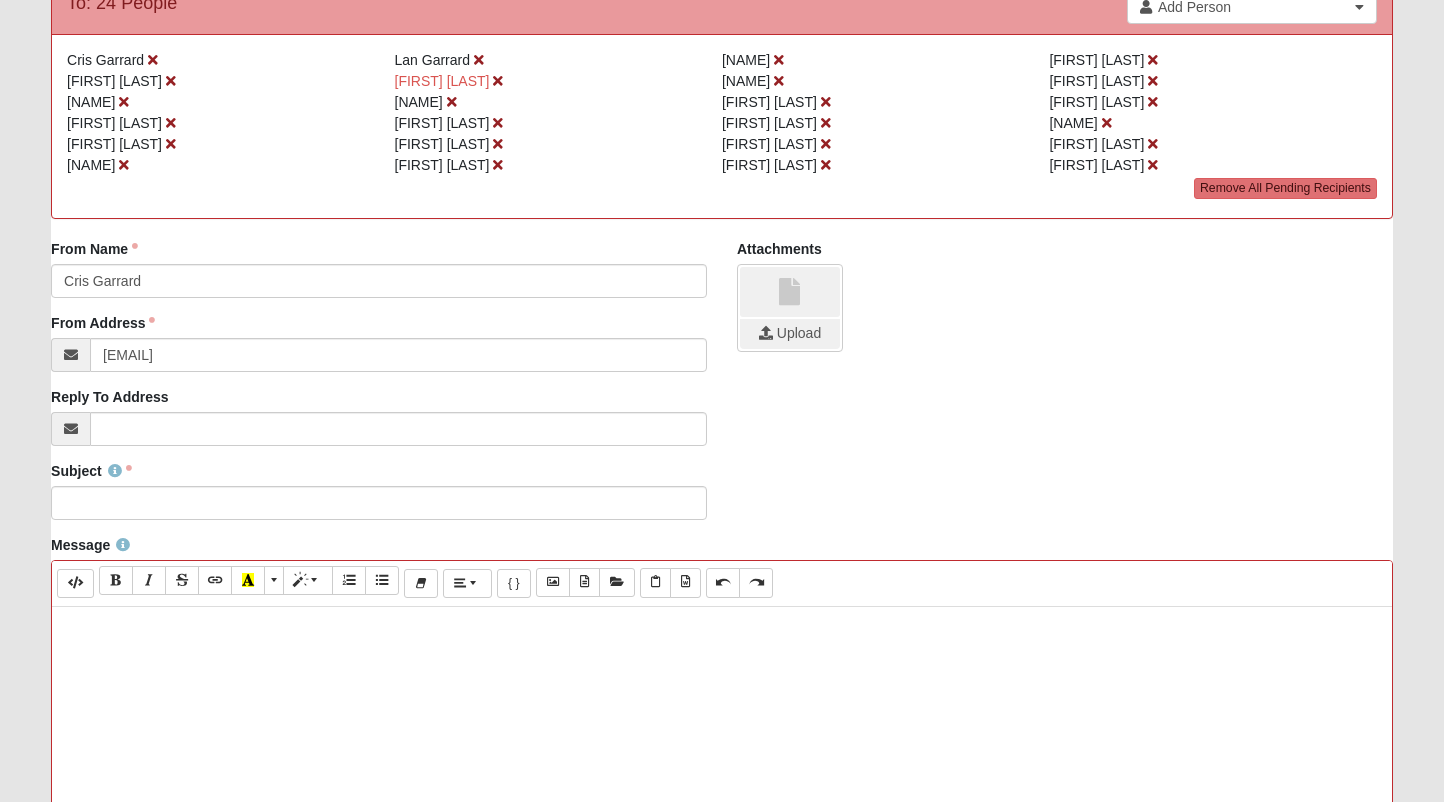 scroll, scrollTop: 234, scrollLeft: 0, axis: vertical 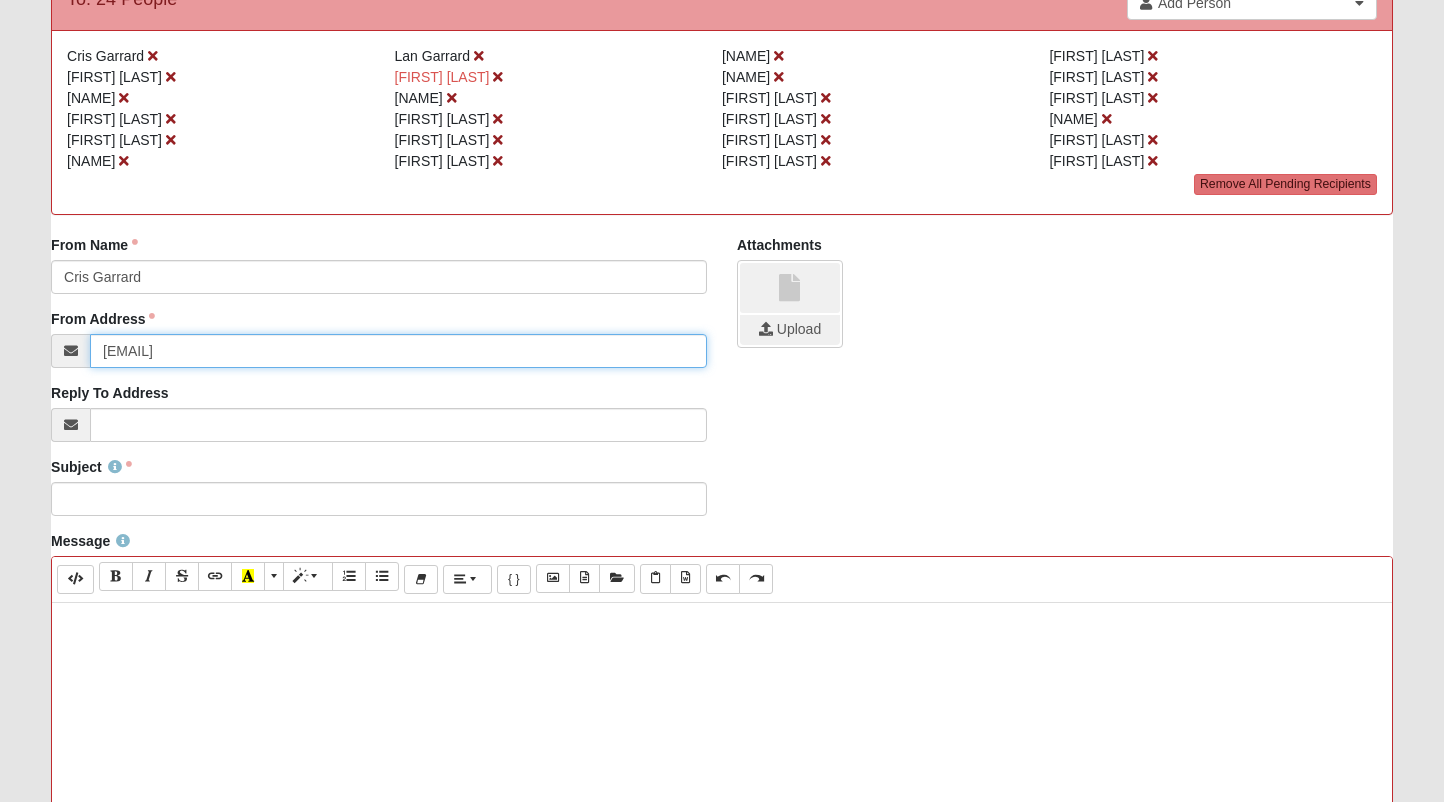 drag, startPoint x: 123, startPoint y: 348, endPoint x: 70, endPoint y: 340, distance: 53.600372 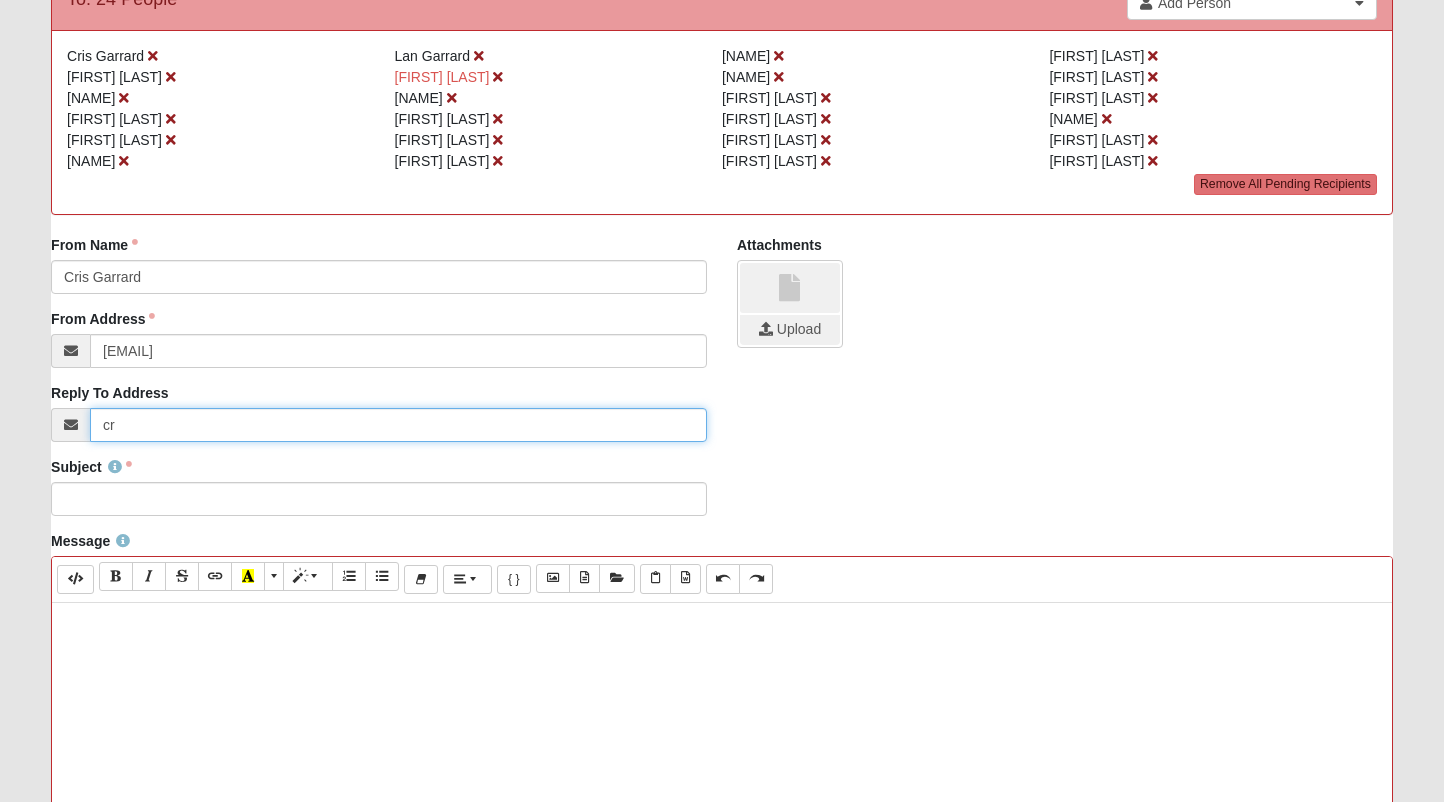 type on "[EMAIL]" 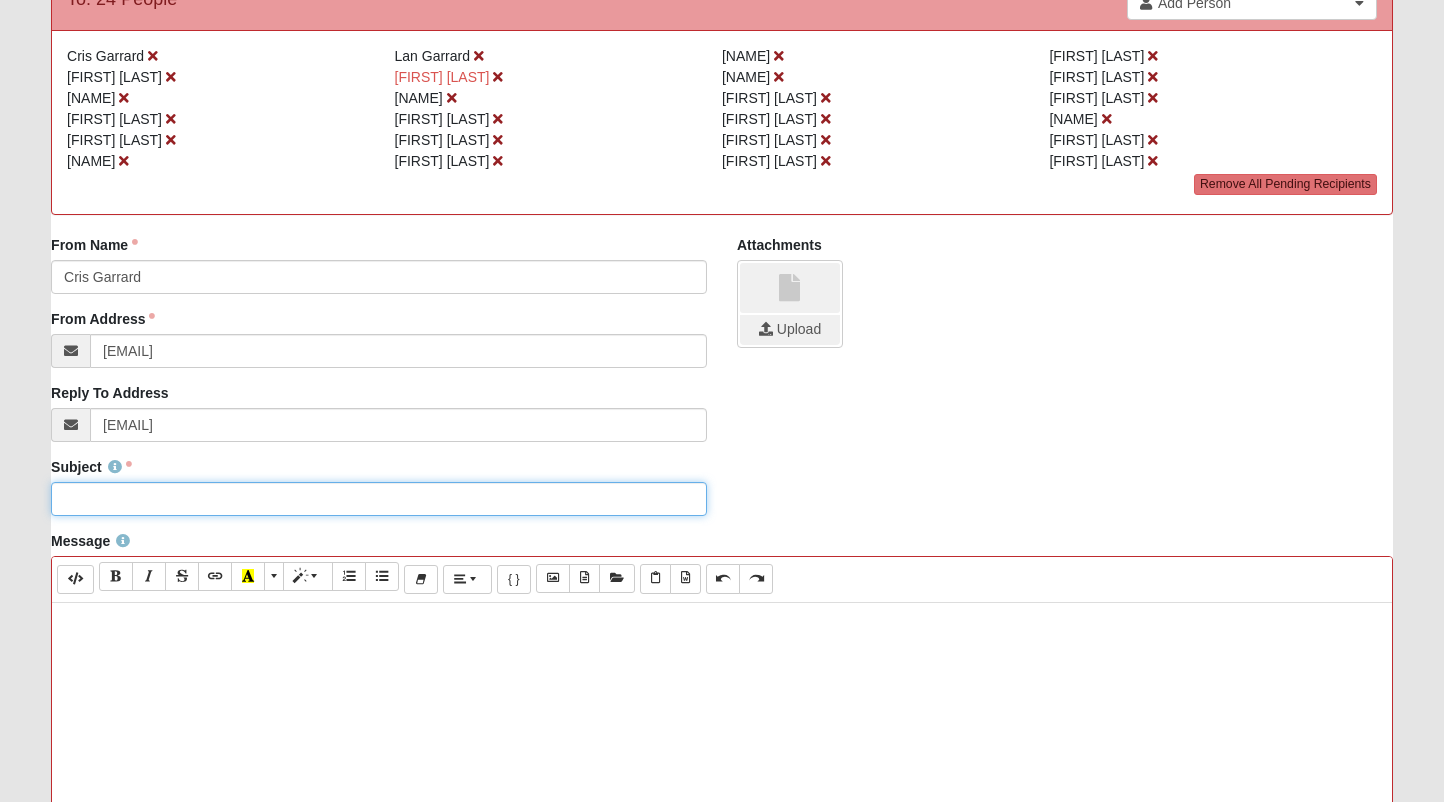 click on "Subject" at bounding box center (379, 499) 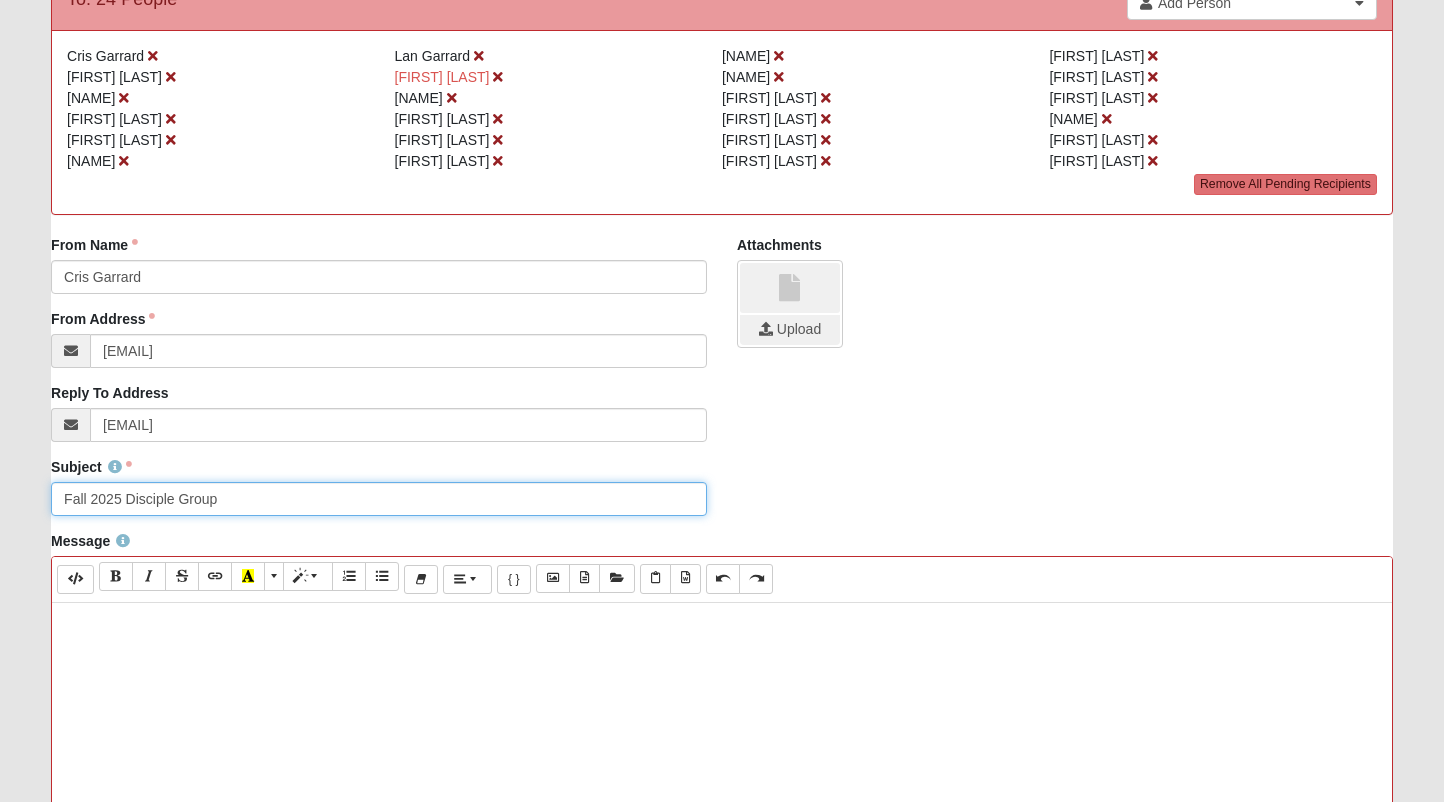 type on "Fall 2025 Disciple Group" 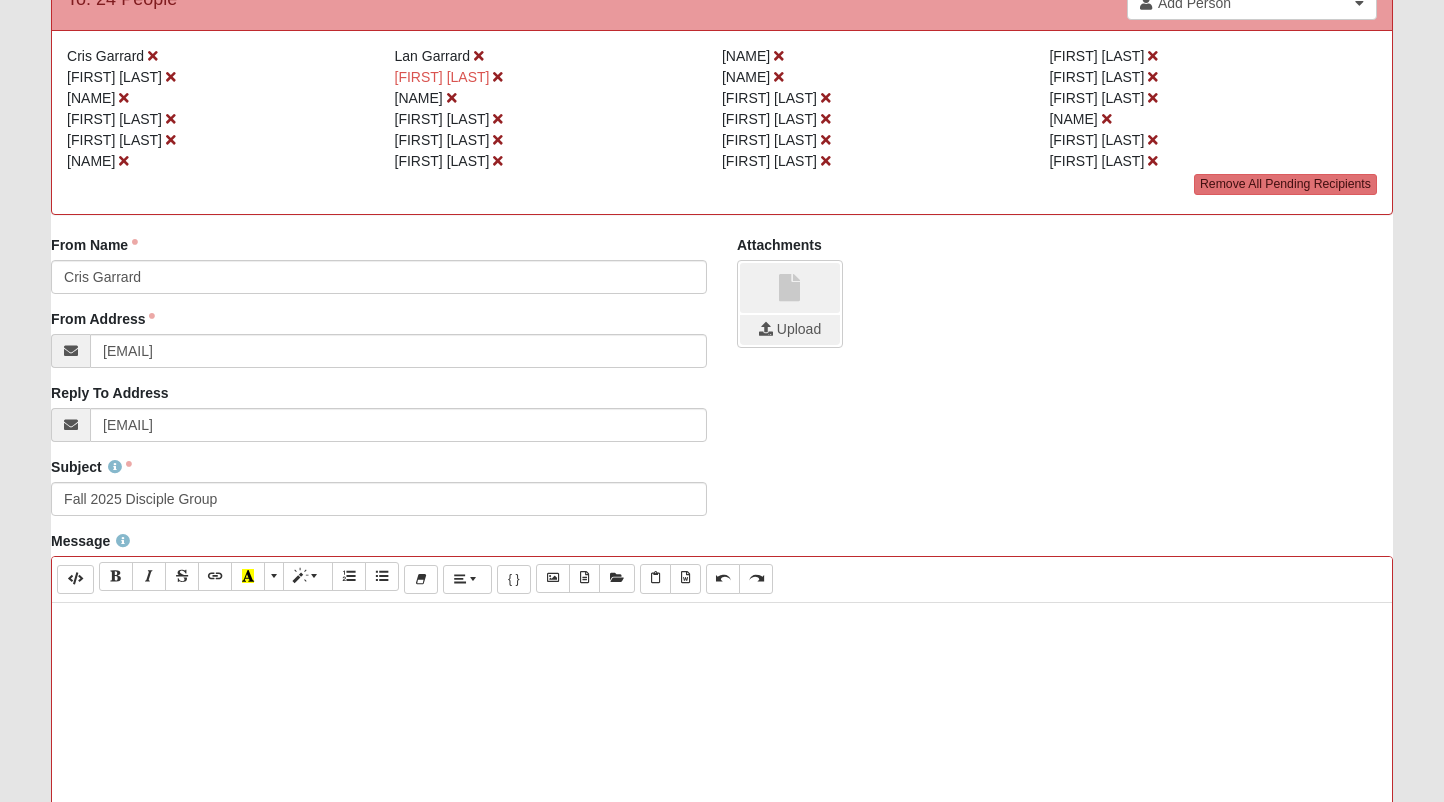 type 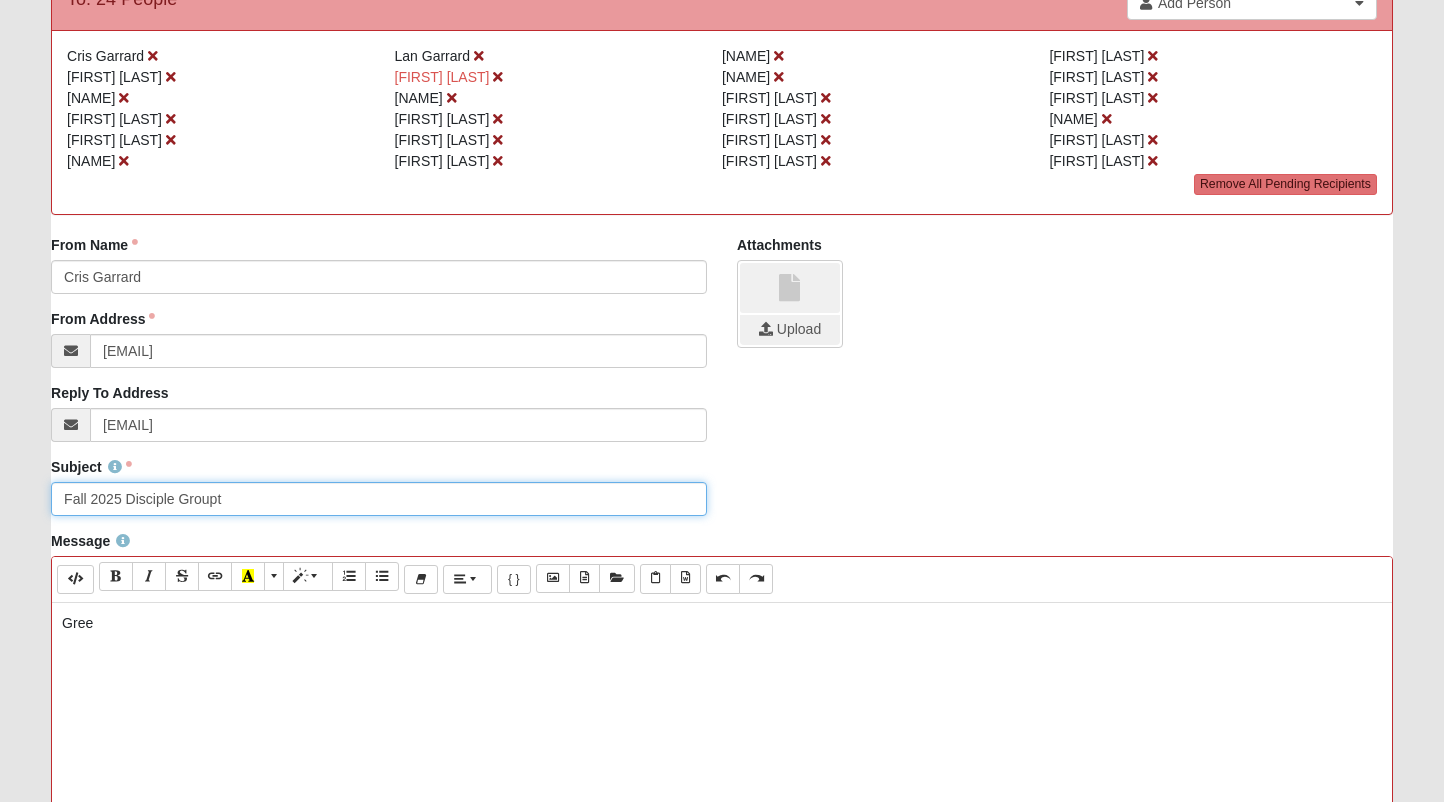click on "Fall 2025 Disciple Groupt" at bounding box center [379, 499] 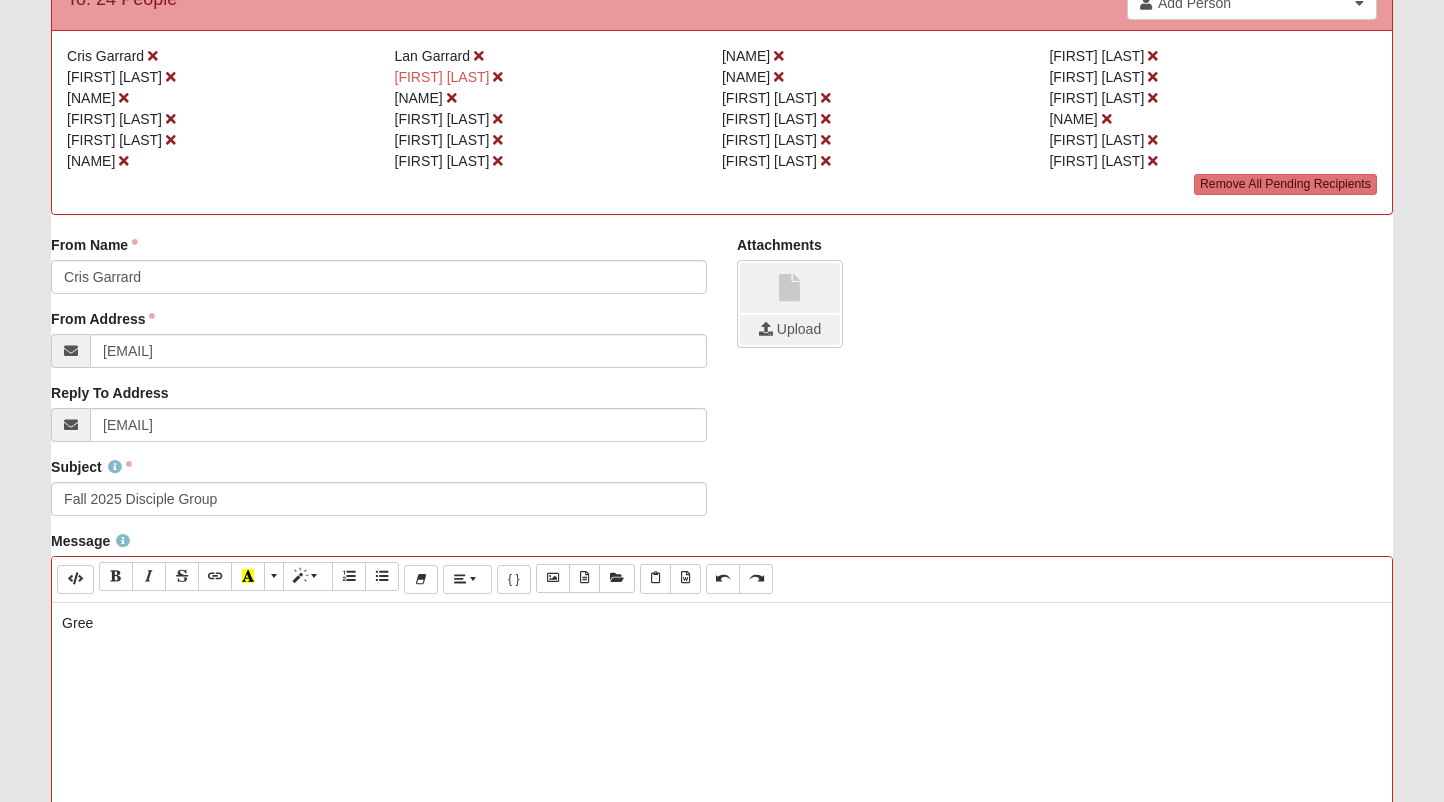 click on "Gree" at bounding box center [722, 623] 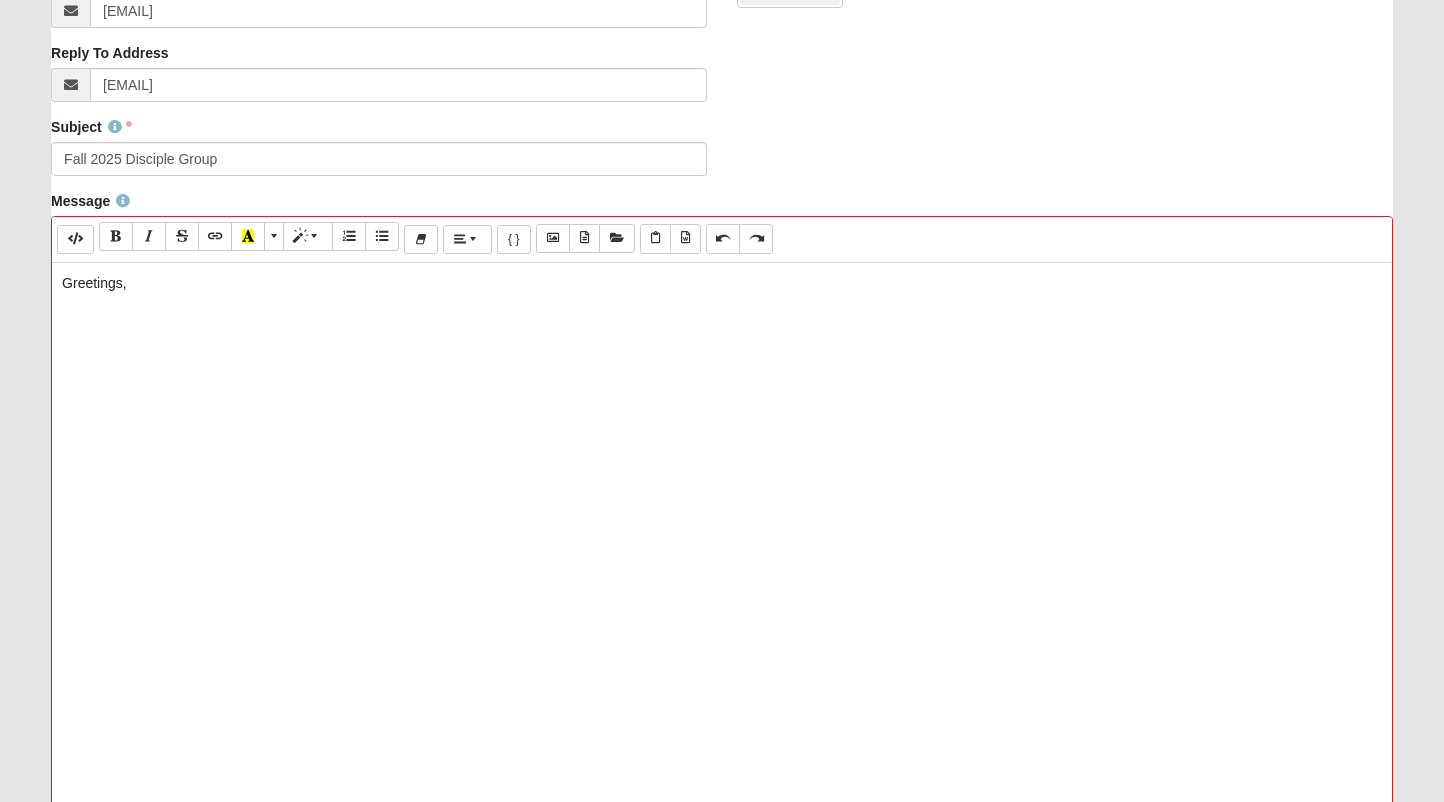 scroll, scrollTop: 578, scrollLeft: 0, axis: vertical 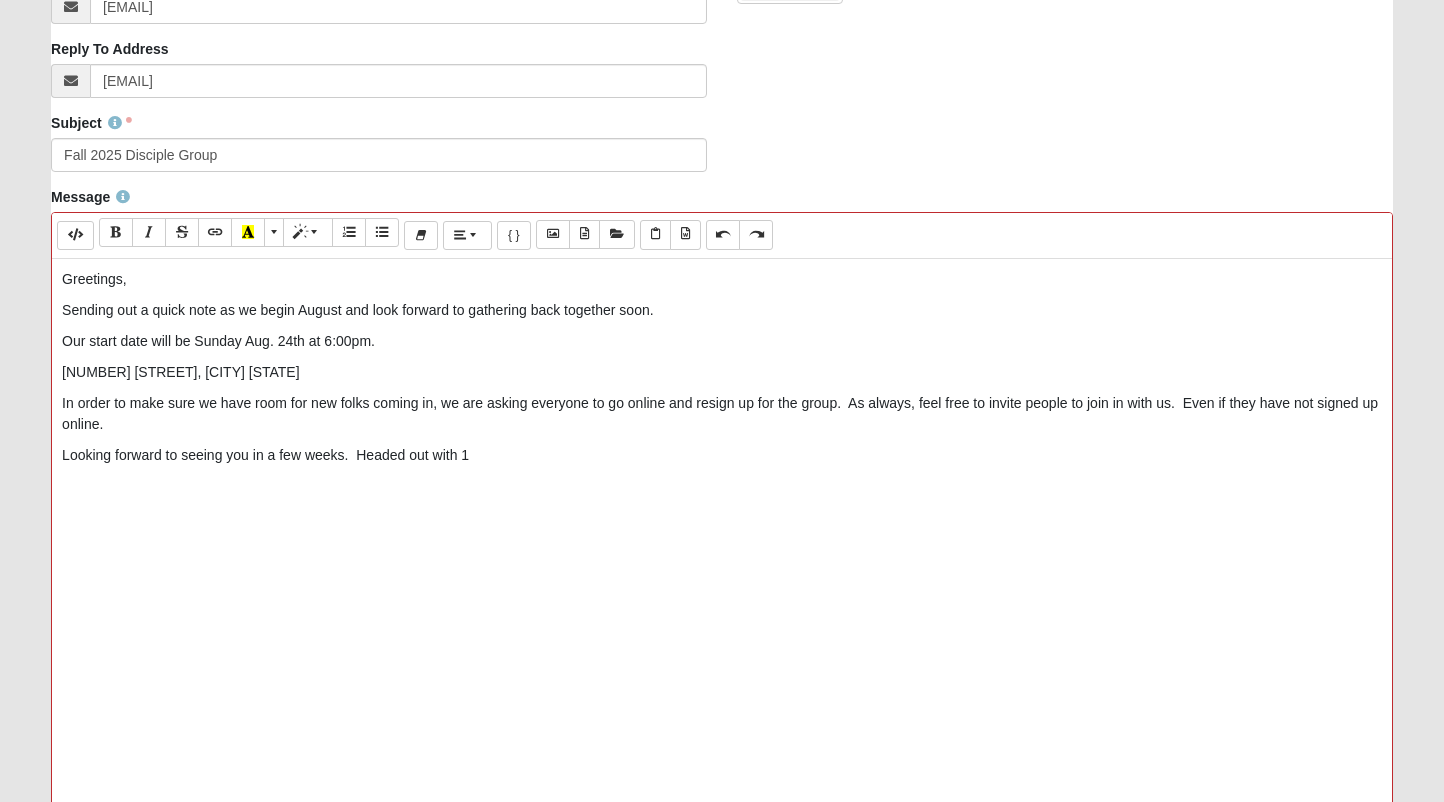 click on "Looking forward to seeing you in a few weeks.  Headed out with 1" at bounding box center [722, 455] 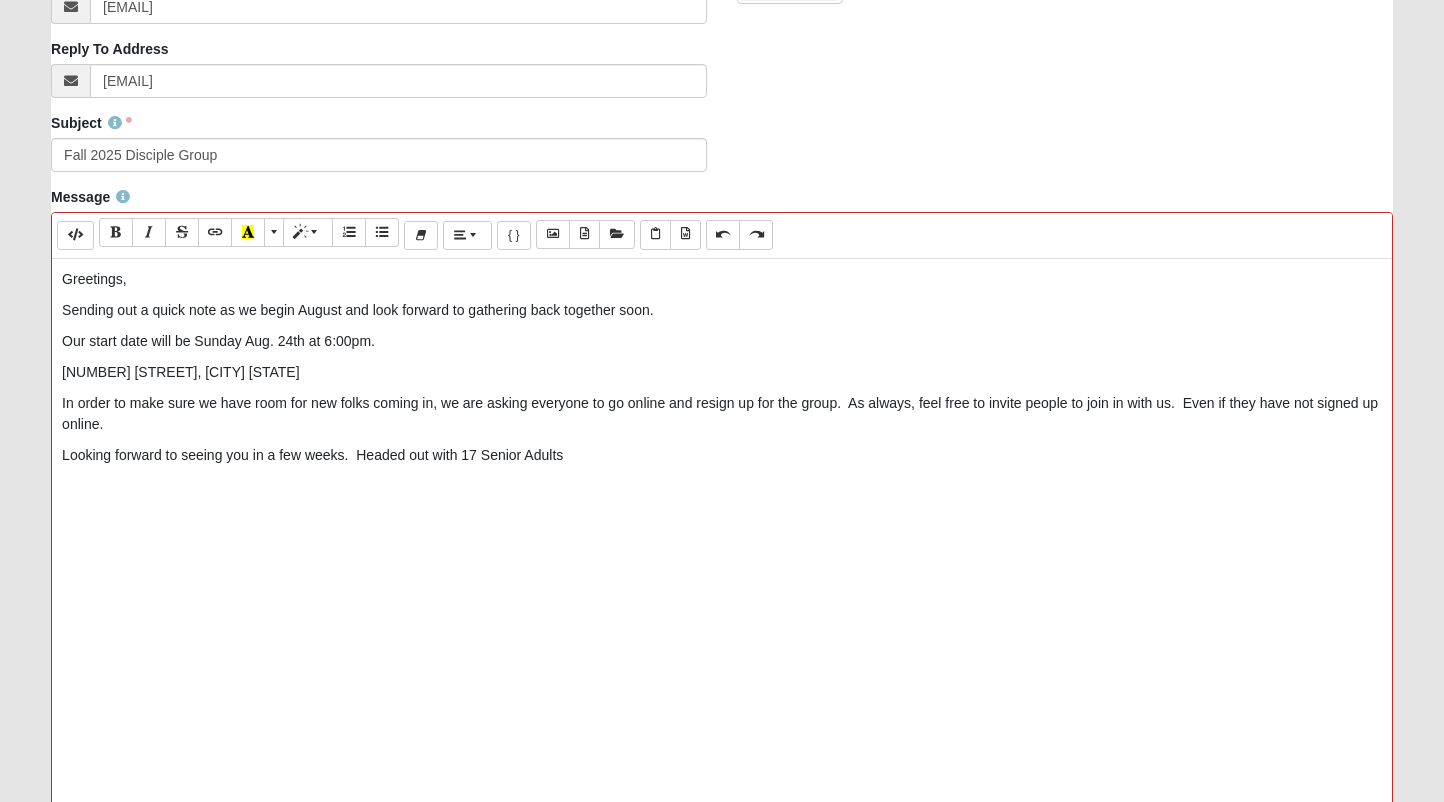 click on "Looking forward to seeing you in a few weeks.  Headed out with 17 Senior Adults" at bounding box center (722, 455) 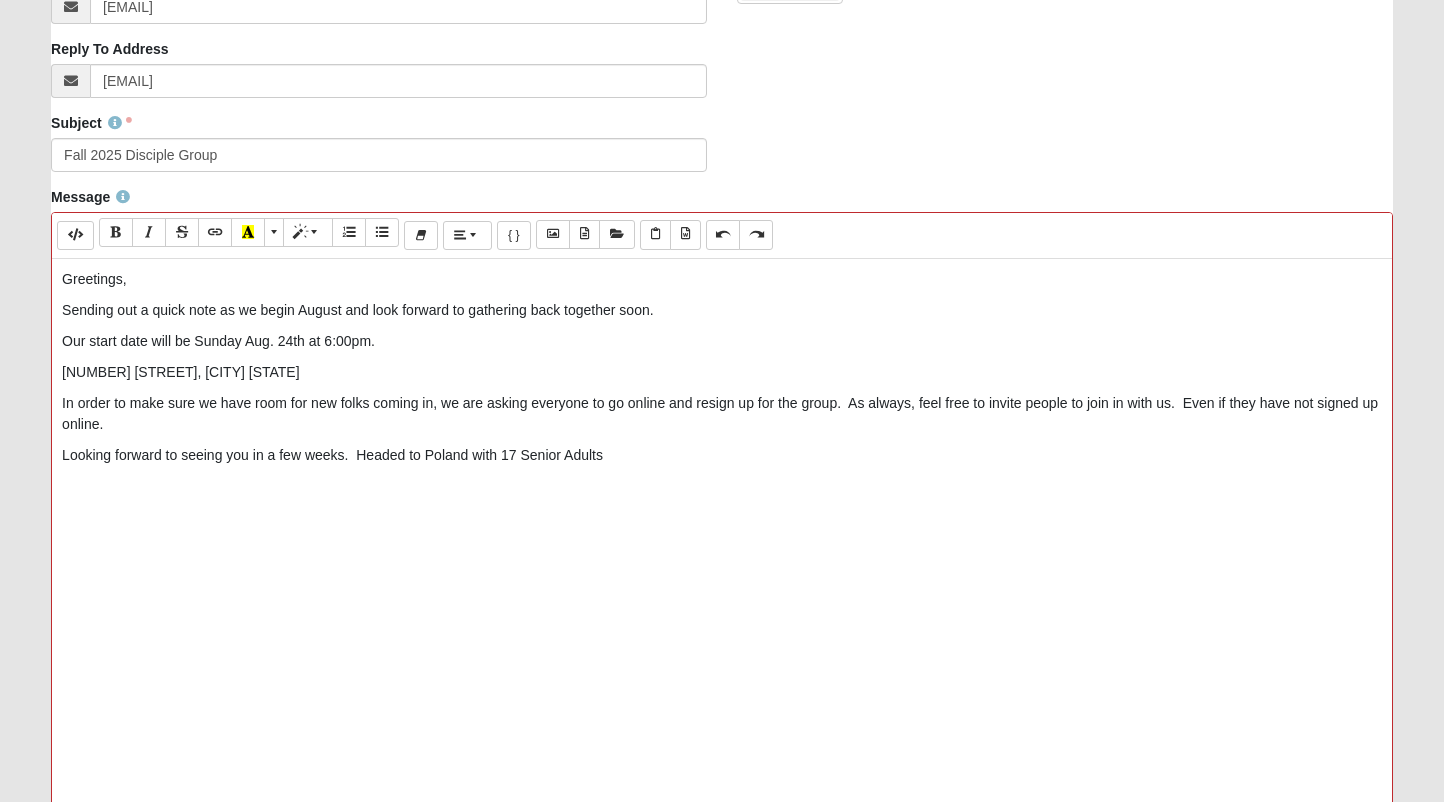 click on "Looking forward to seeing you in a few weeks.  Headed to Poland with 17 Senior Adults" at bounding box center (722, 455) 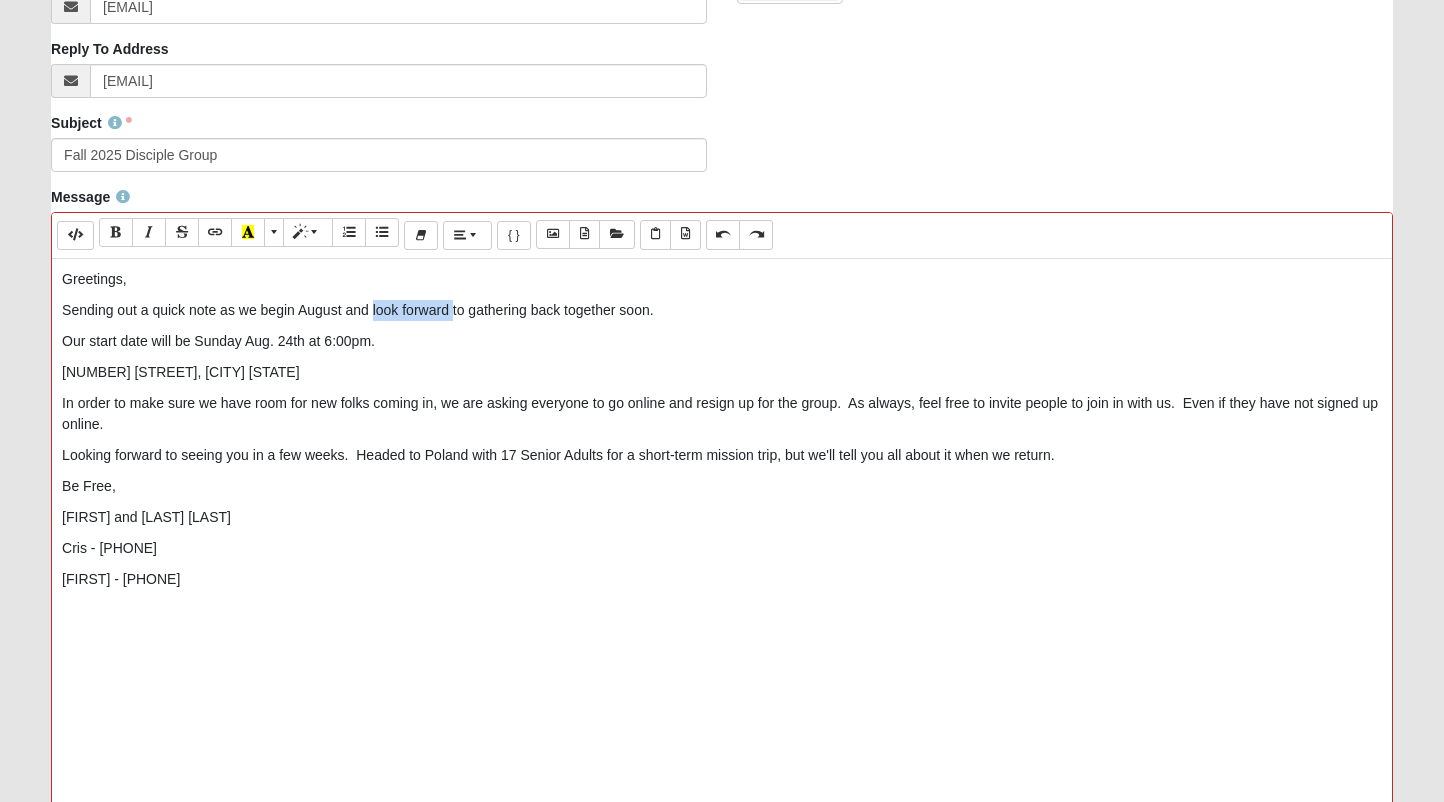 drag, startPoint x: 452, startPoint y: 313, endPoint x: 371, endPoint y: 304, distance: 81.49847 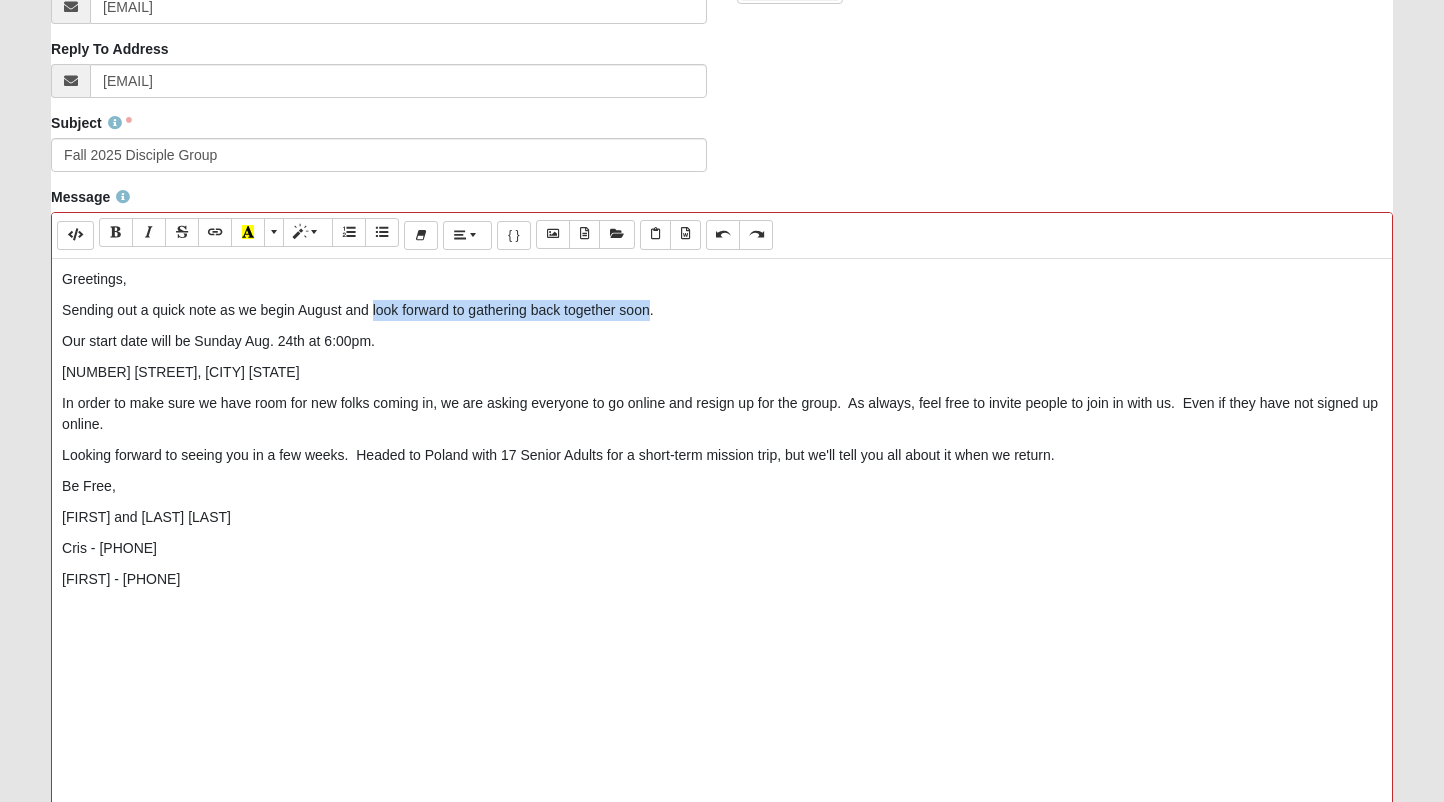 drag, startPoint x: 649, startPoint y: 312, endPoint x: 371, endPoint y: 318, distance: 278.06473 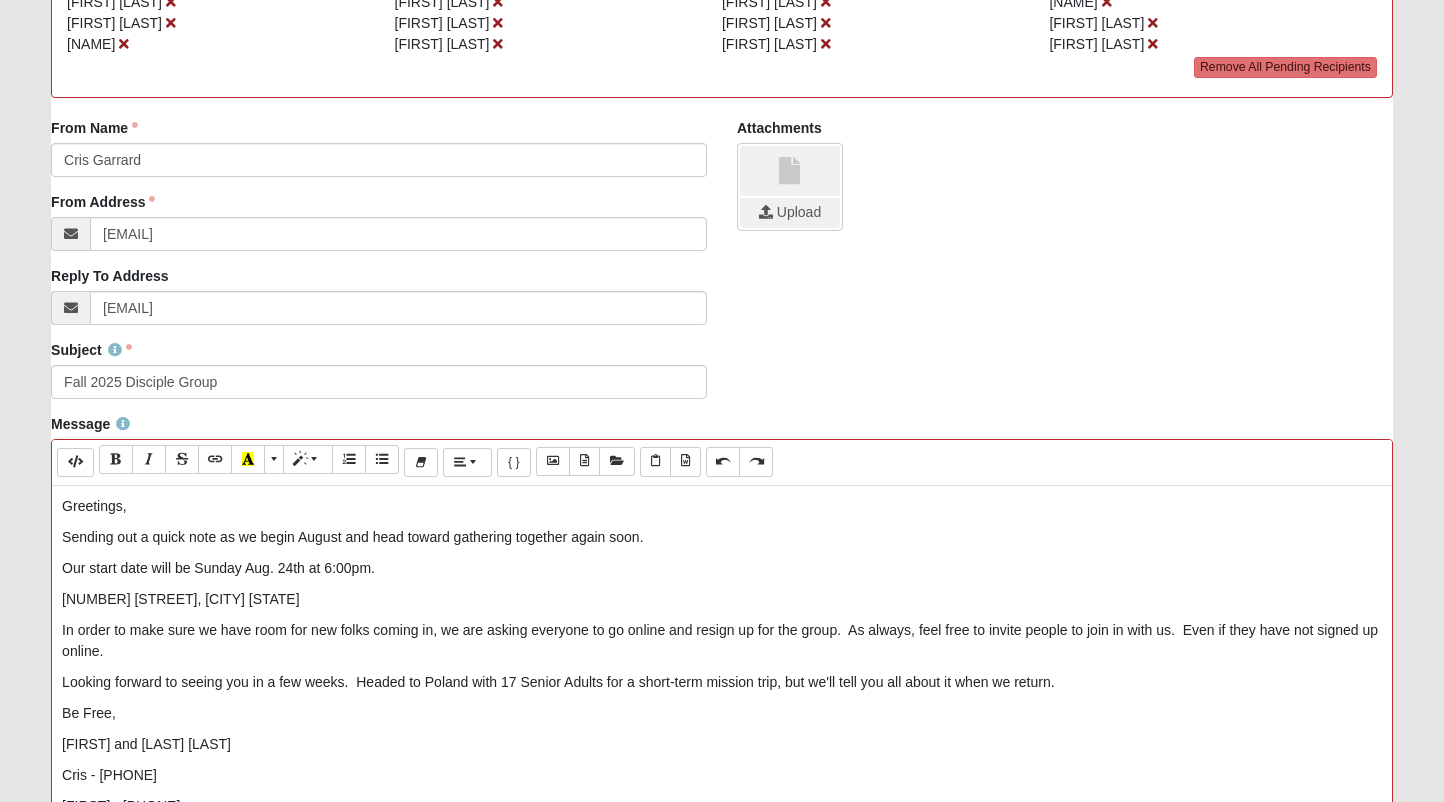 scroll, scrollTop: 874, scrollLeft: 0, axis: vertical 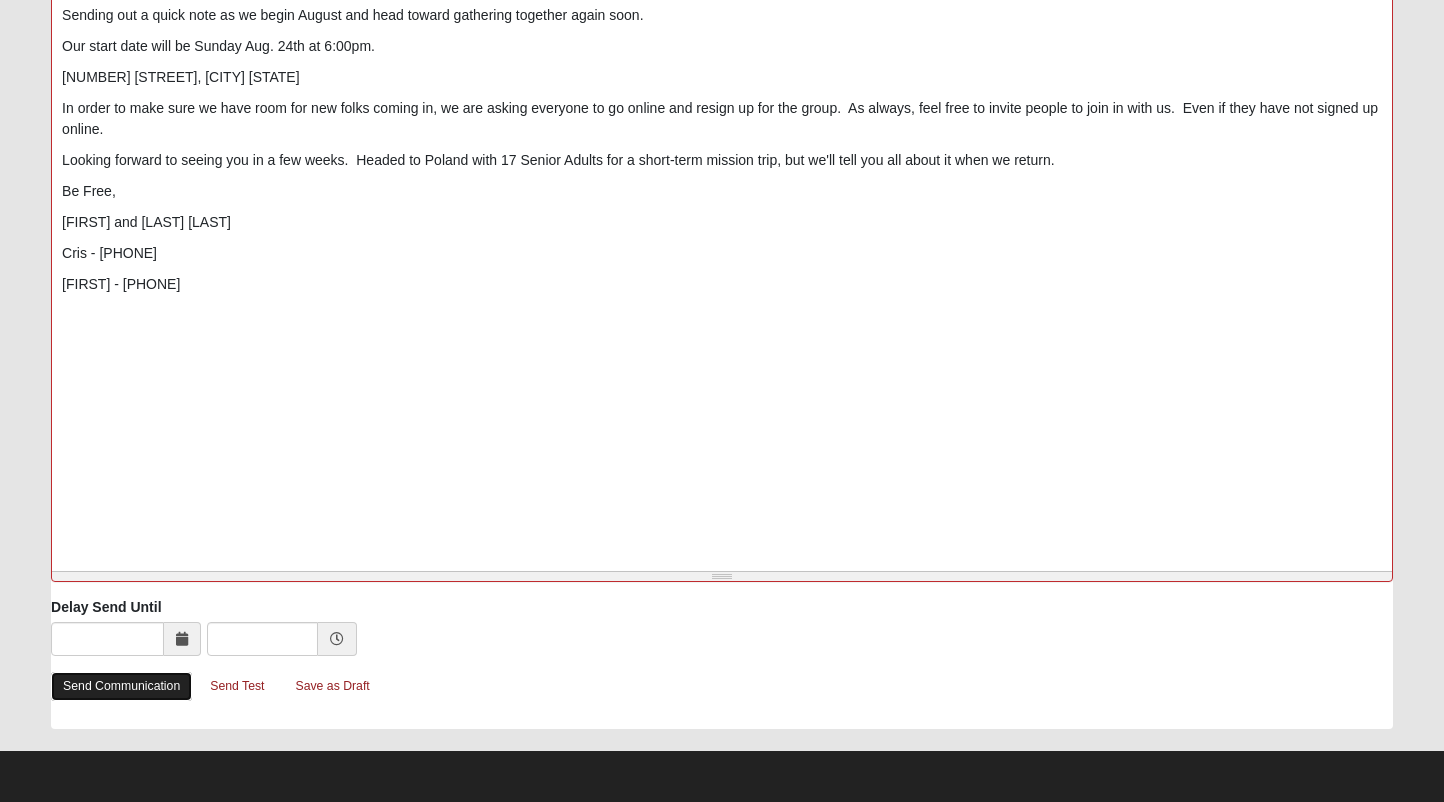 click on "Send Communication" at bounding box center [121, 686] 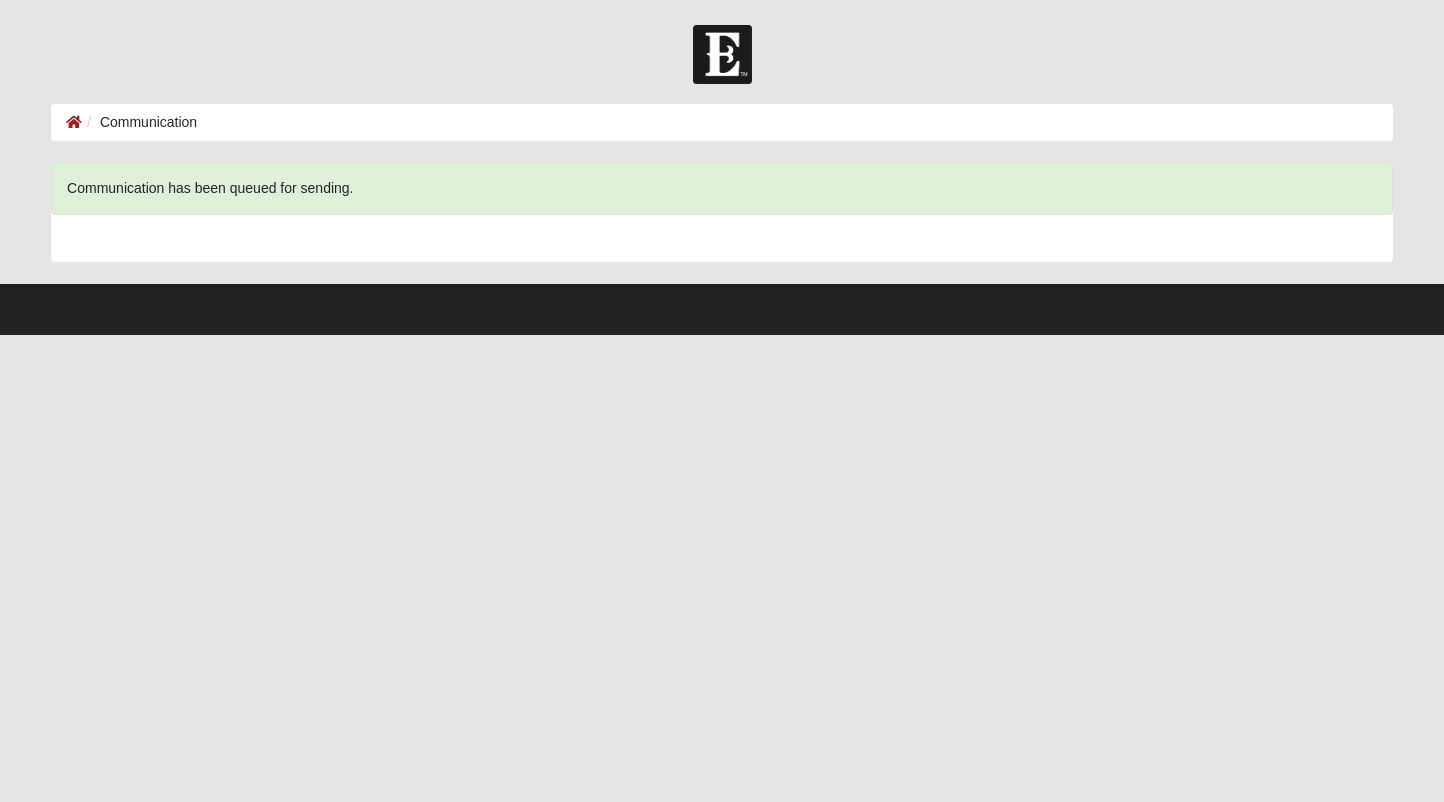scroll, scrollTop: 0, scrollLeft: 0, axis: both 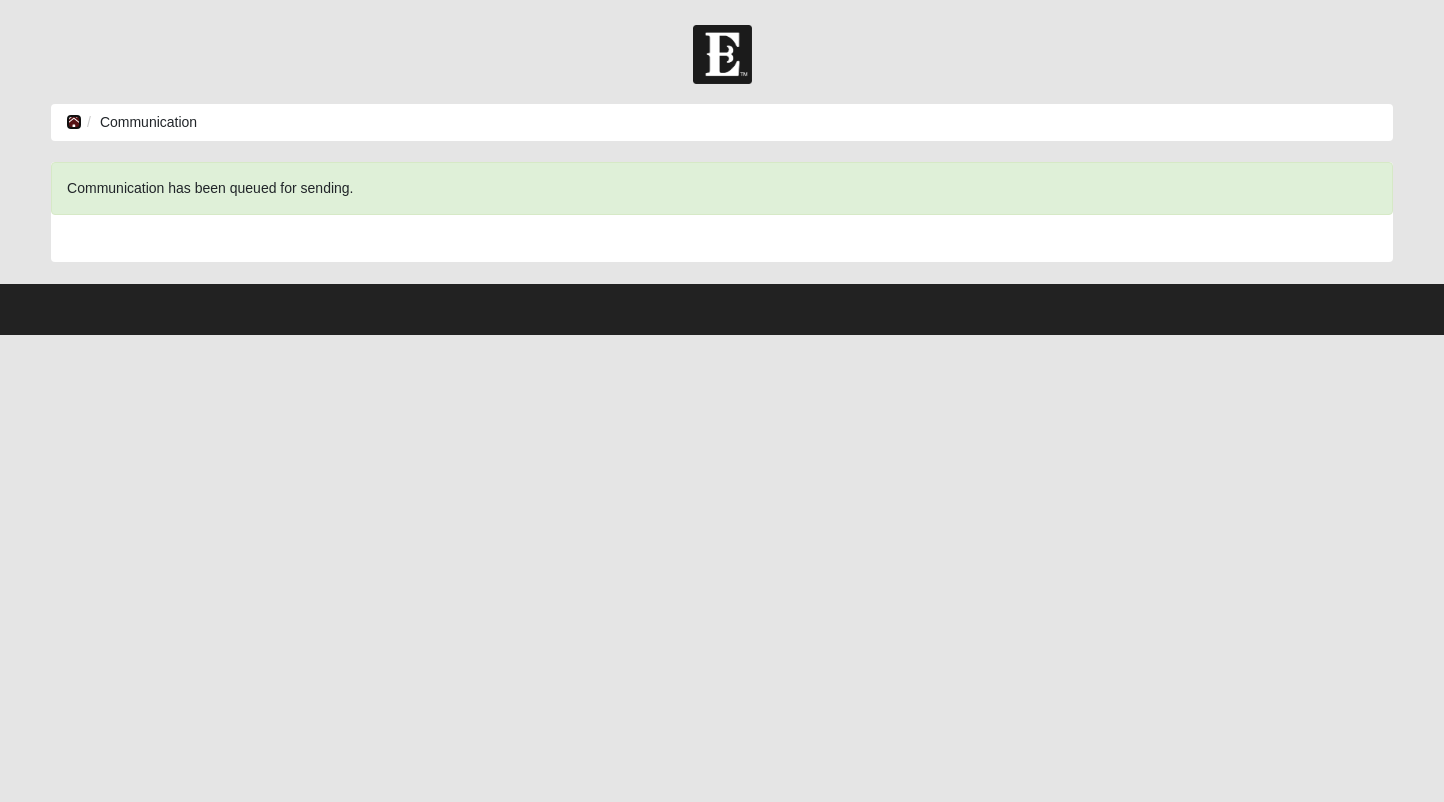 click at bounding box center (74, 122) 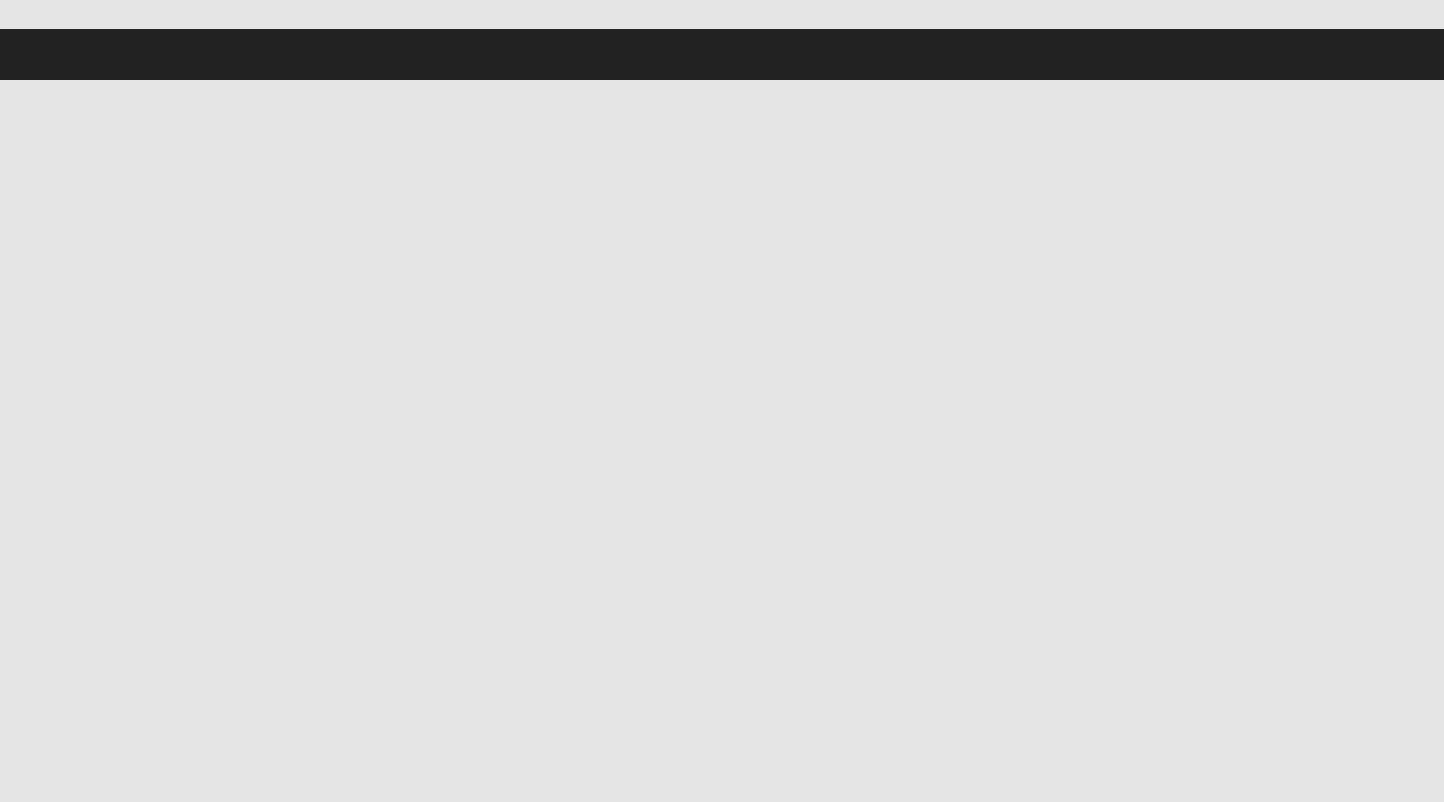 scroll, scrollTop: 0, scrollLeft: 0, axis: both 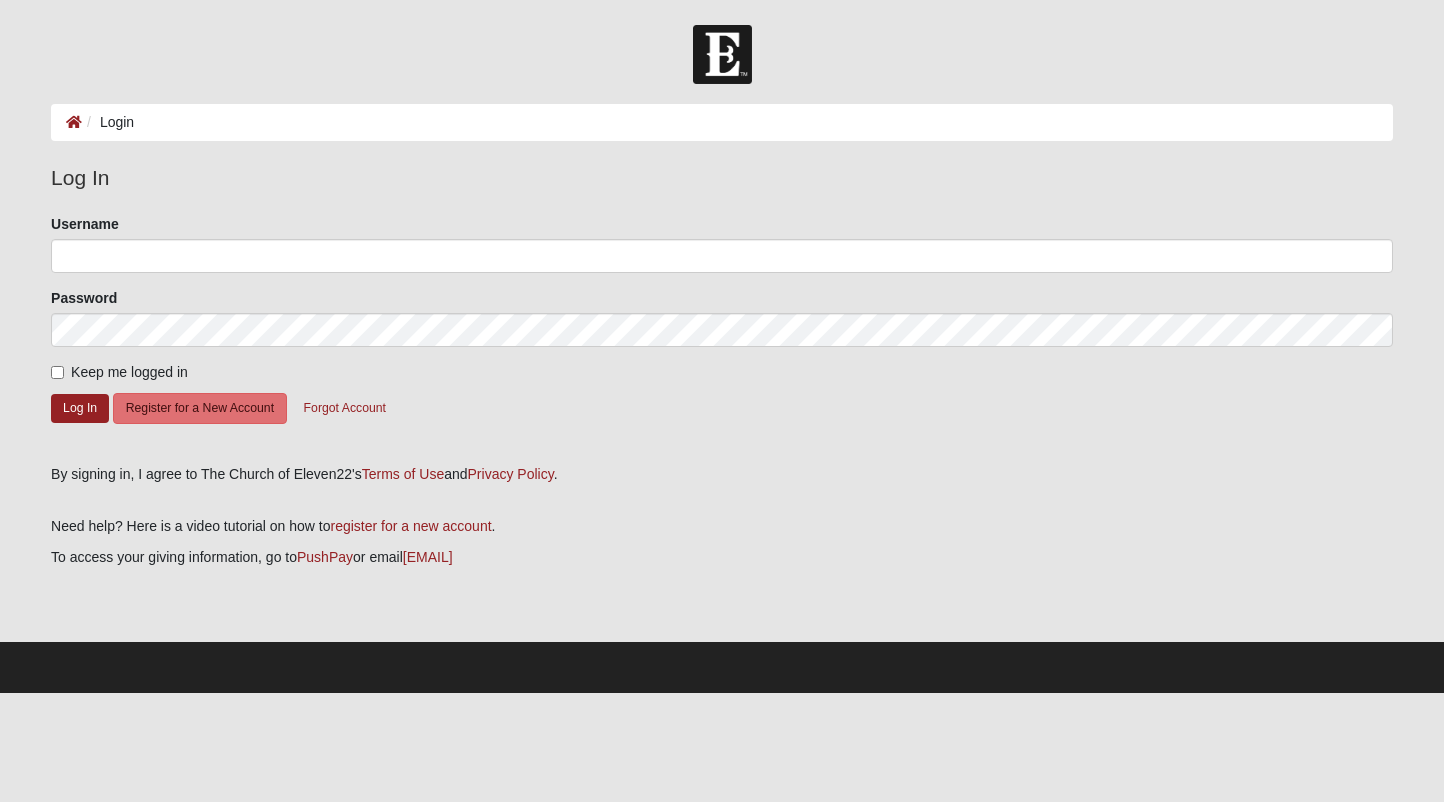click on "Login" at bounding box center (108, 122) 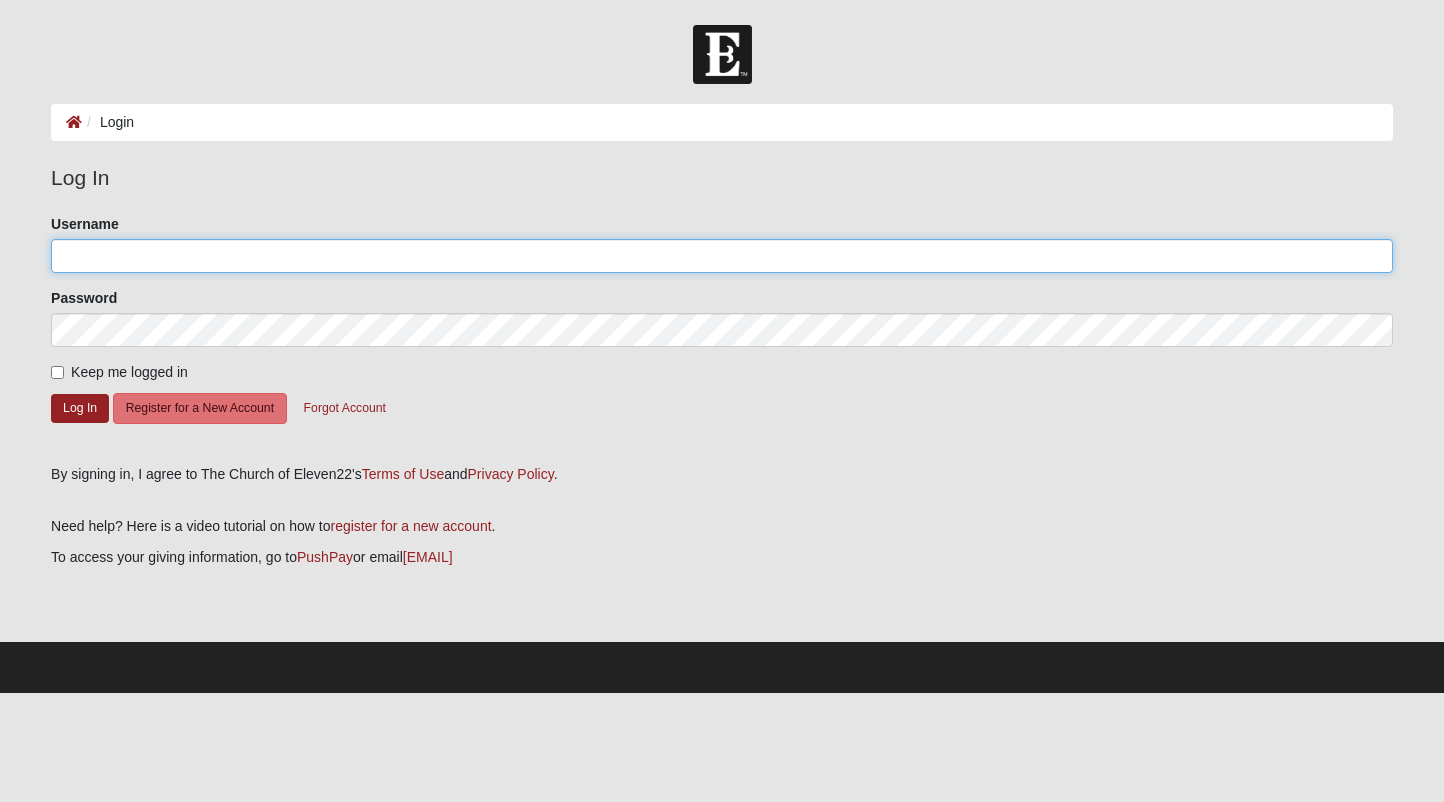 type on "[FIRST] [LAST]" 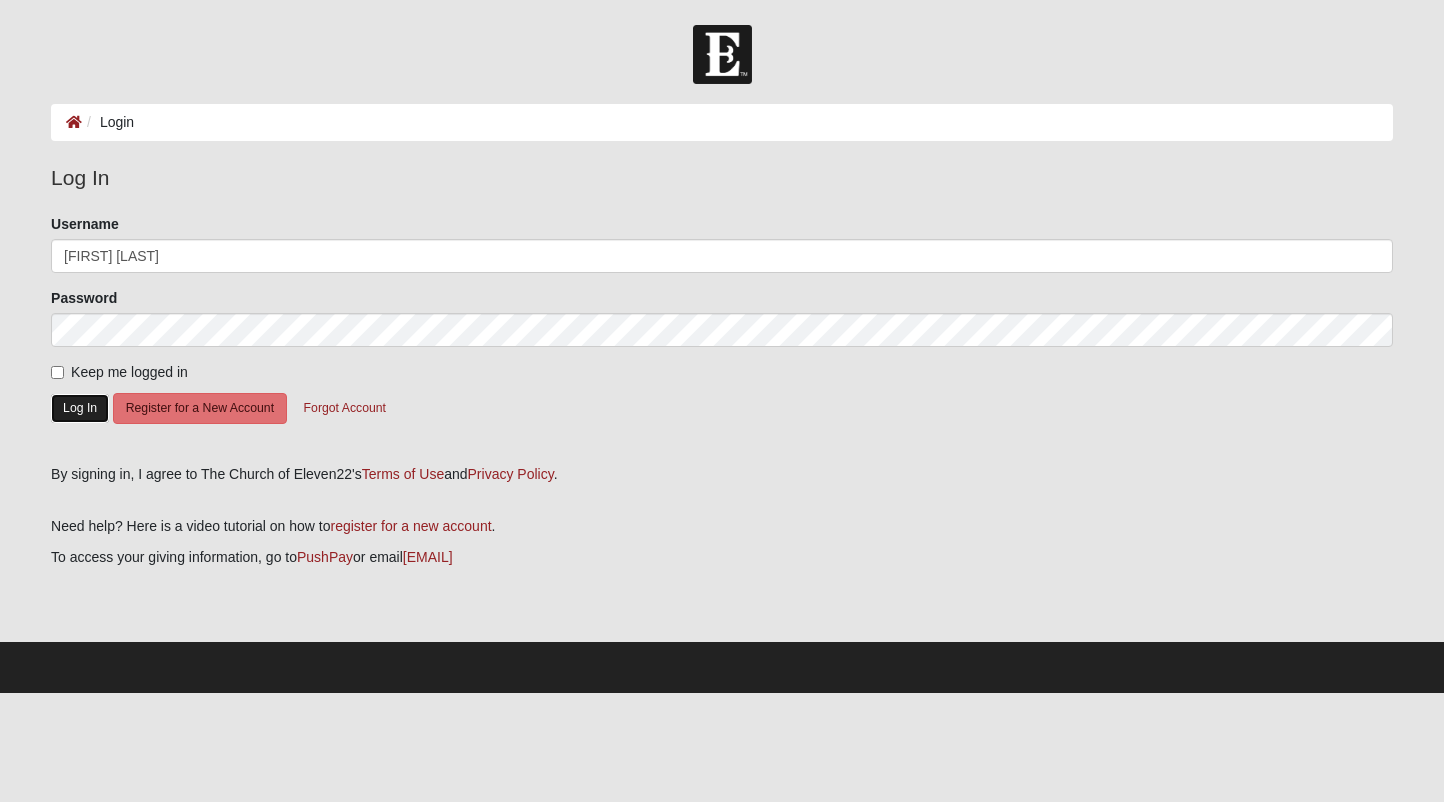 click on "Log In" 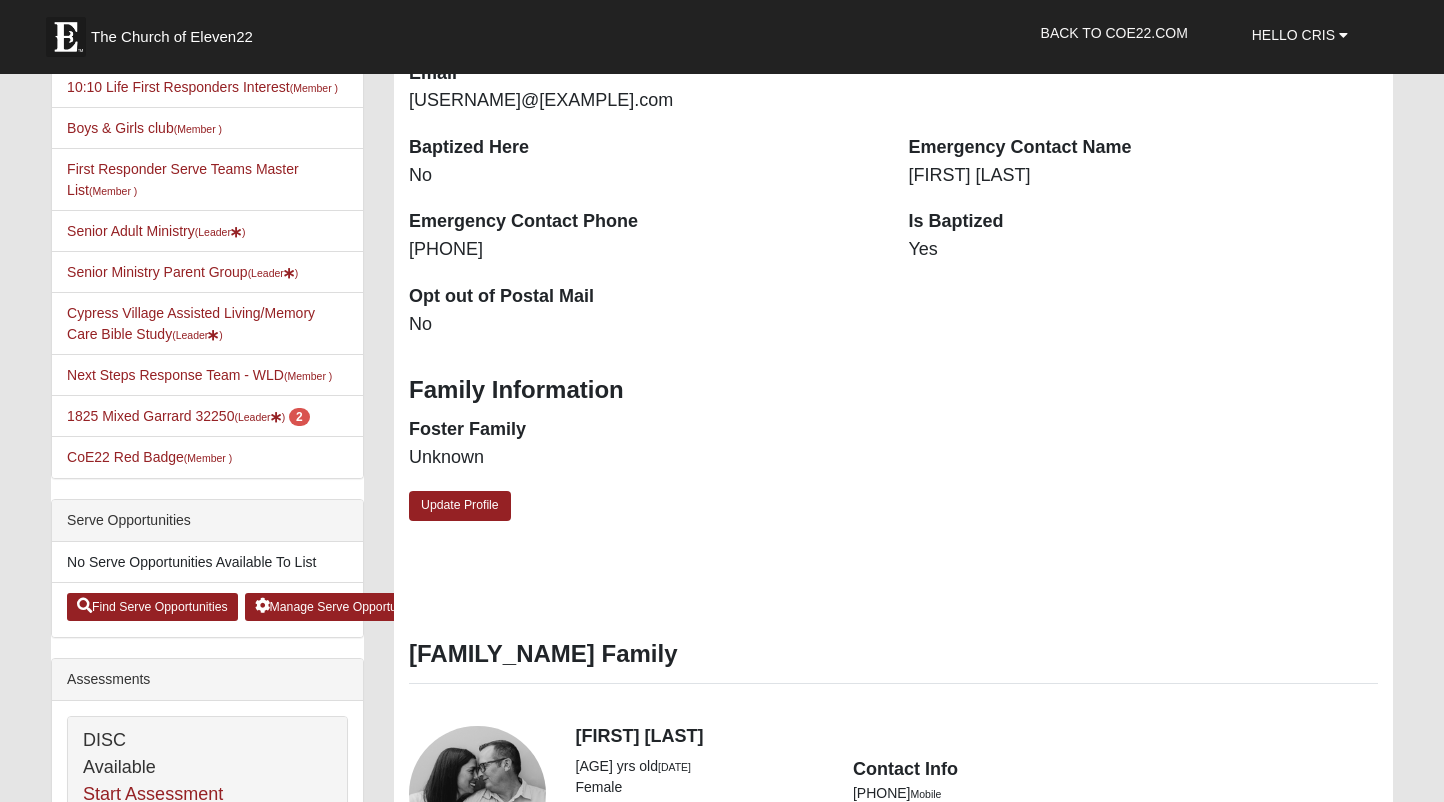 scroll, scrollTop: 524, scrollLeft: 0, axis: vertical 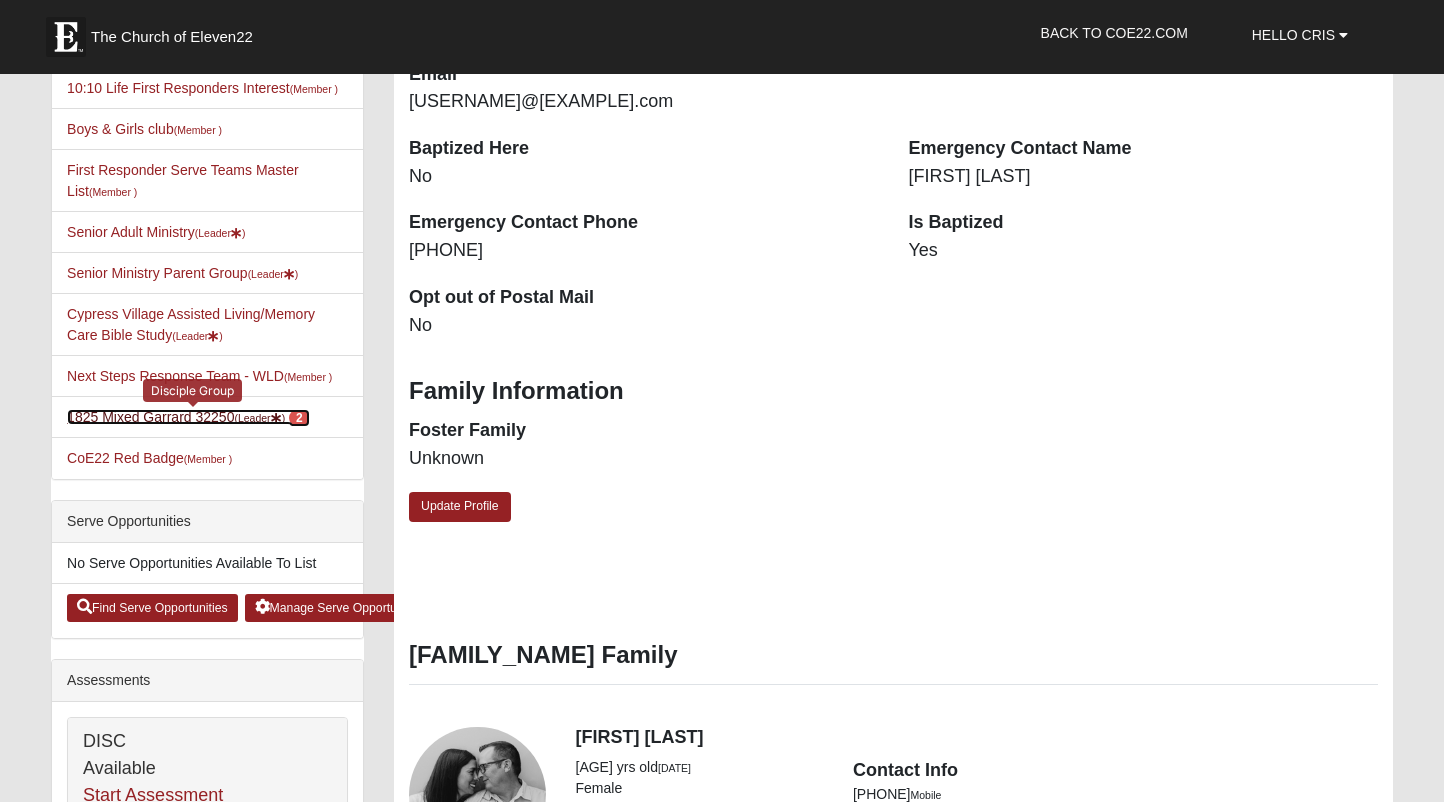 click on "[NUMBER] [STREET] [POSTAL_CODE]  (Leader
)
[NUMBER]" at bounding box center [188, 417] 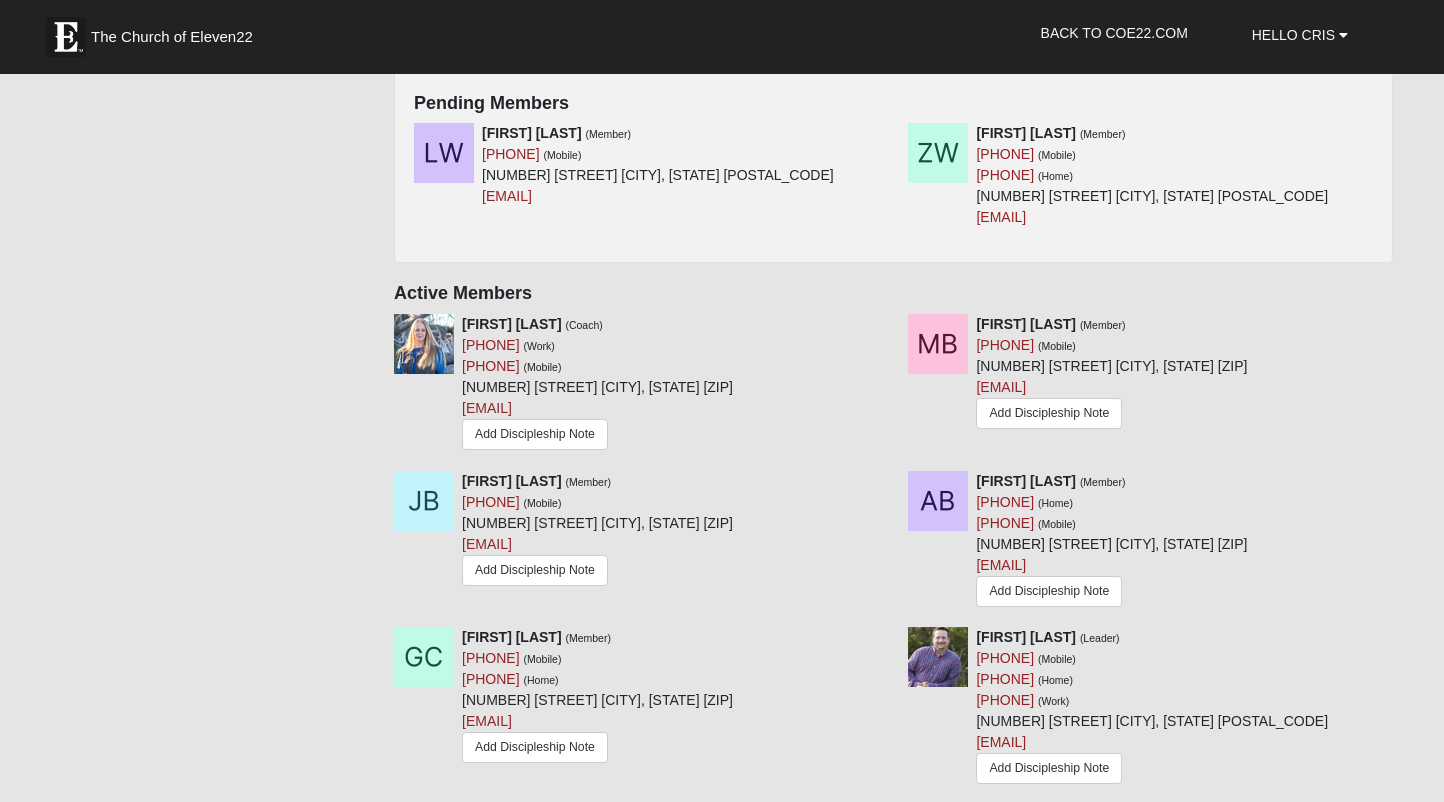 scroll, scrollTop: 989, scrollLeft: 0, axis: vertical 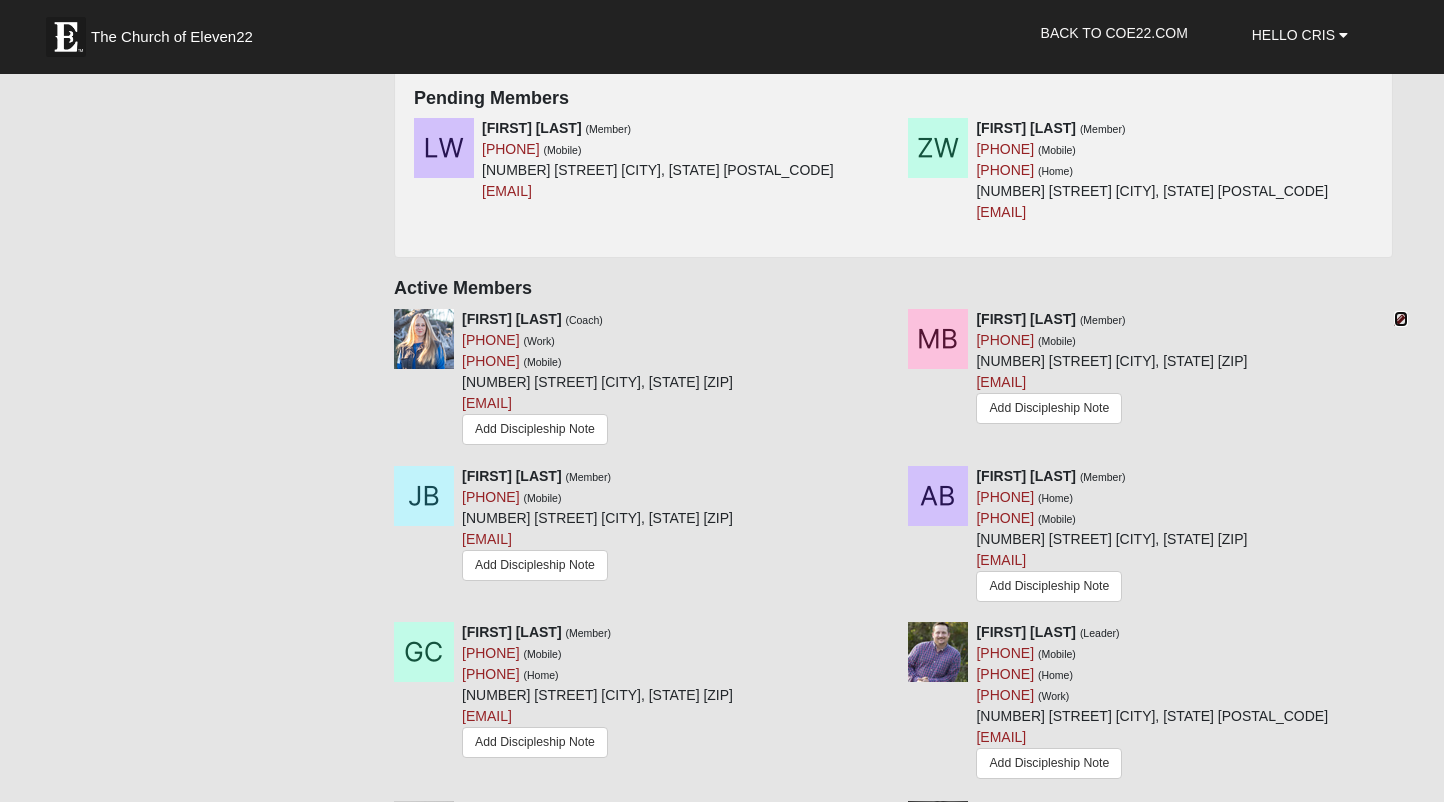click at bounding box center [1401, 319] 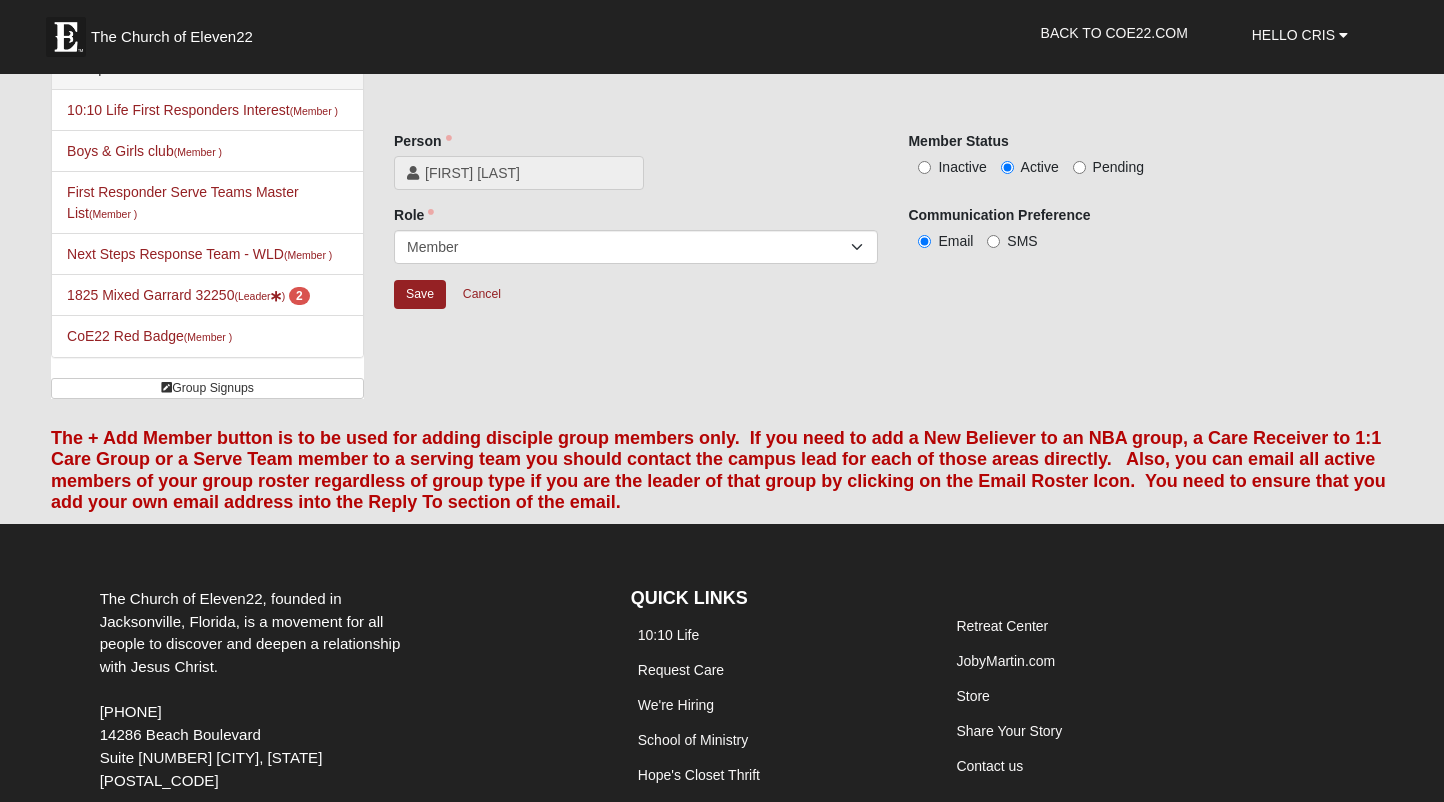 scroll, scrollTop: 30, scrollLeft: 0, axis: vertical 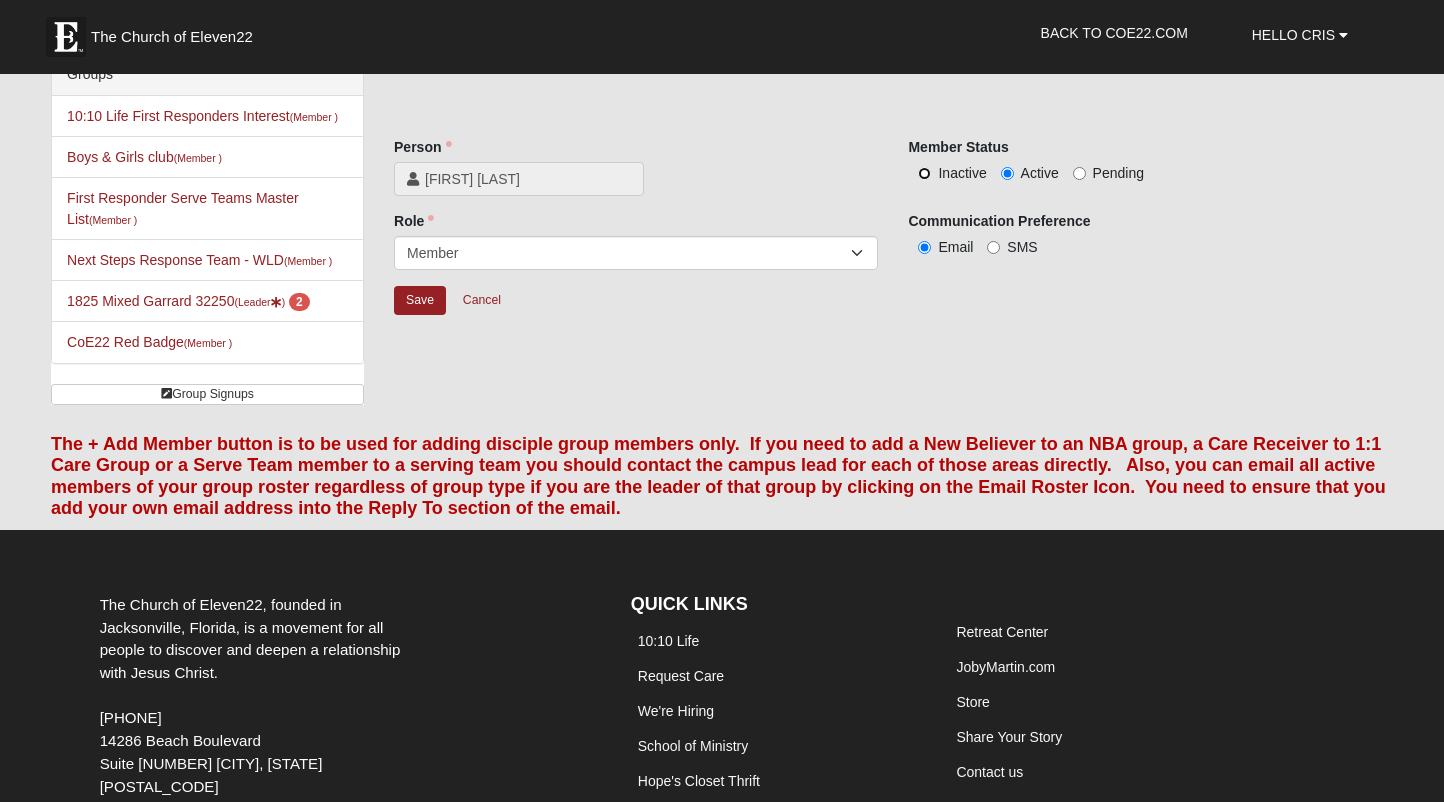 click on "Inactive" at bounding box center [924, 173] 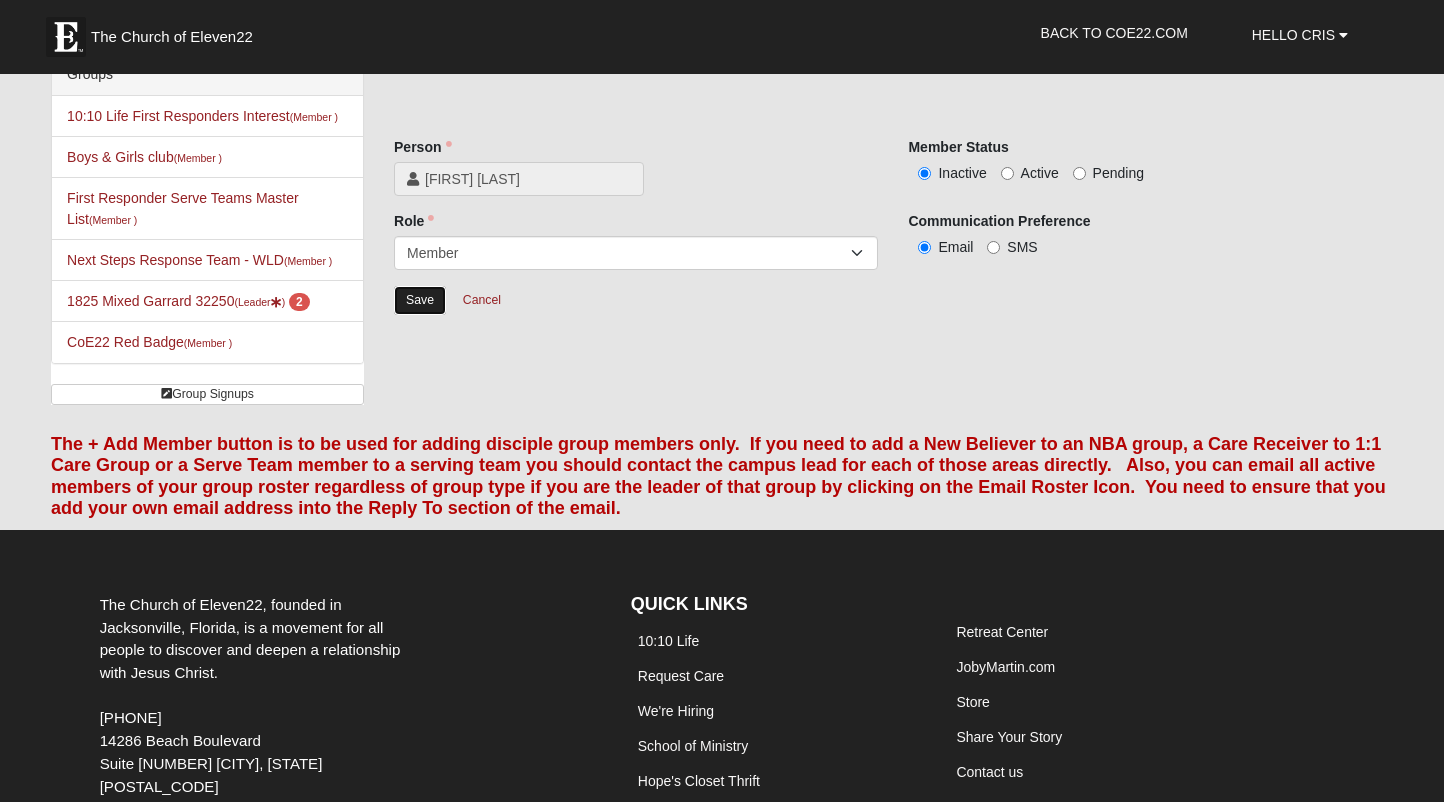 click on "Save" at bounding box center (420, 300) 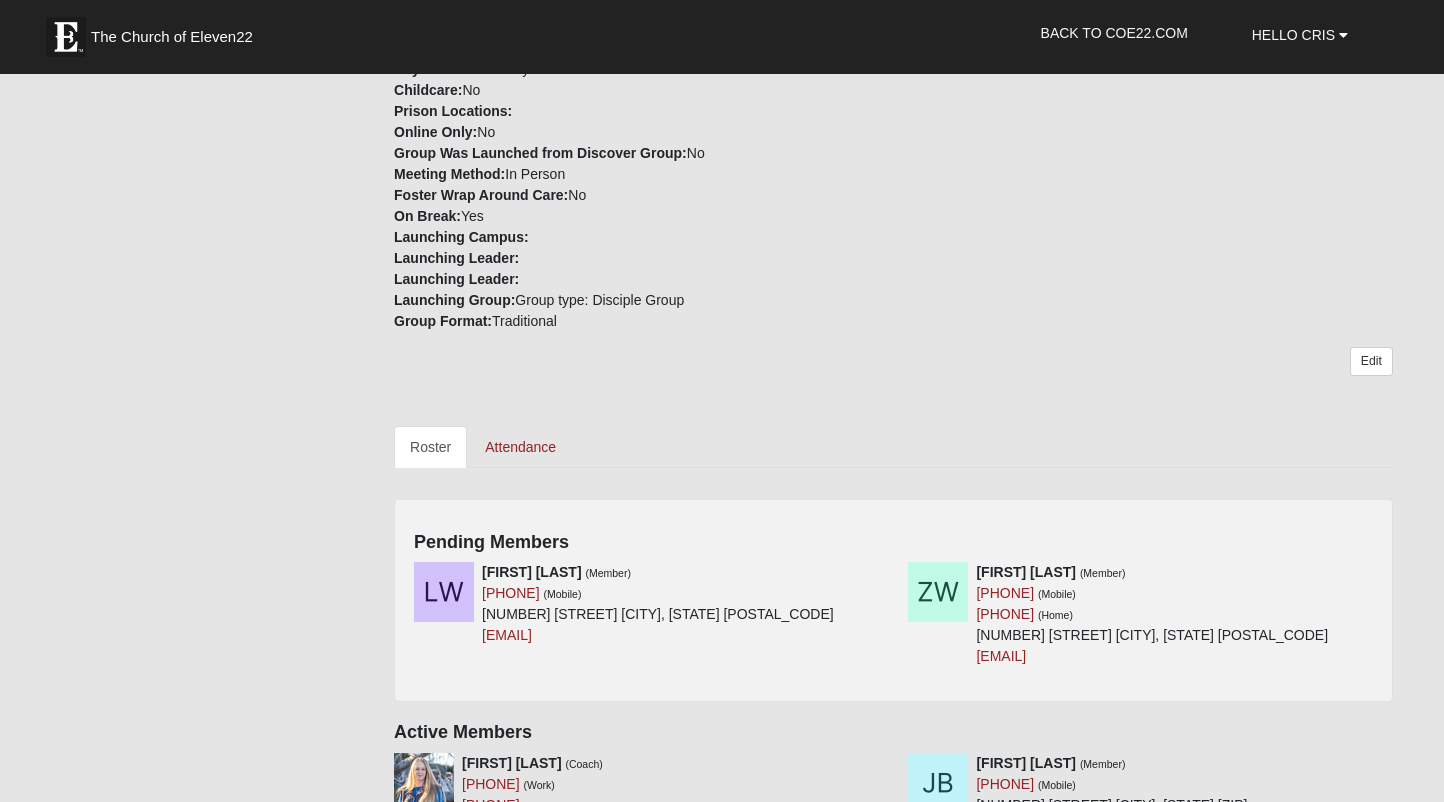 scroll, scrollTop: 552, scrollLeft: 0, axis: vertical 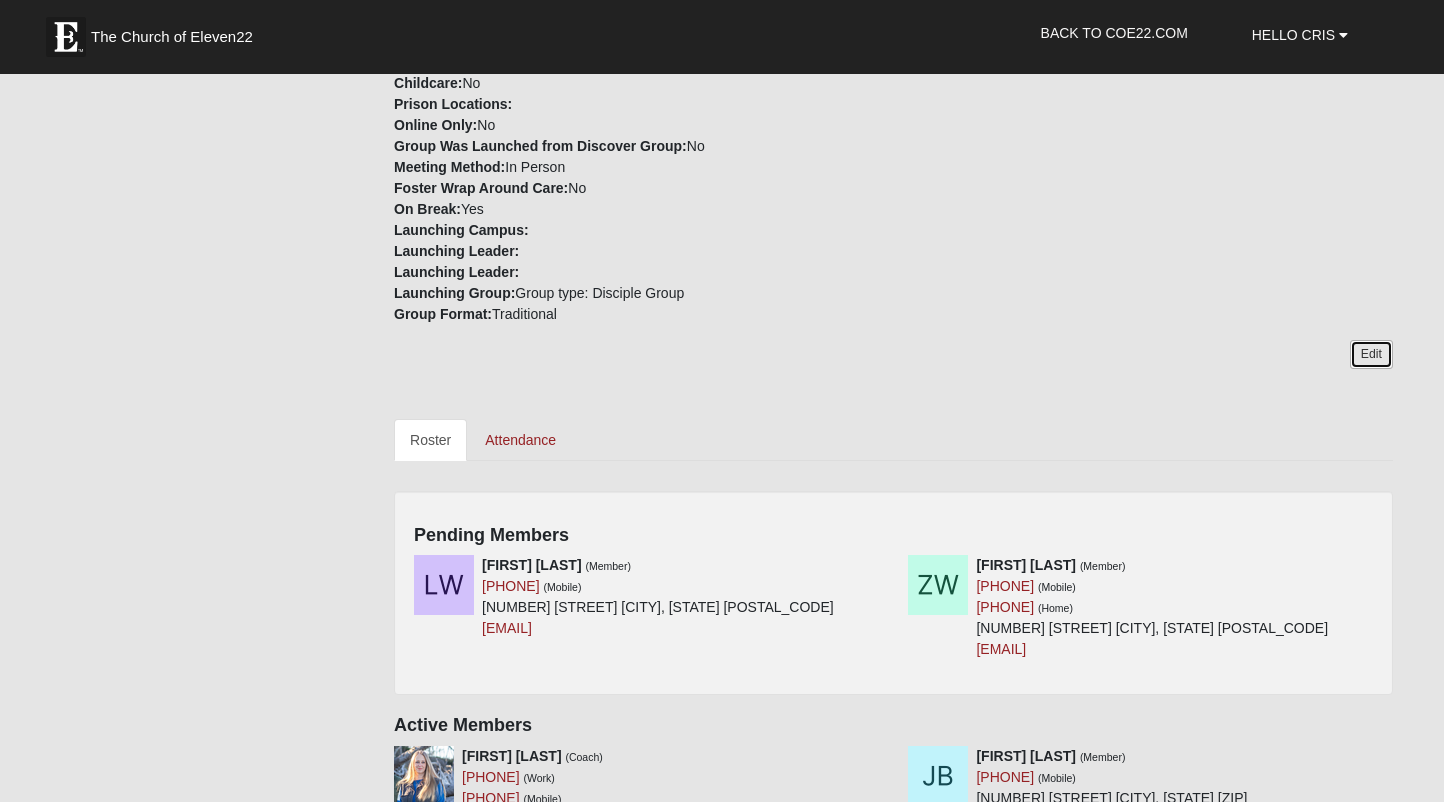 click on "Edit" at bounding box center [1371, 354] 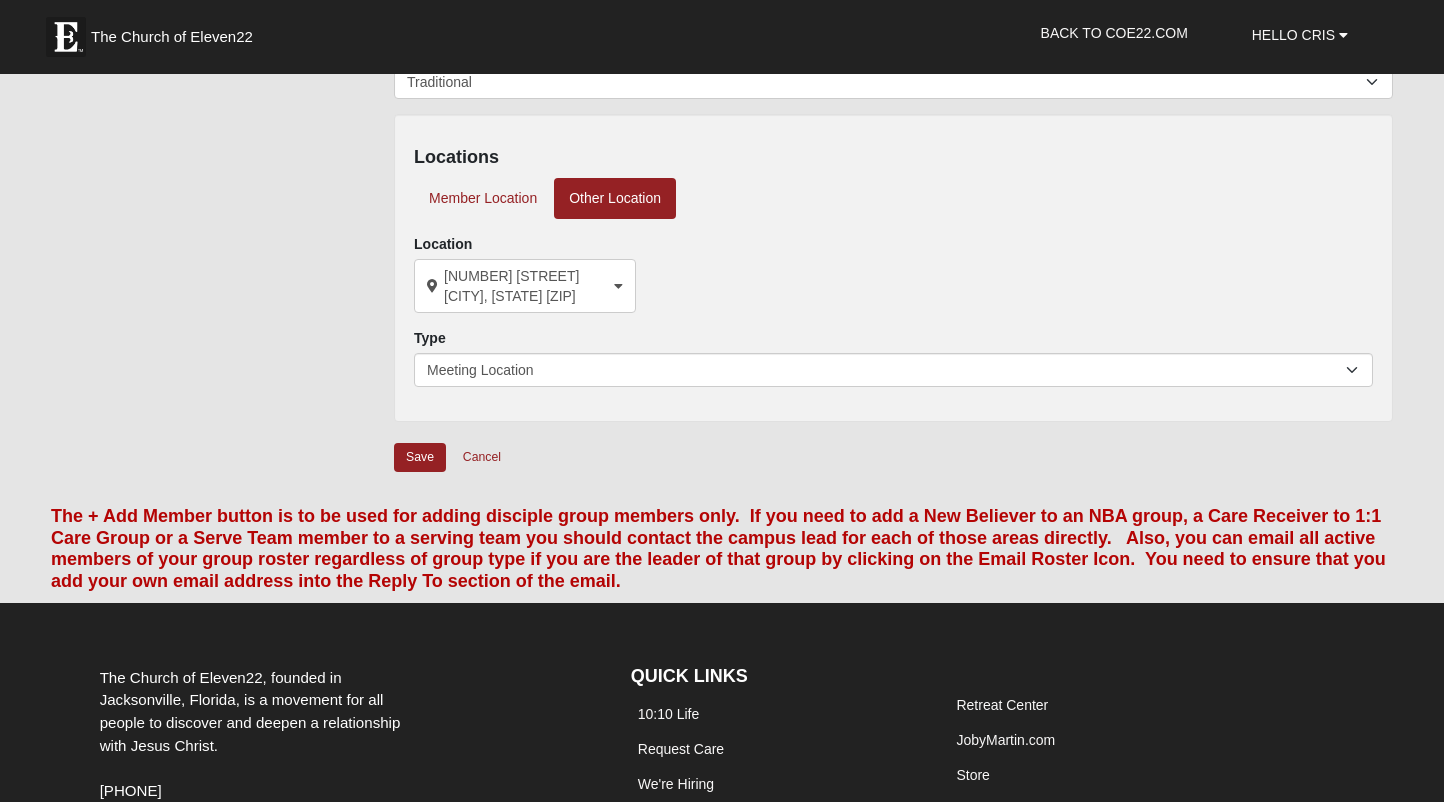 scroll, scrollTop: 1522, scrollLeft: 0, axis: vertical 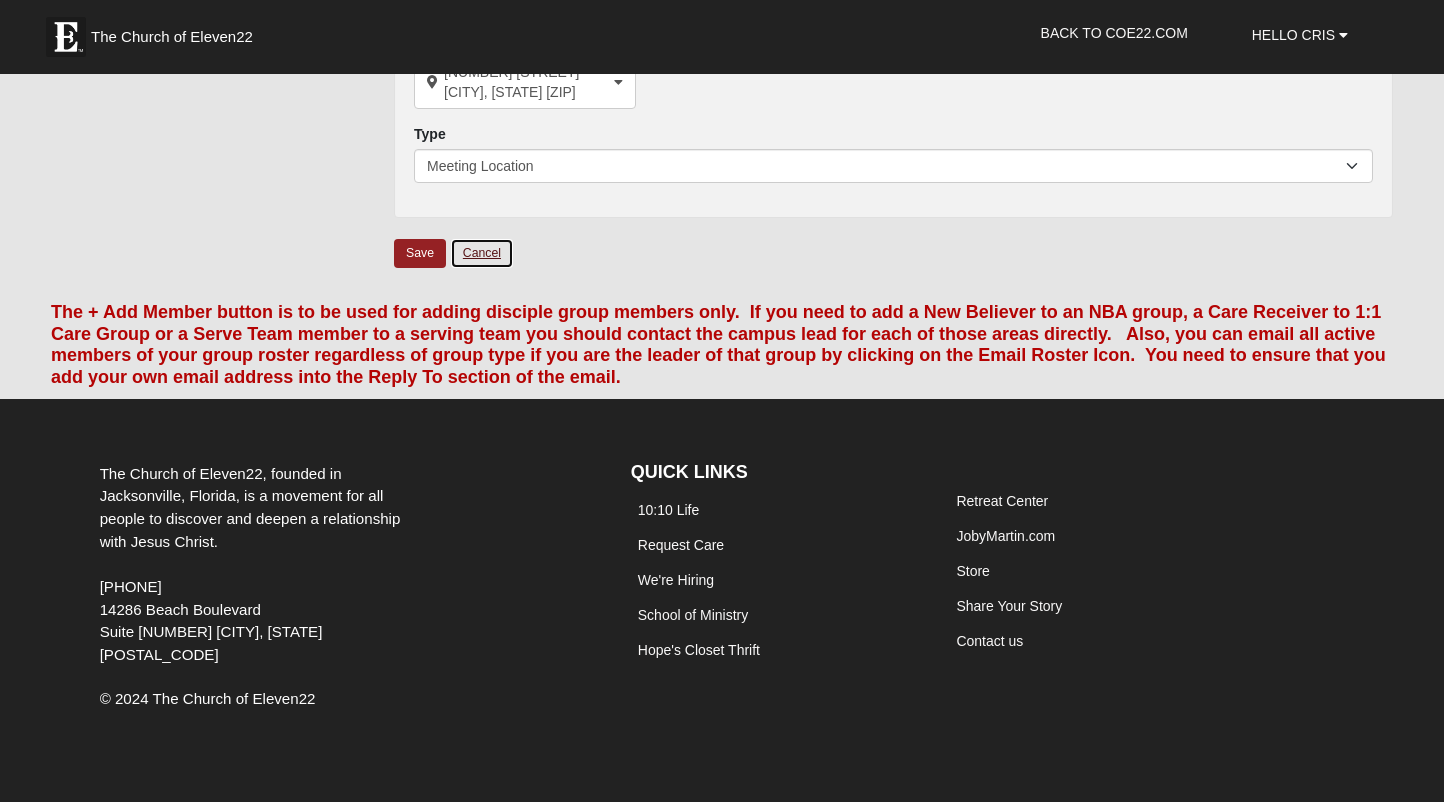 click on "Cancel" at bounding box center (482, 253) 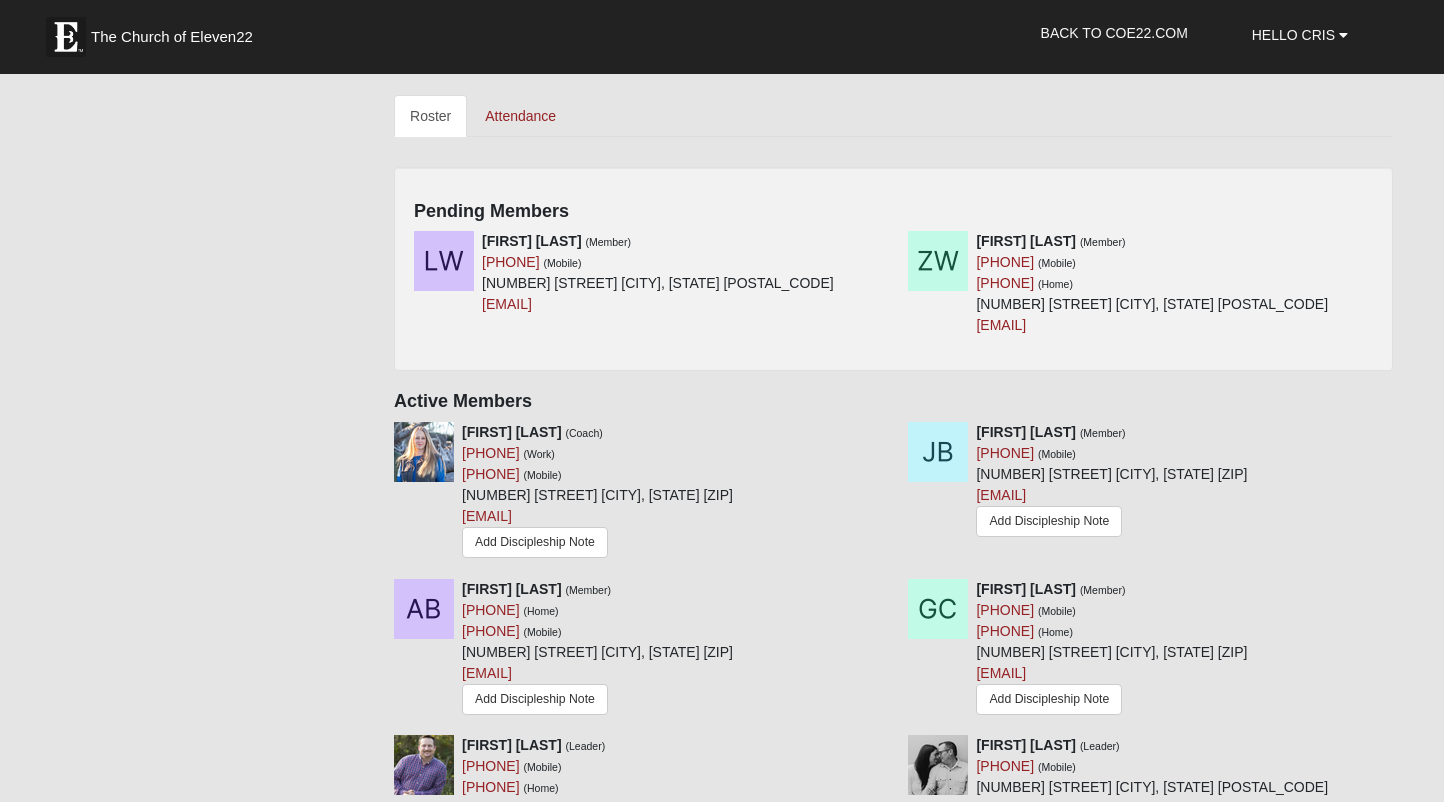 scroll, scrollTop: 874, scrollLeft: 0, axis: vertical 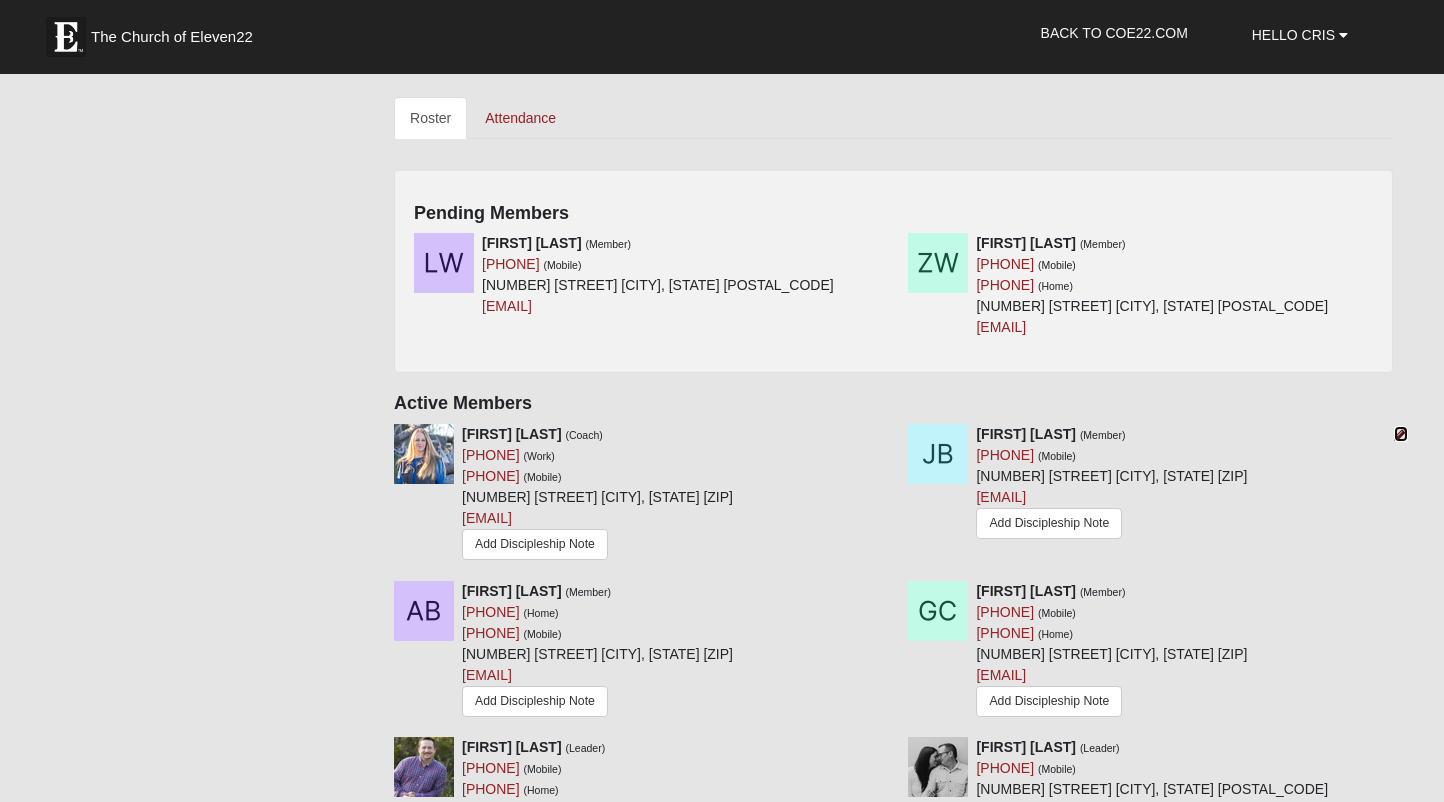click at bounding box center [1401, 434] 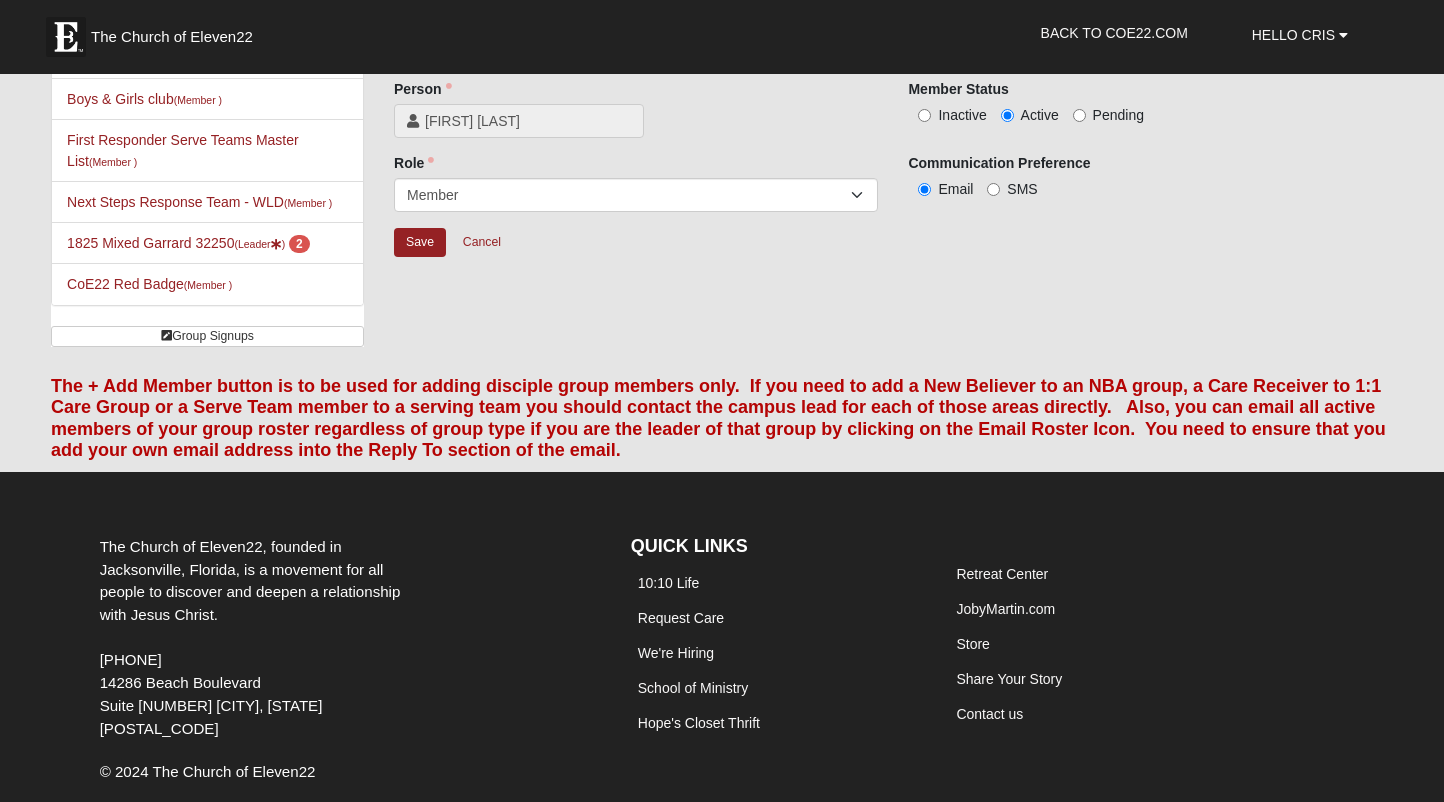 scroll, scrollTop: 59, scrollLeft: 0, axis: vertical 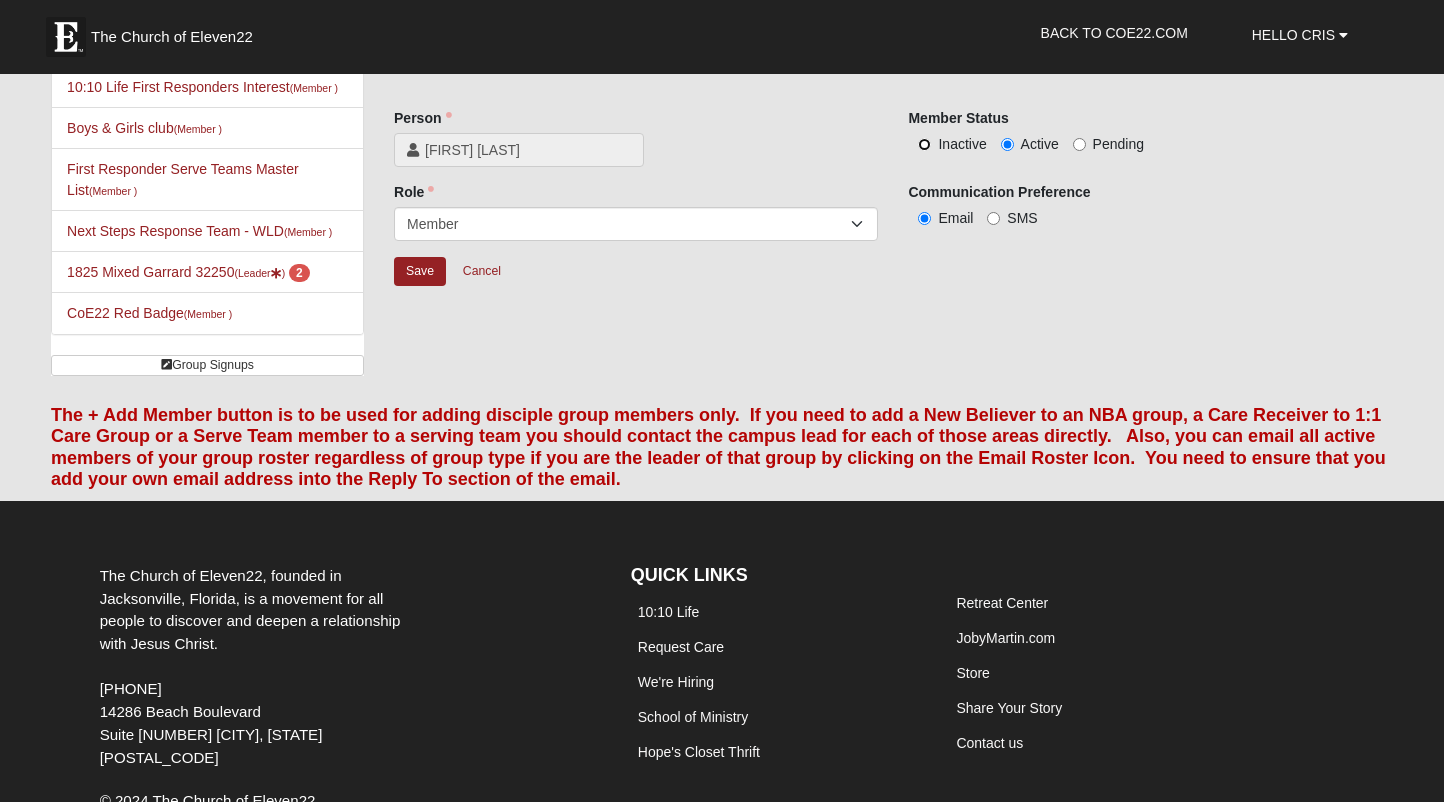 click on "Inactive" at bounding box center [924, 144] 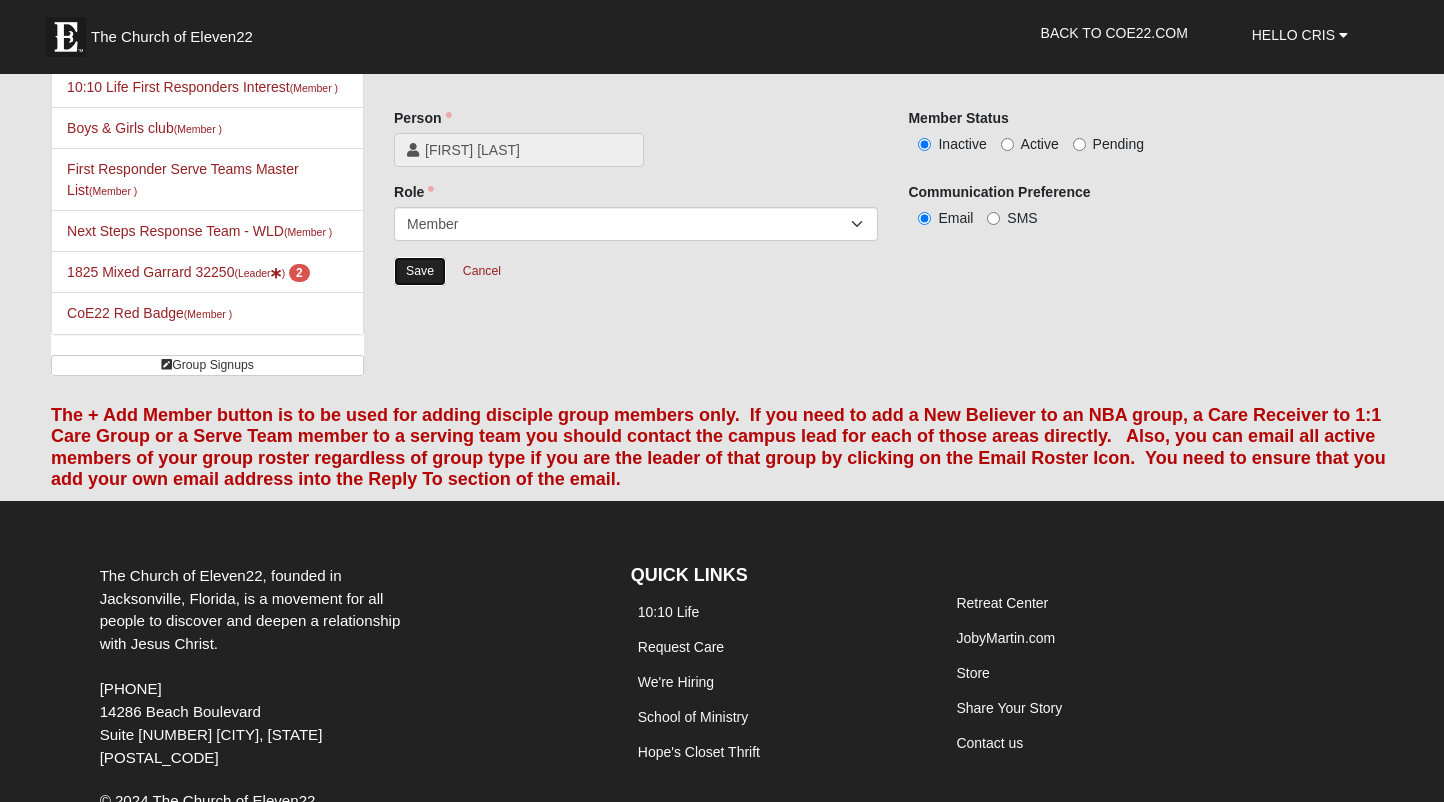 click on "Save" at bounding box center (420, 271) 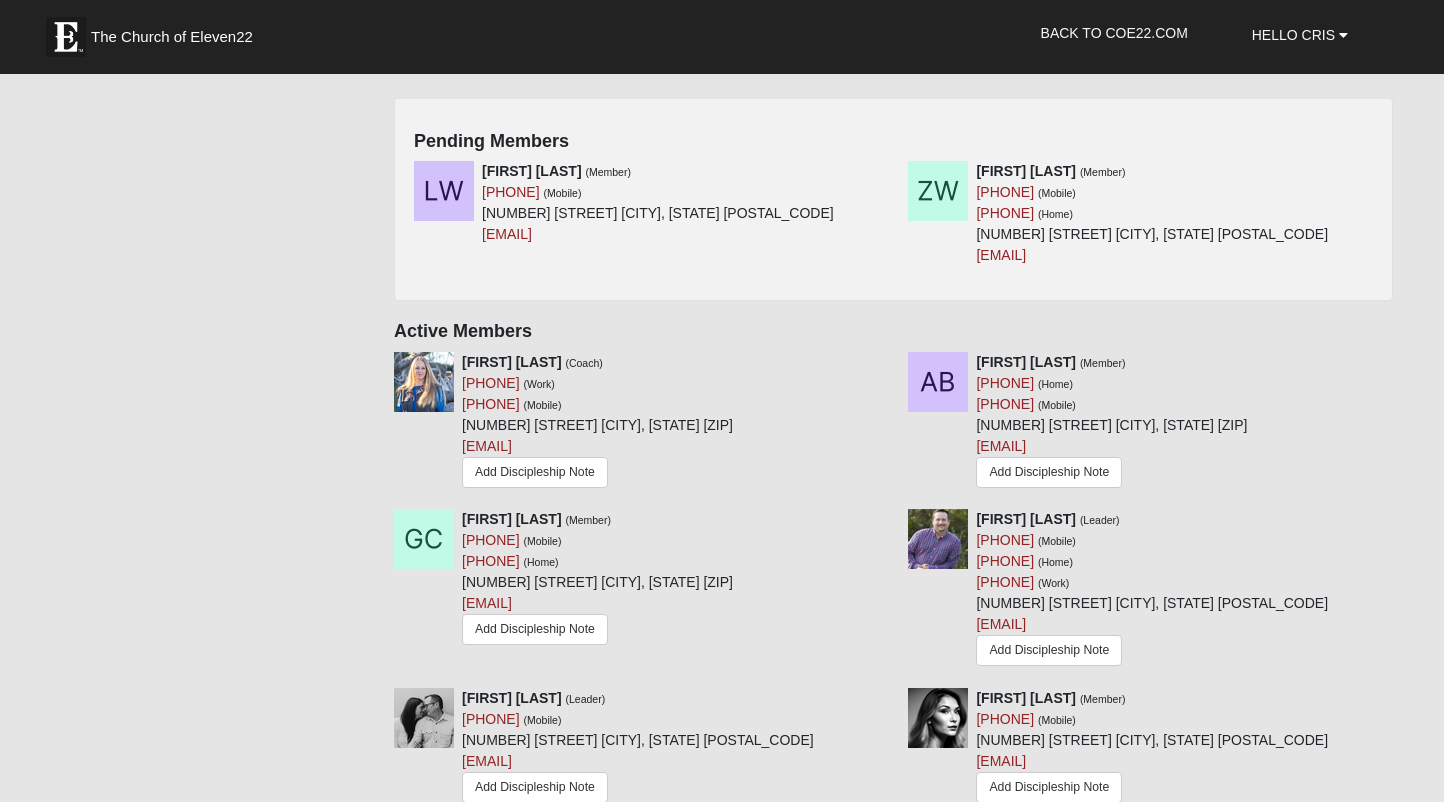 scroll, scrollTop: 1010, scrollLeft: 0, axis: vertical 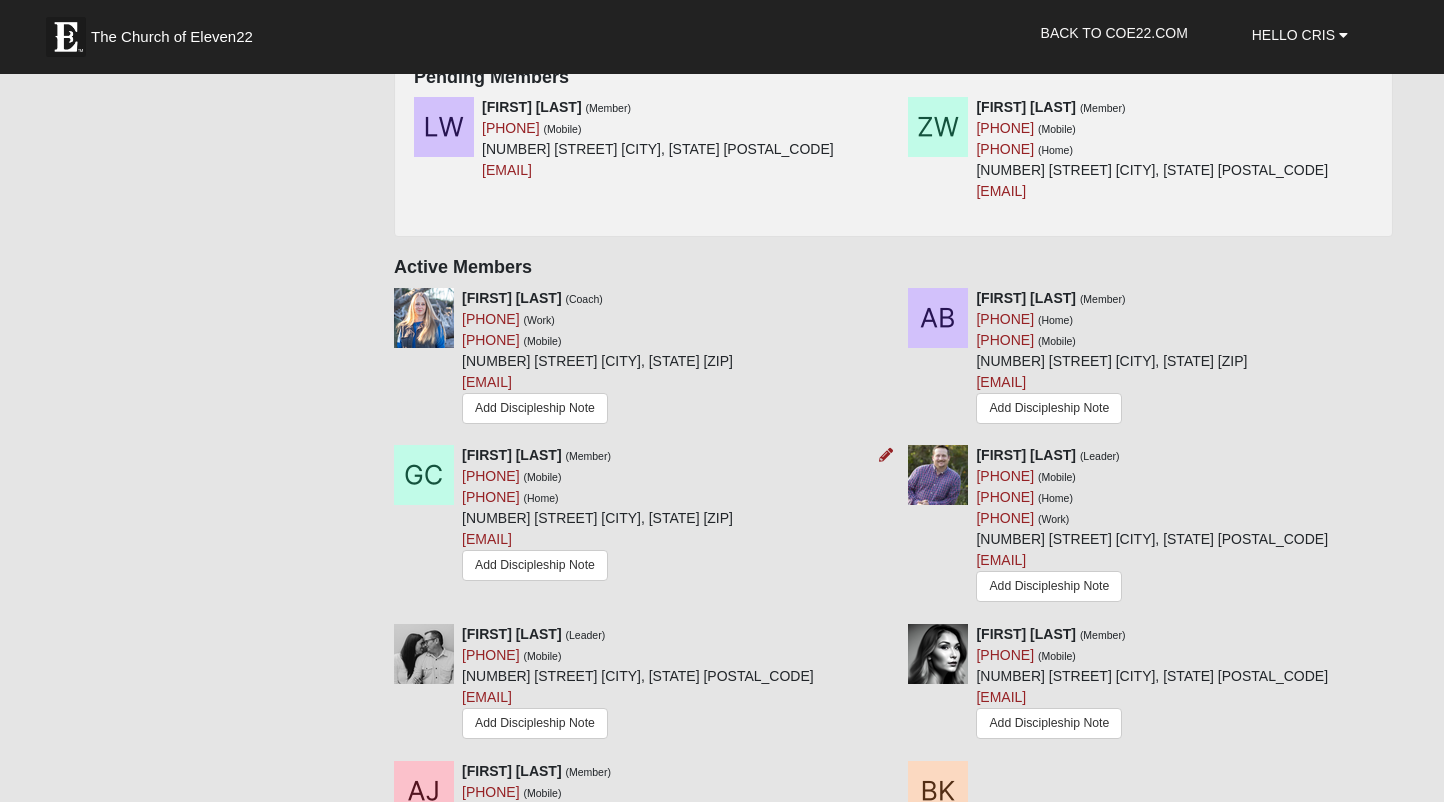 click on "[FIRST] [LAST]
(Member)
(PHONE)    (Mobile)
(PHONE)    (Home)
83 Saratoga Cir S
Atlantic Beach, [STATE] [ZIP]
gcoker.play@[EMAIL]
Add Discipleship Note" at bounding box center (597, 516) 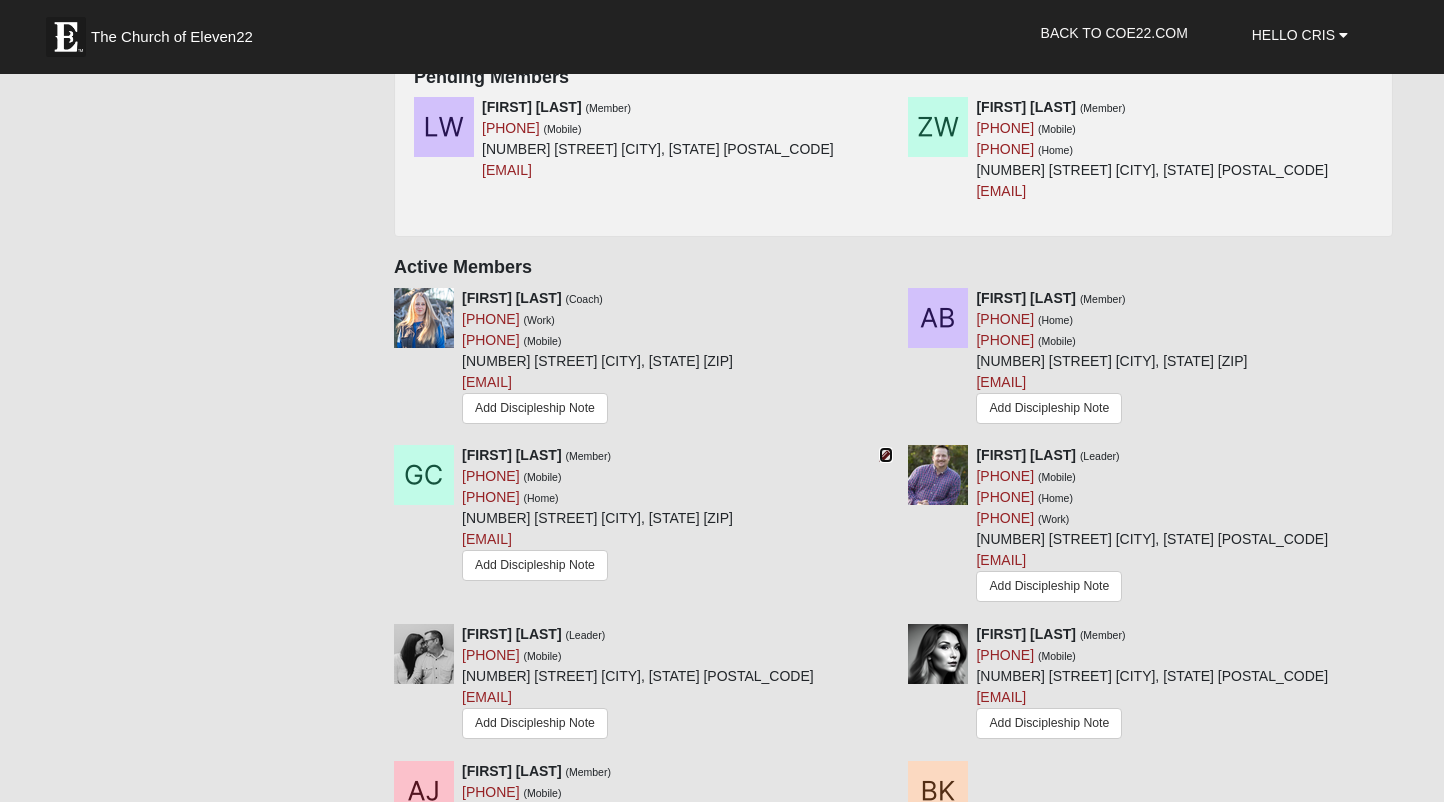 click at bounding box center (886, 455) 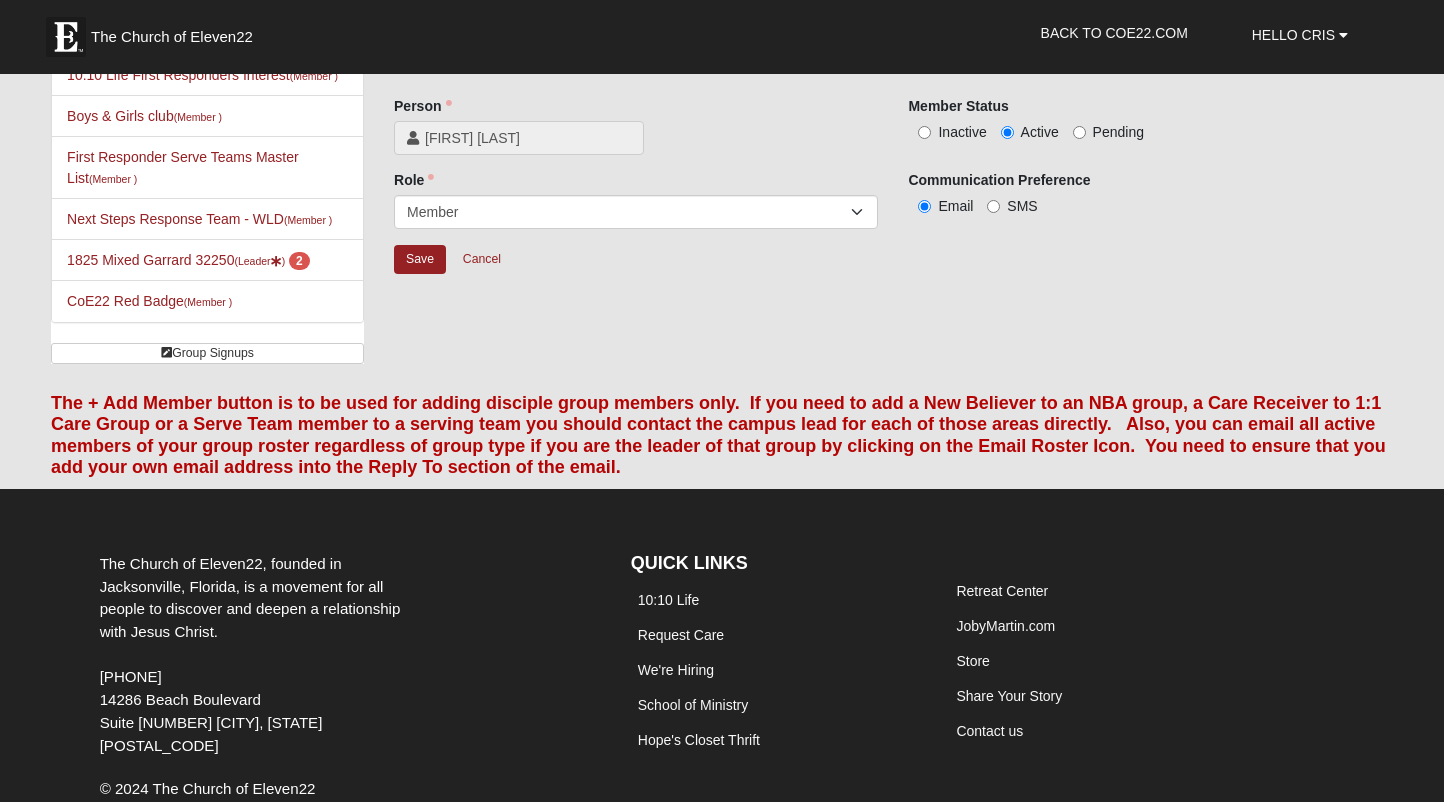 scroll, scrollTop: 66, scrollLeft: 0, axis: vertical 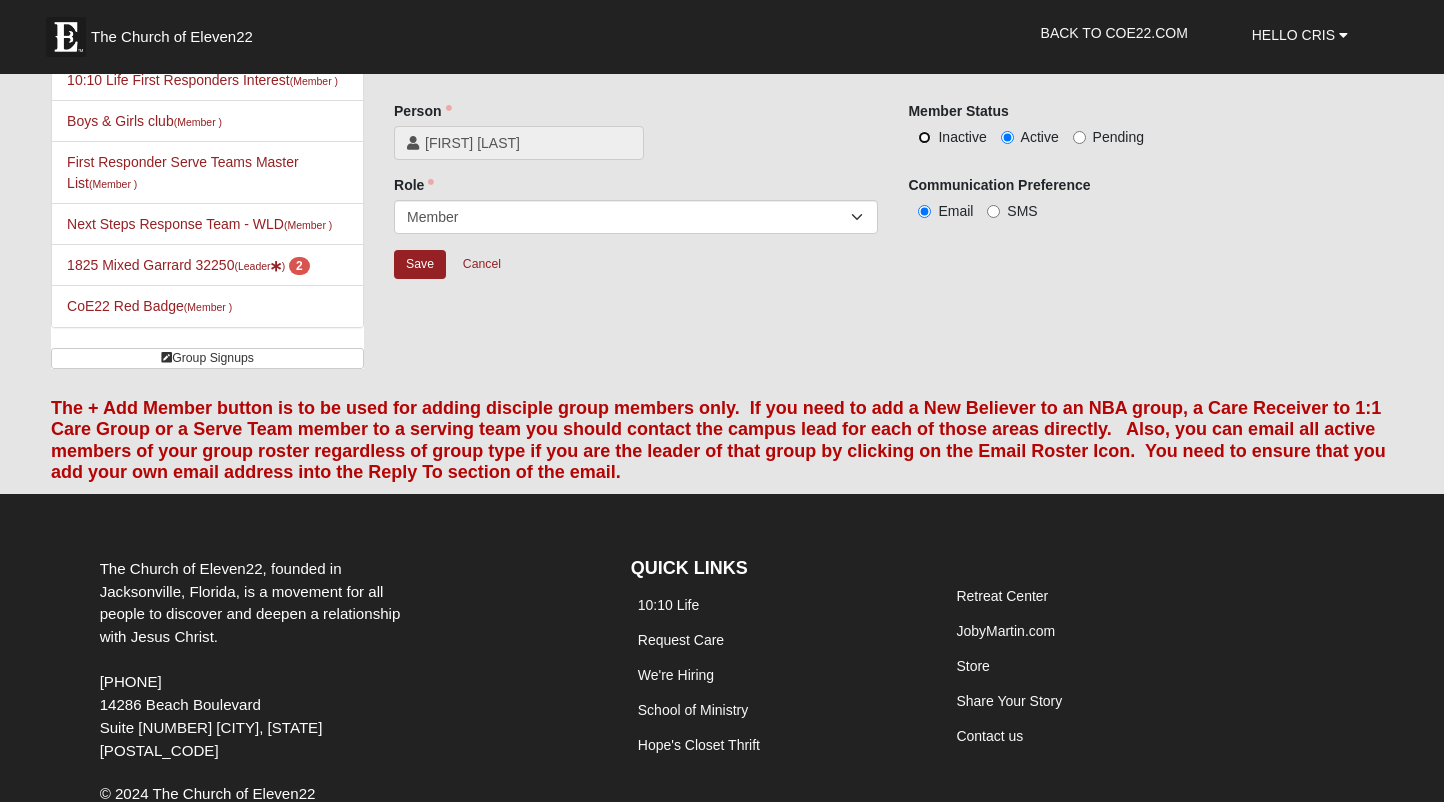 click on "Inactive" at bounding box center [924, 137] 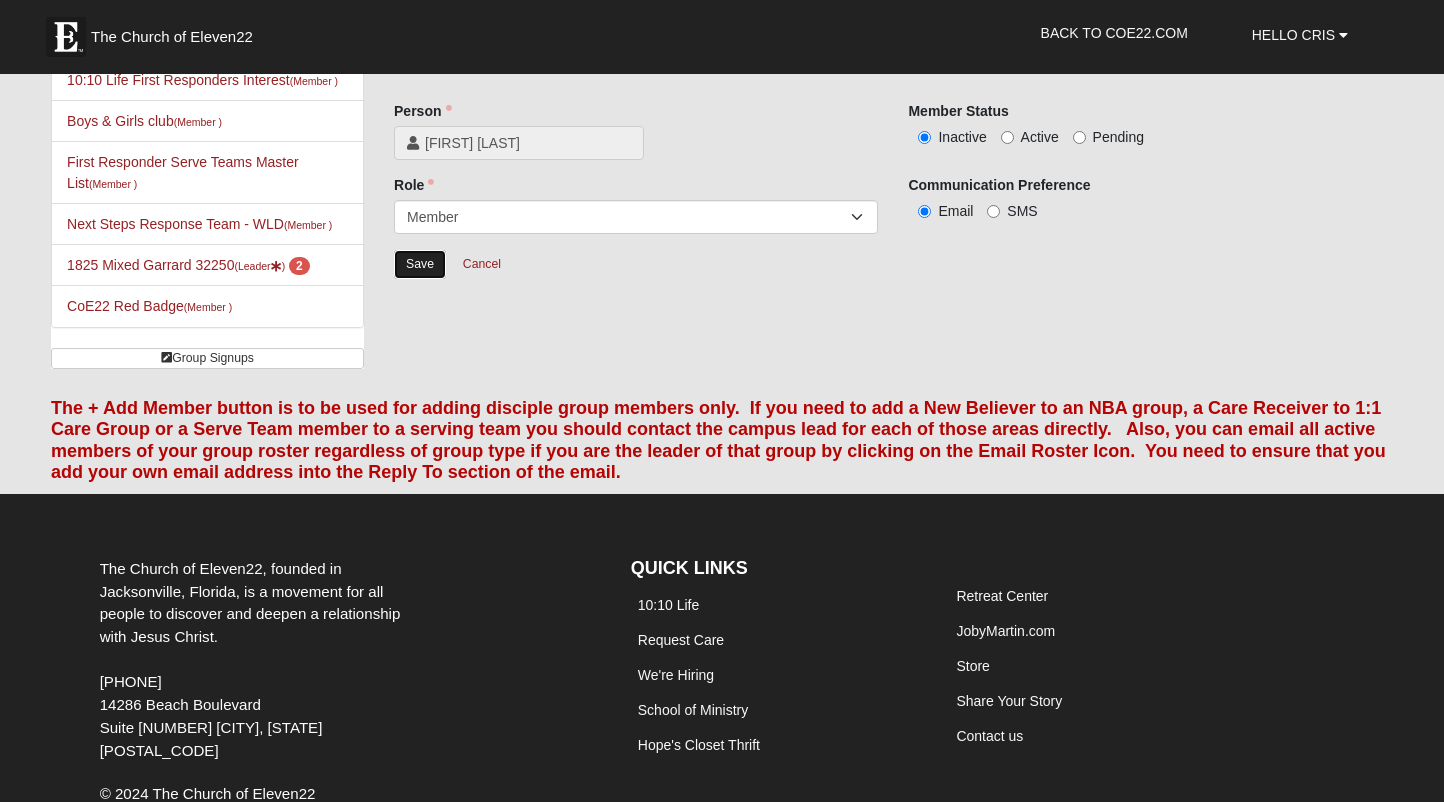 click on "Save" at bounding box center [420, 264] 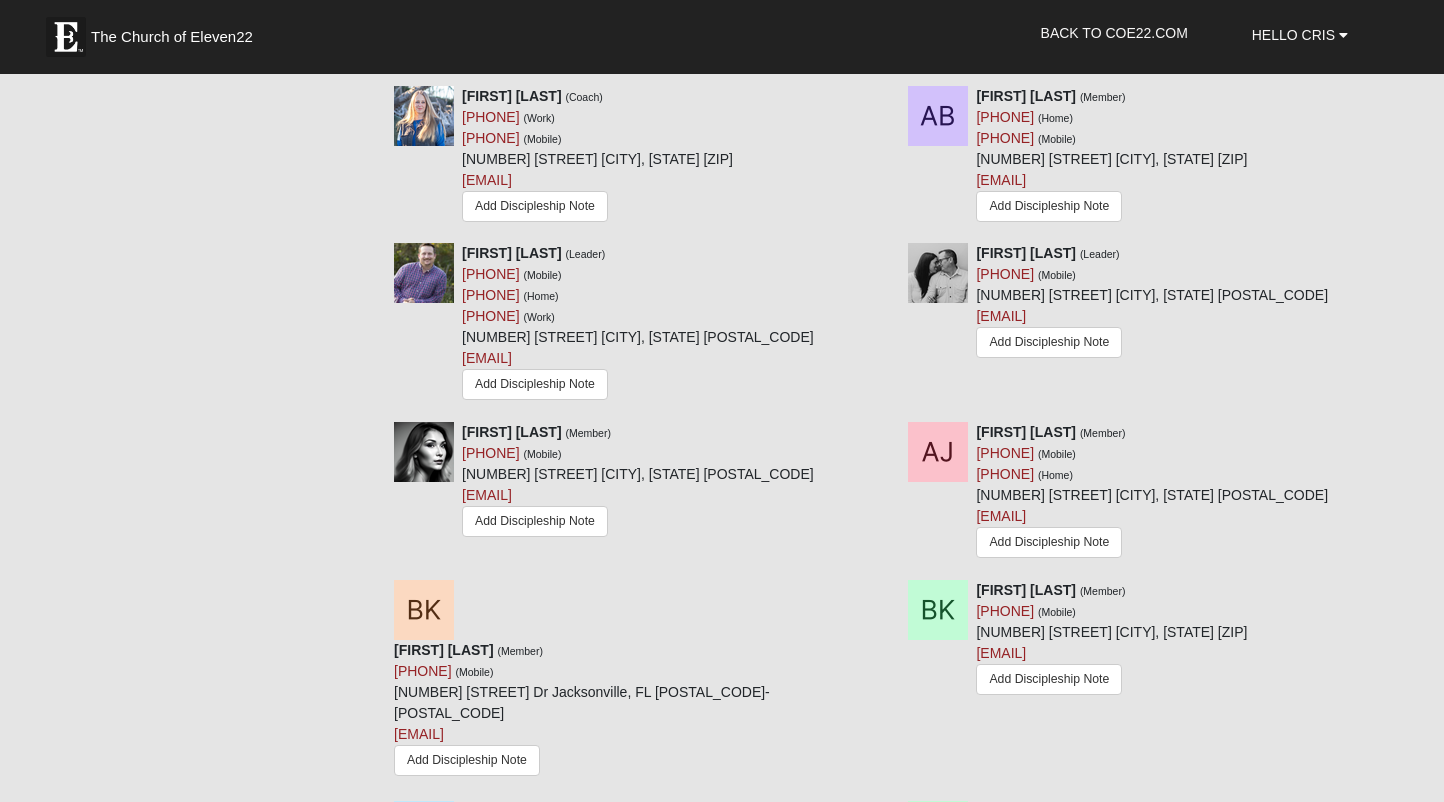 scroll, scrollTop: 1211, scrollLeft: 0, axis: vertical 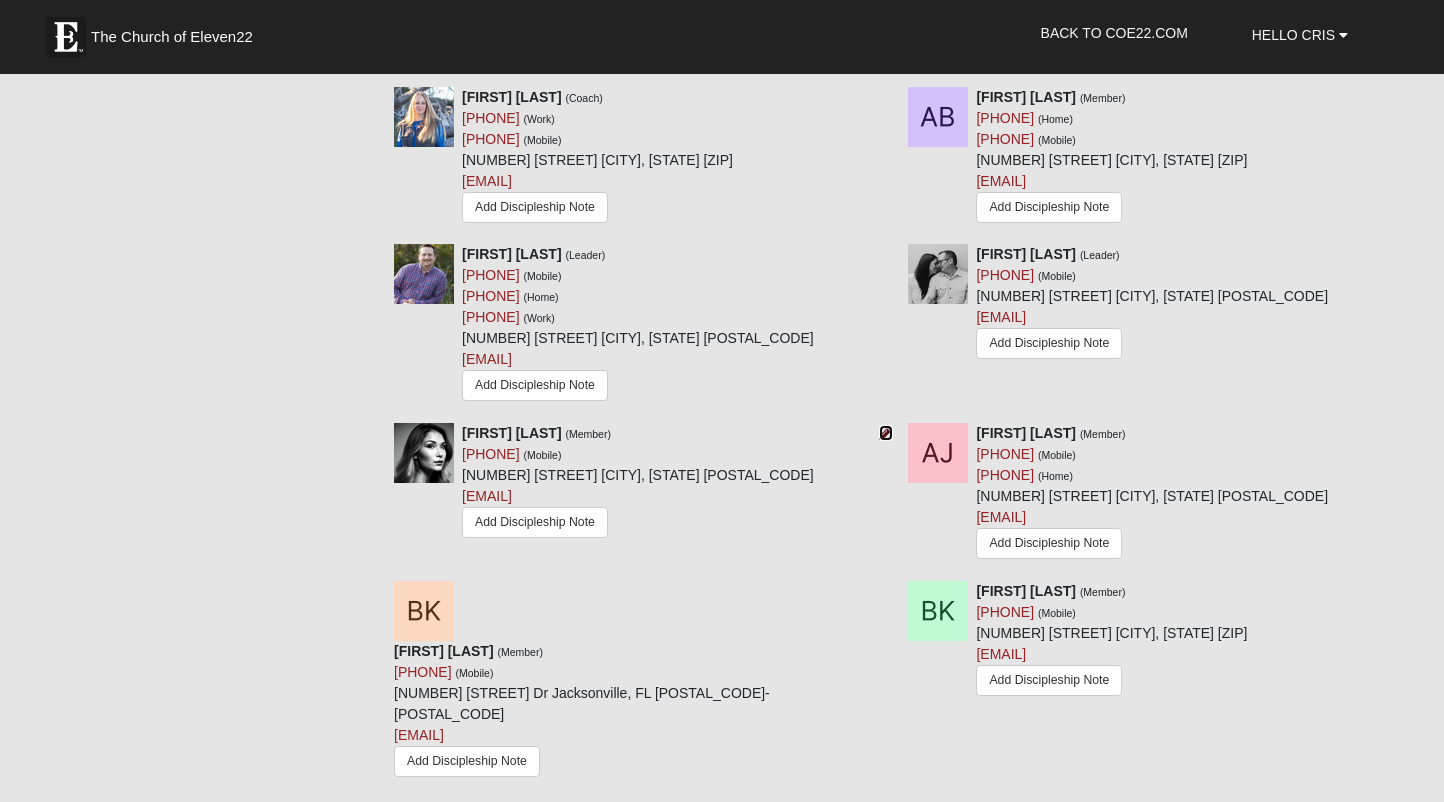 click at bounding box center (886, 433) 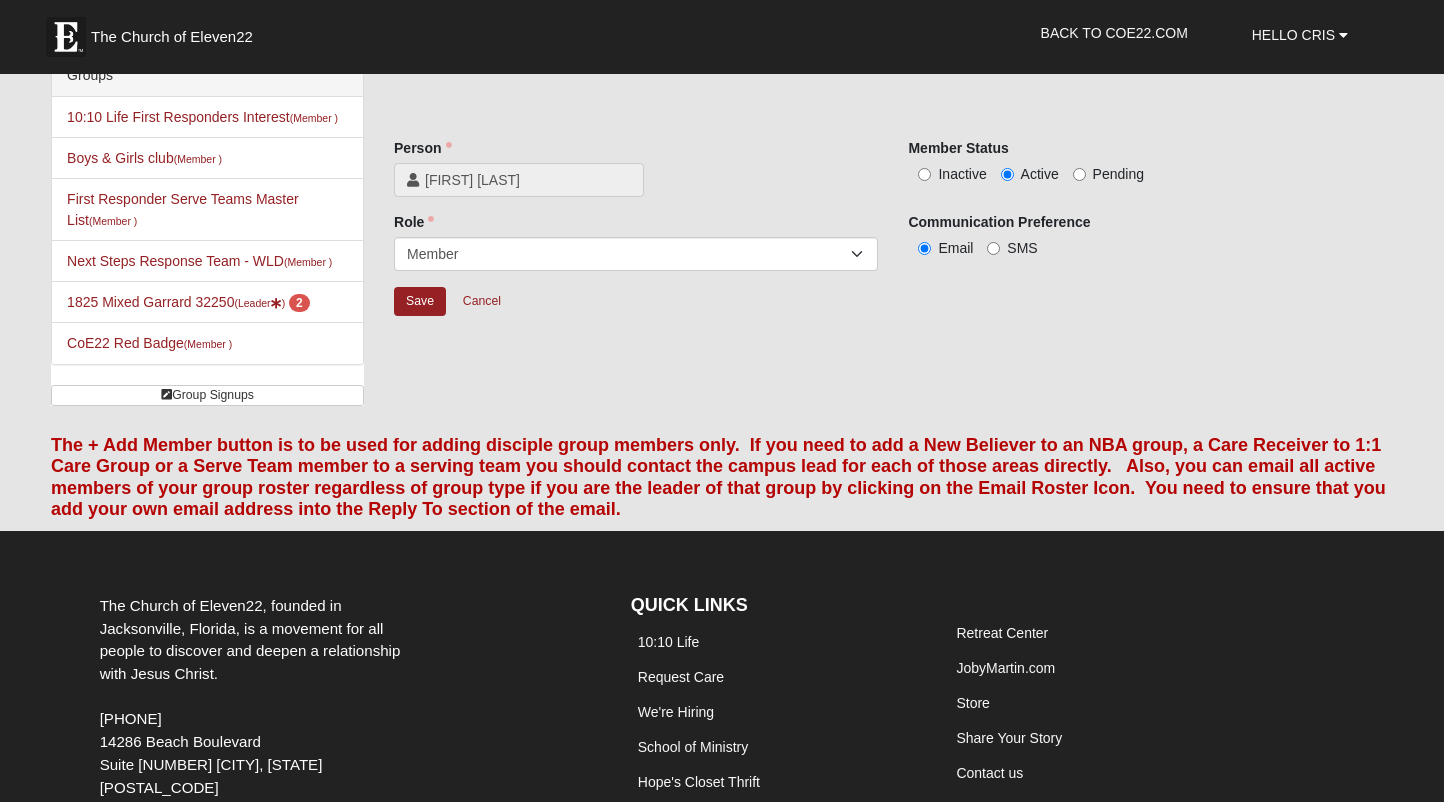 scroll, scrollTop: 0, scrollLeft: 0, axis: both 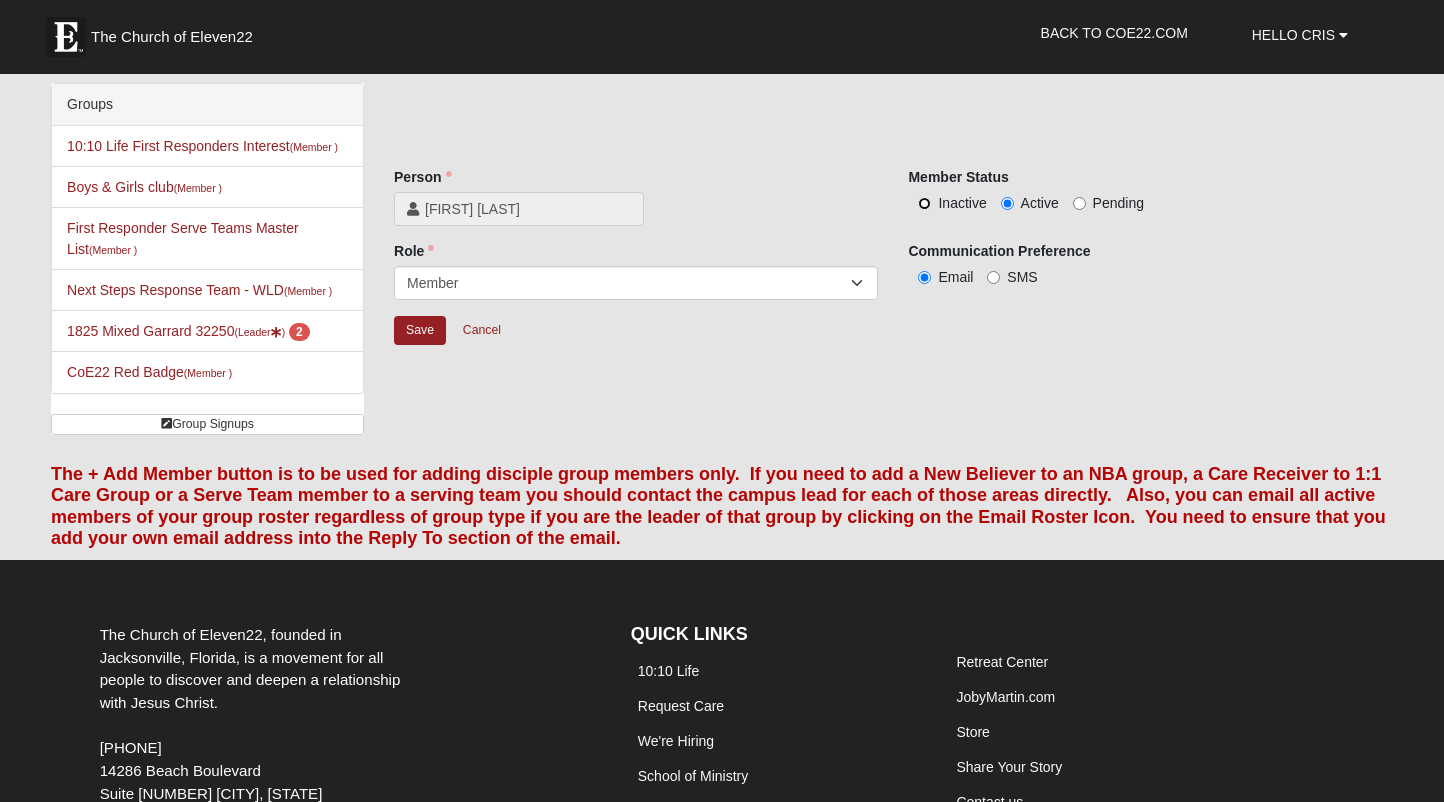 click on "Inactive" at bounding box center [924, 203] 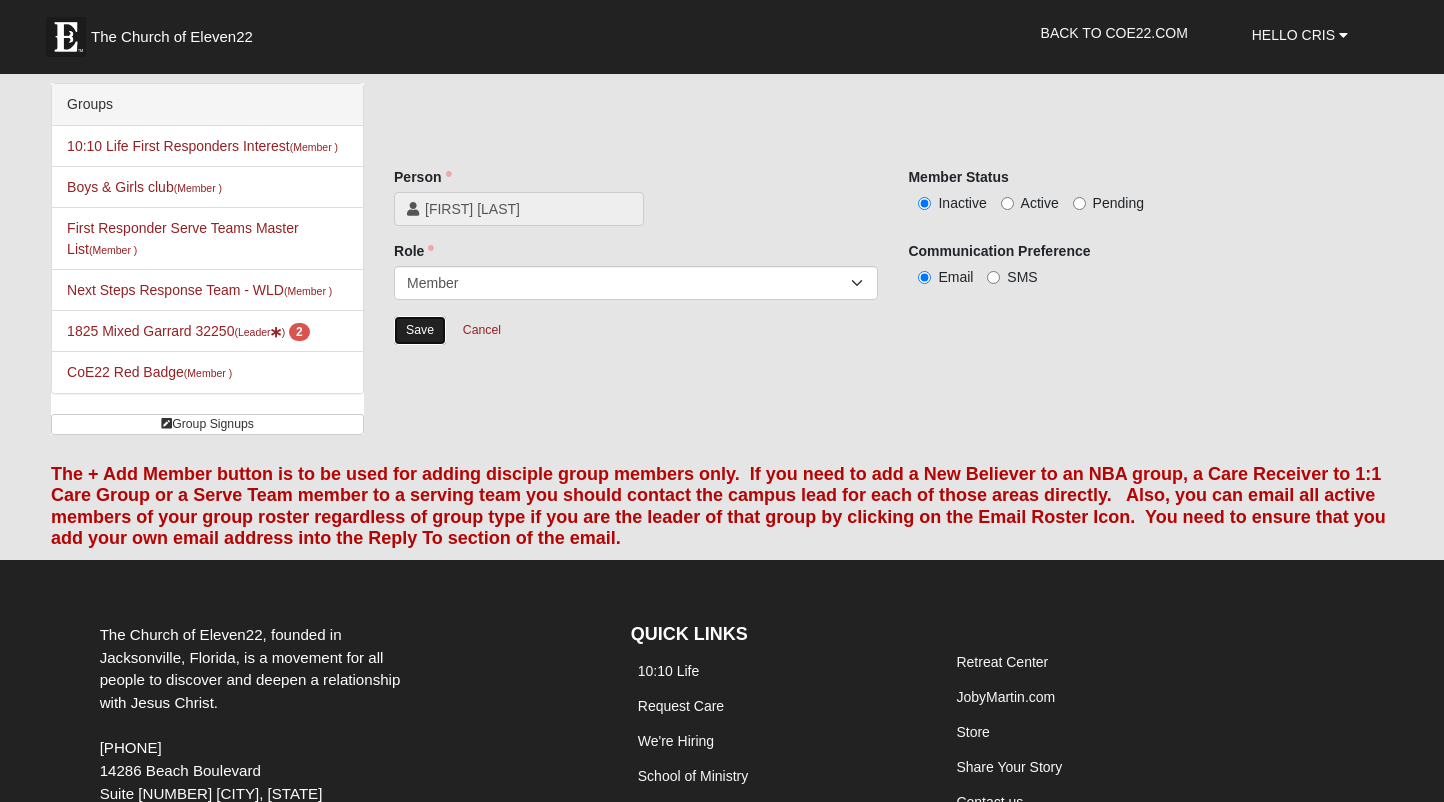 click on "Save" at bounding box center (420, 330) 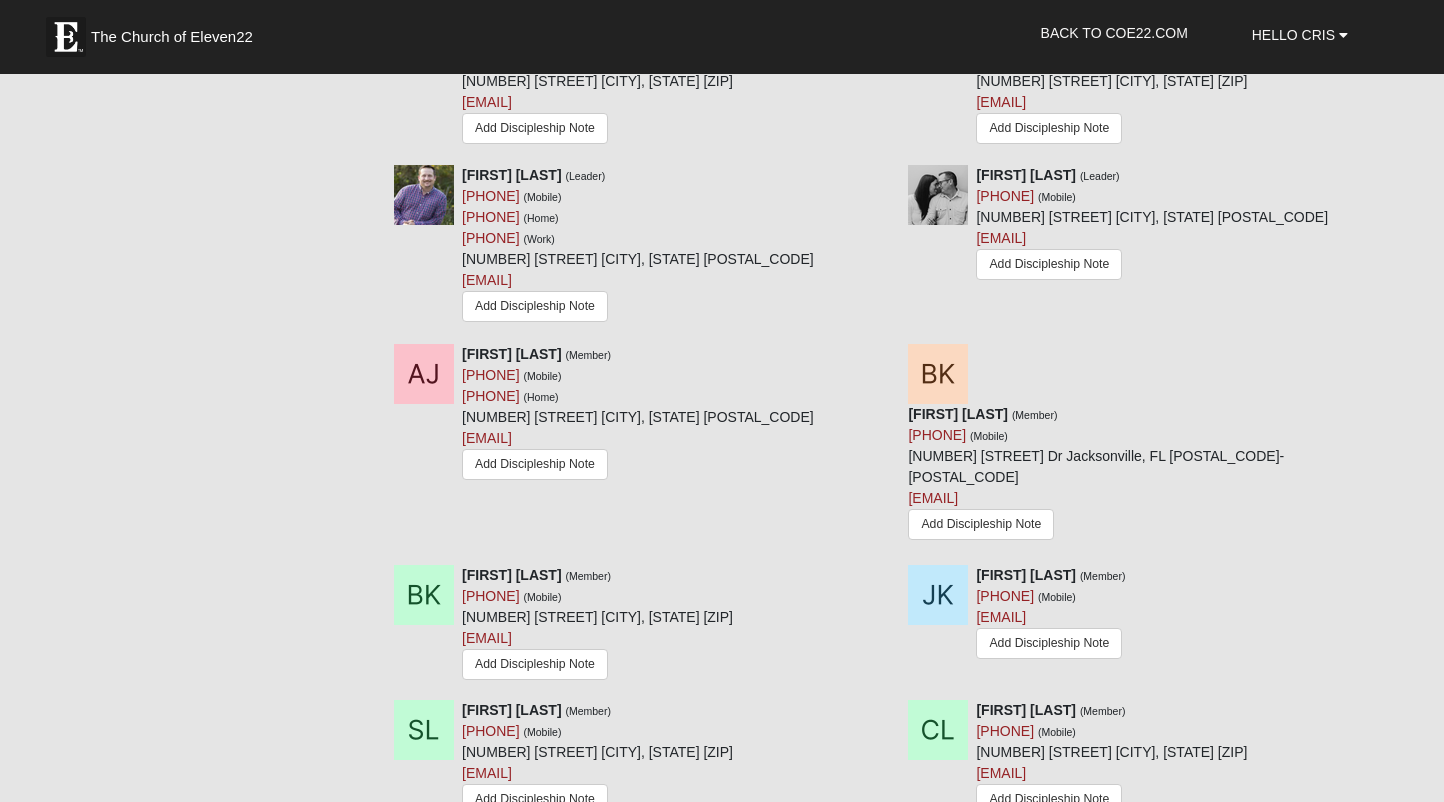 scroll, scrollTop: 1299, scrollLeft: 0, axis: vertical 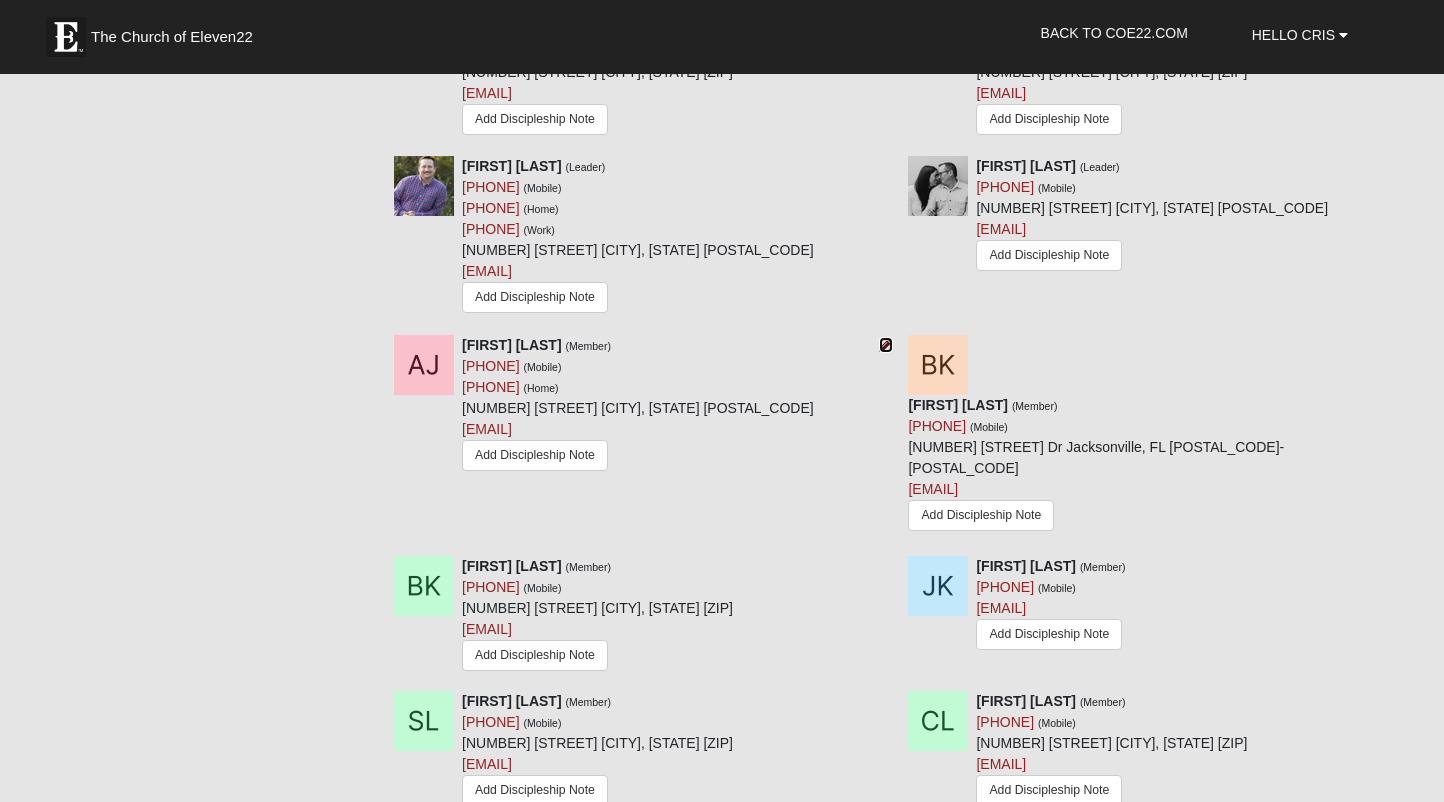 click at bounding box center (886, 345) 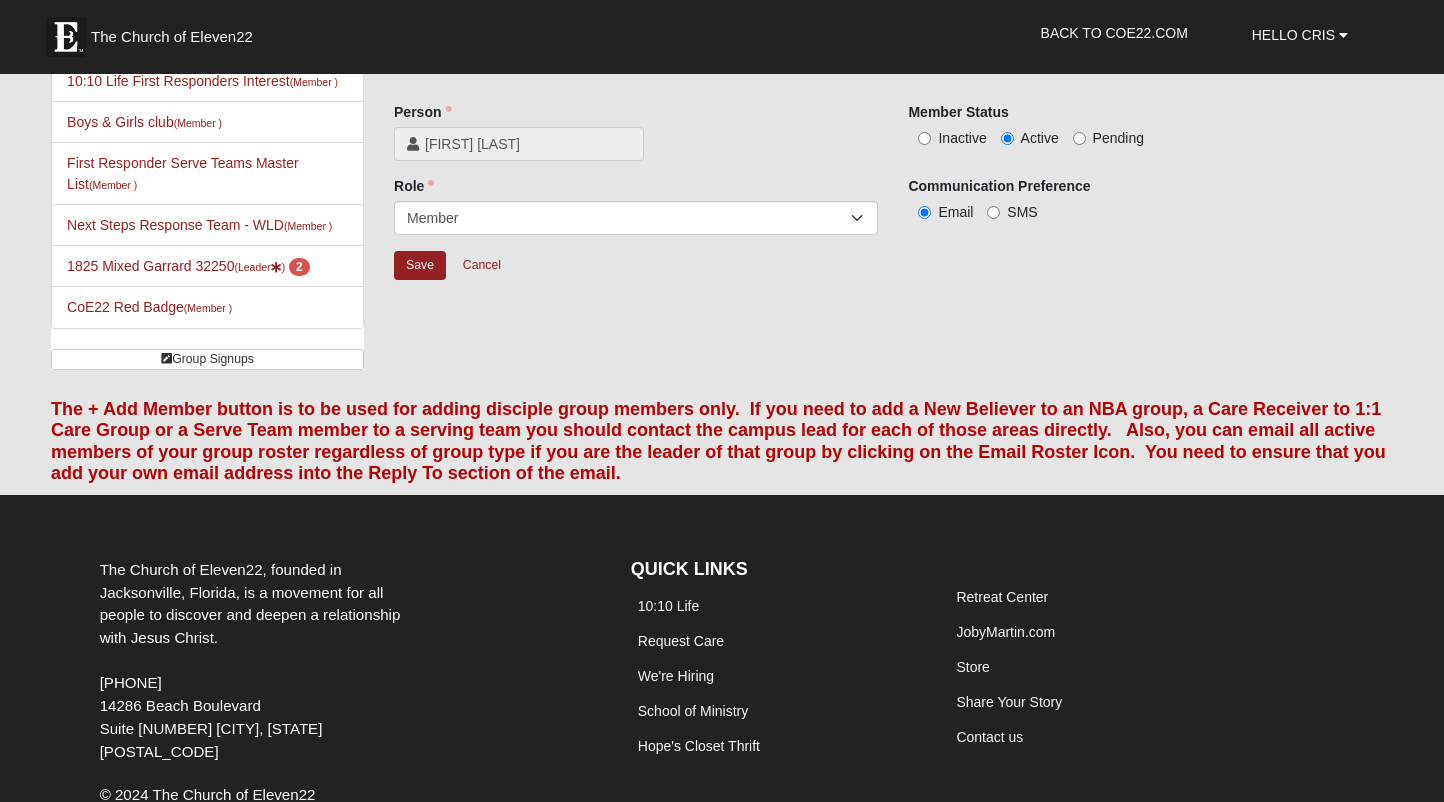 scroll, scrollTop: 63, scrollLeft: 0, axis: vertical 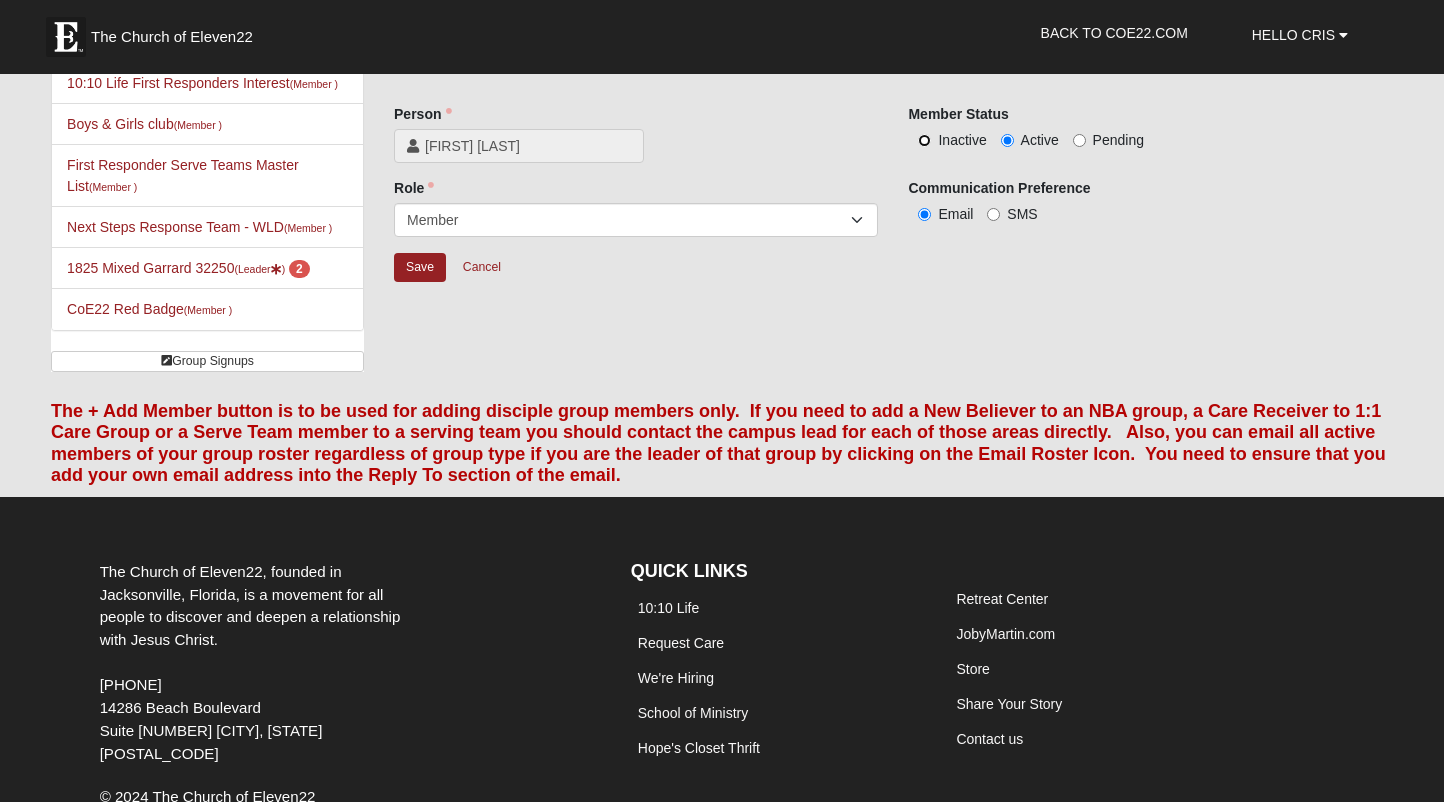 click on "Inactive" at bounding box center (924, 140) 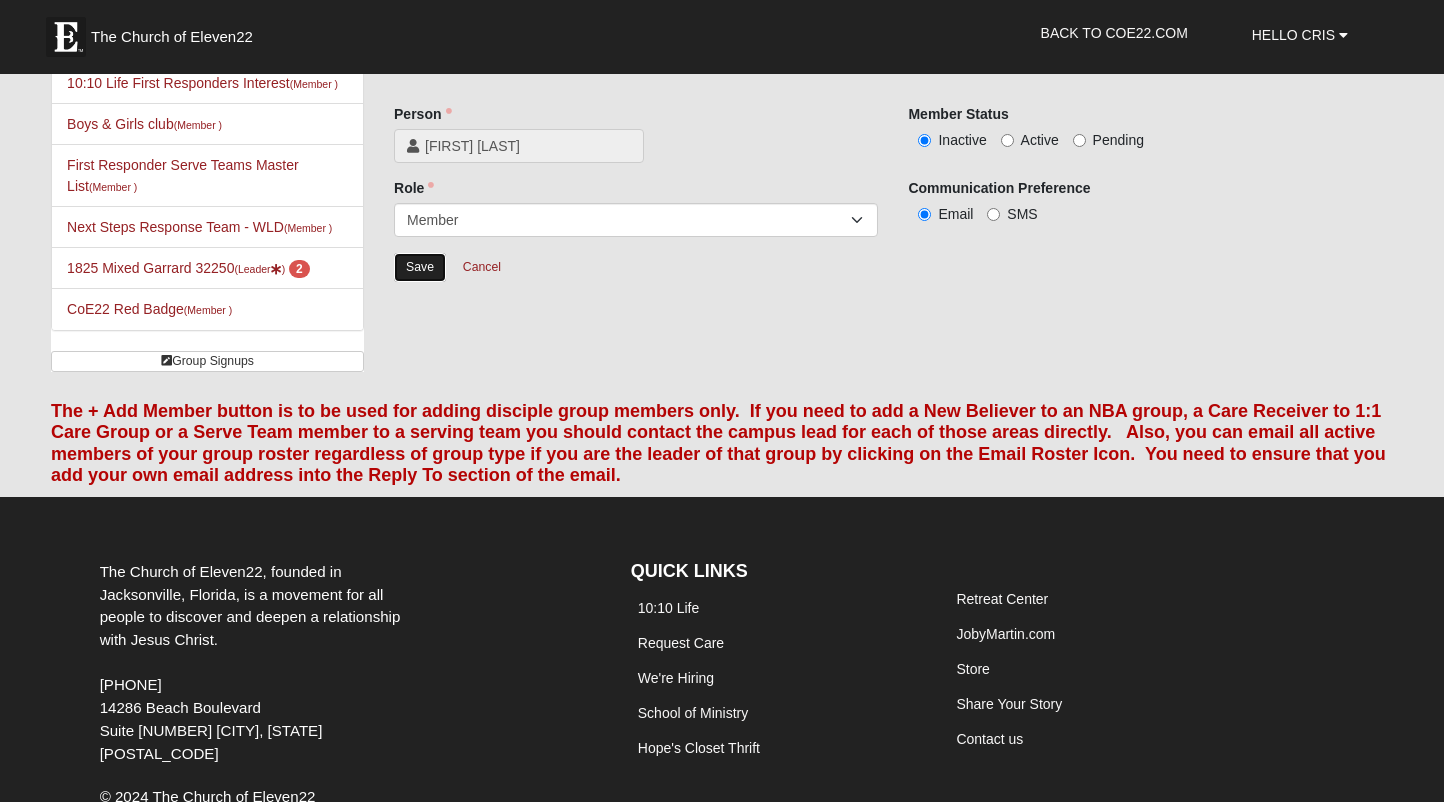 click on "Save" at bounding box center (420, 267) 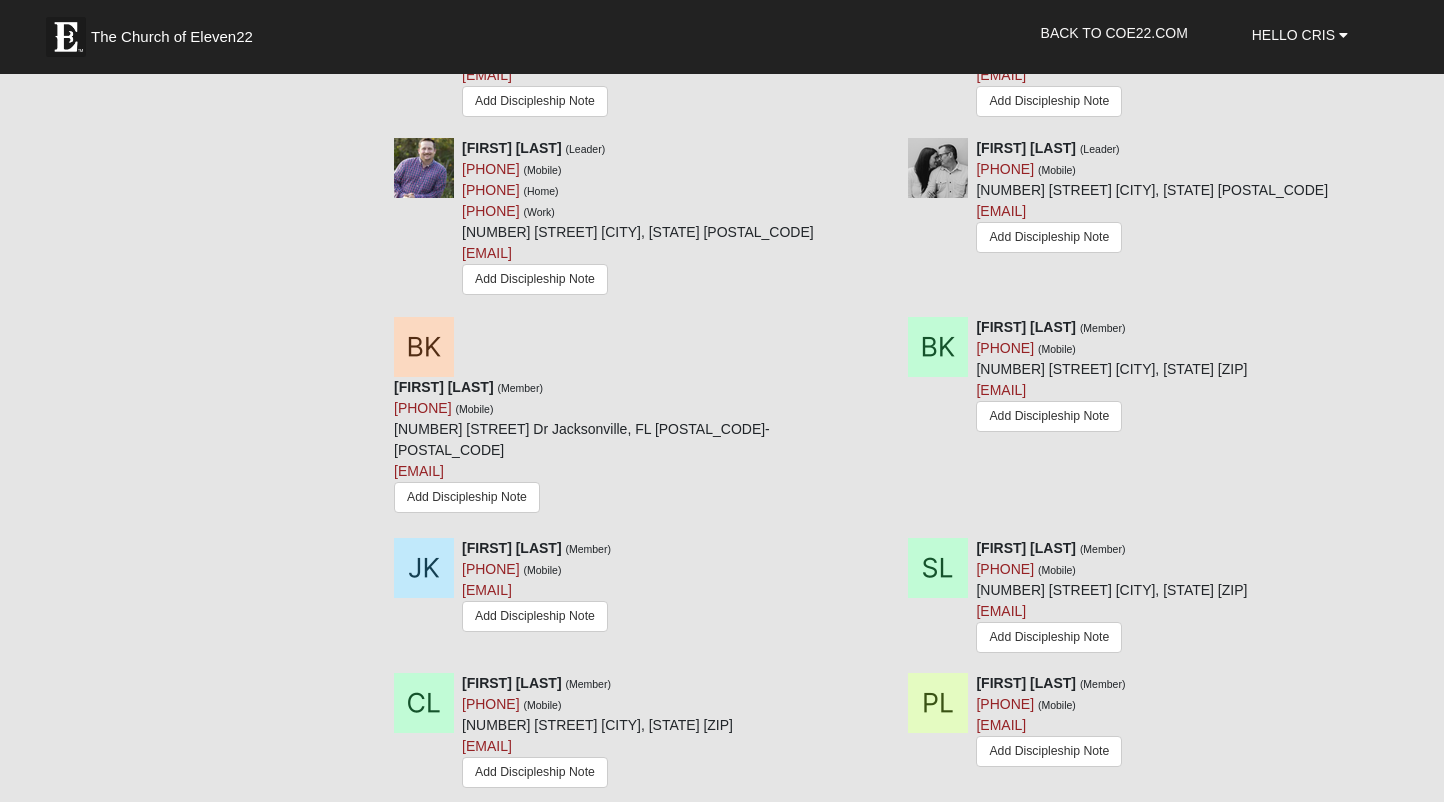 scroll, scrollTop: 1345, scrollLeft: 0, axis: vertical 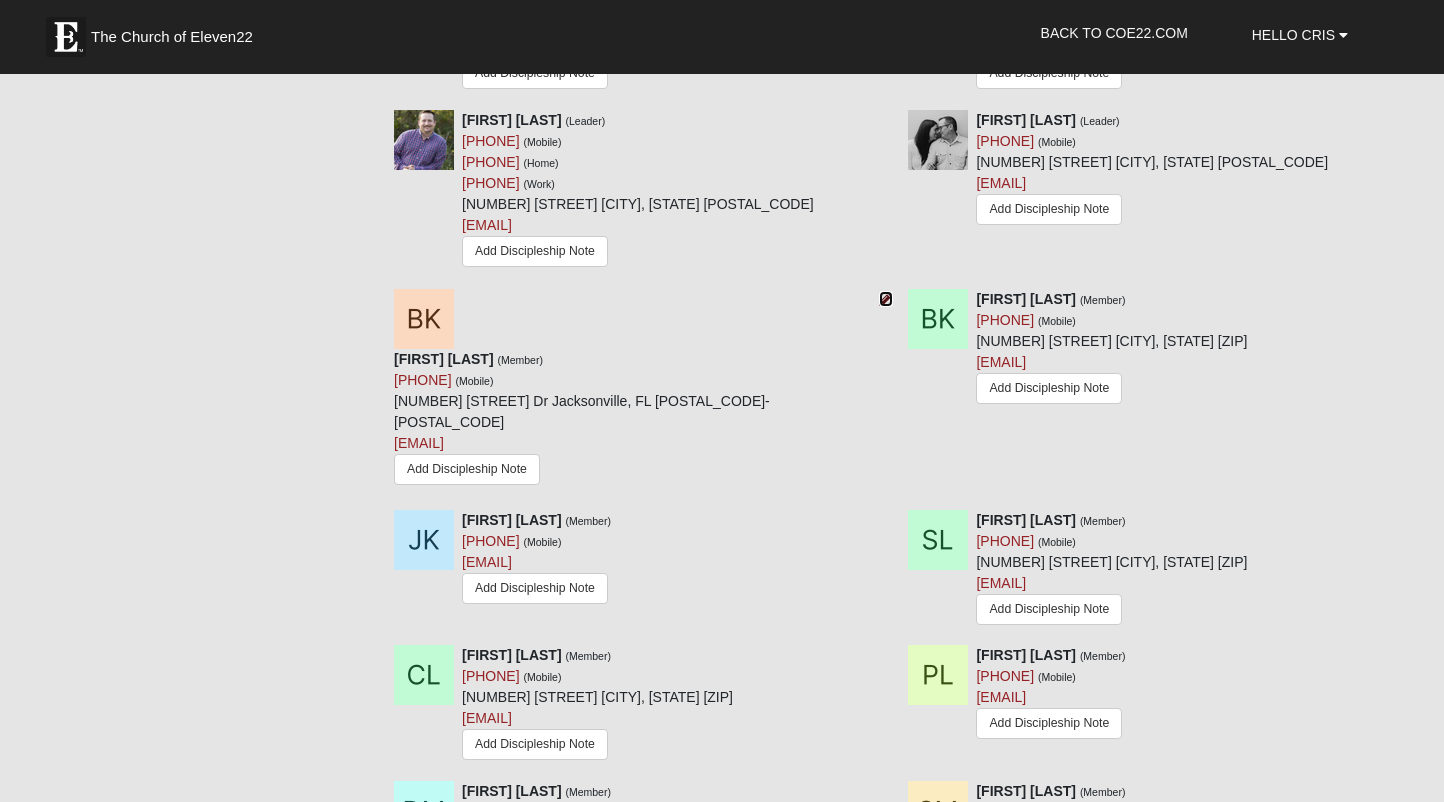 click at bounding box center [886, 299] 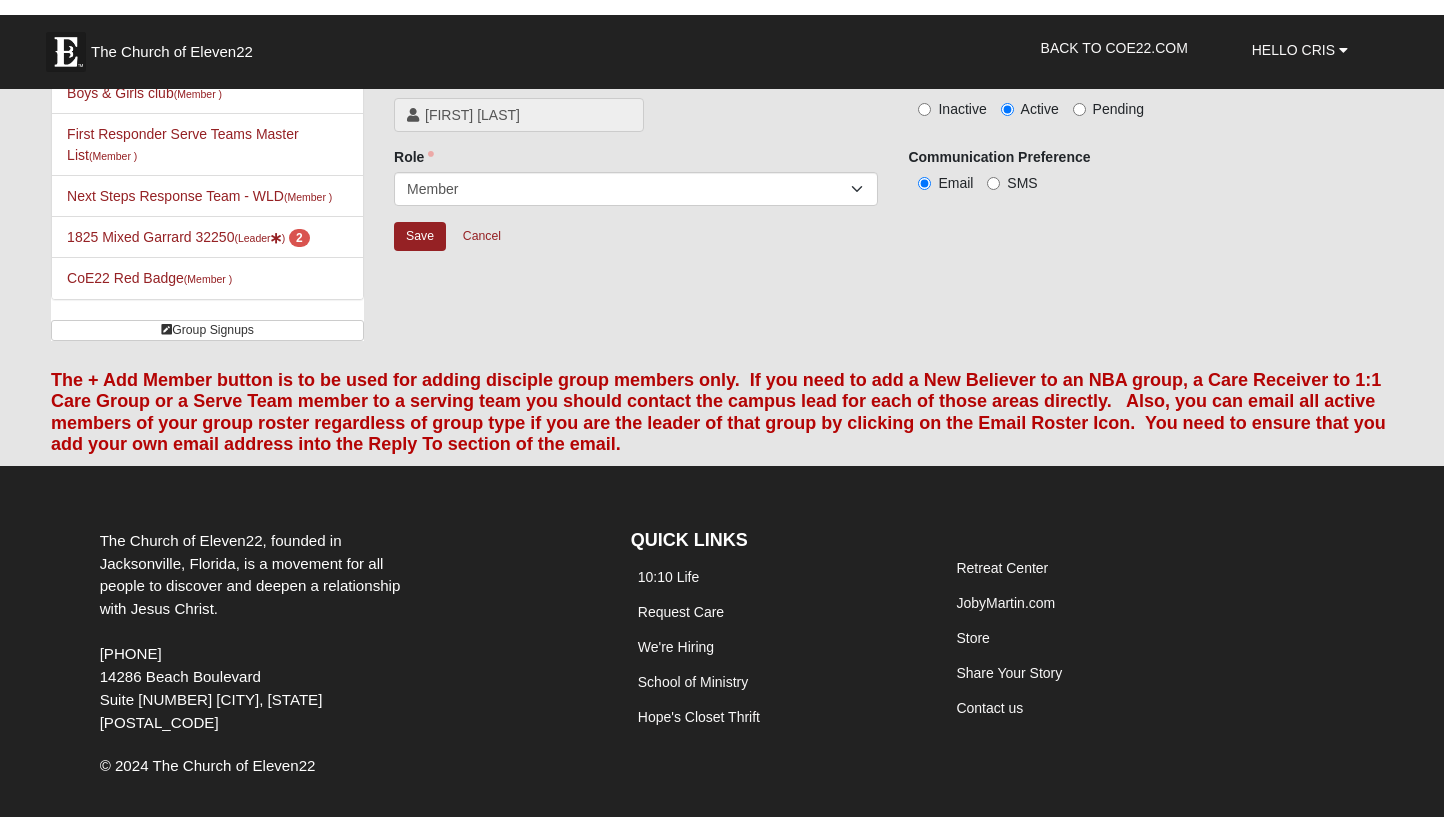 scroll, scrollTop: 105, scrollLeft: 0, axis: vertical 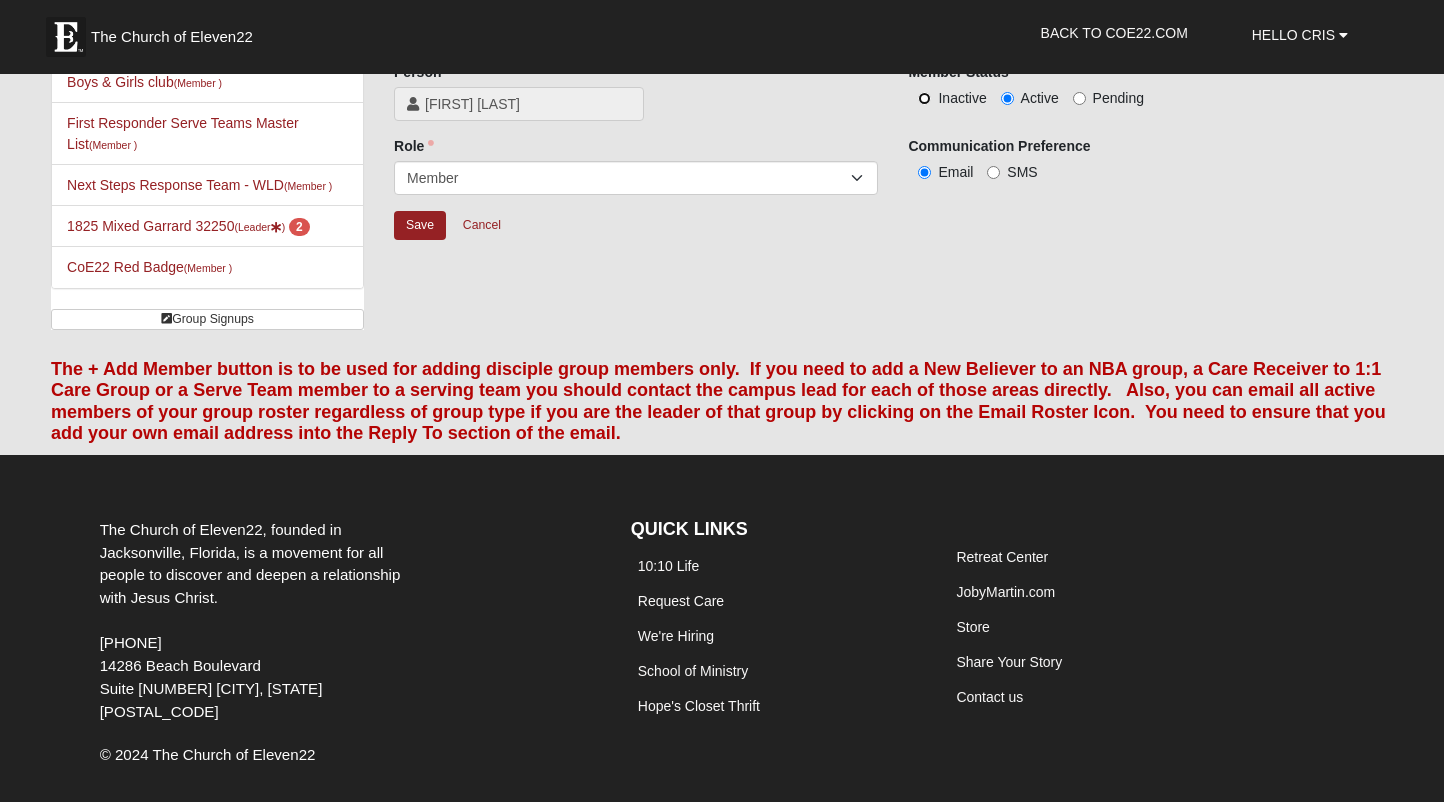 click on "Inactive" at bounding box center (924, 98) 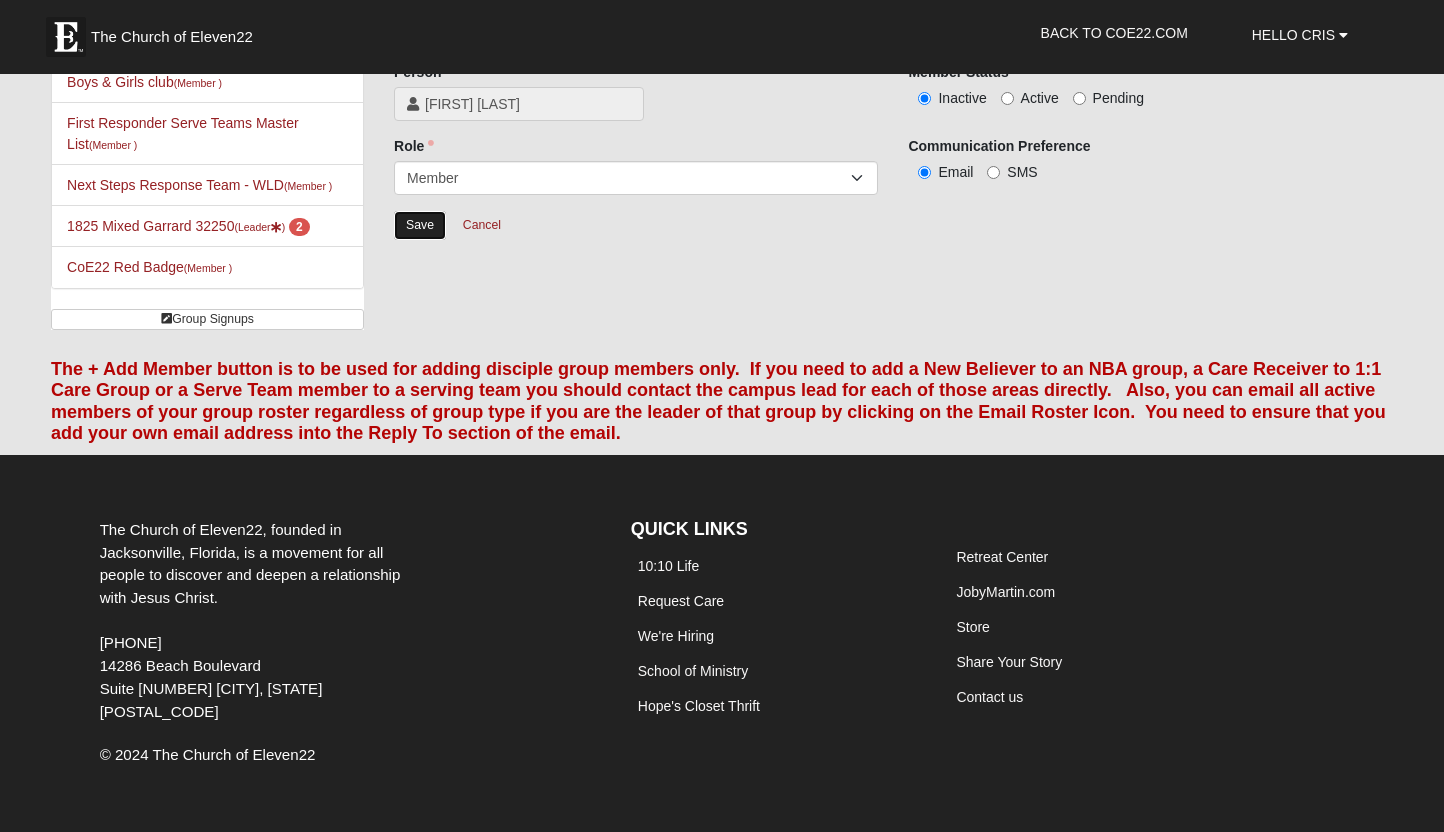 click on "Save" at bounding box center [420, 225] 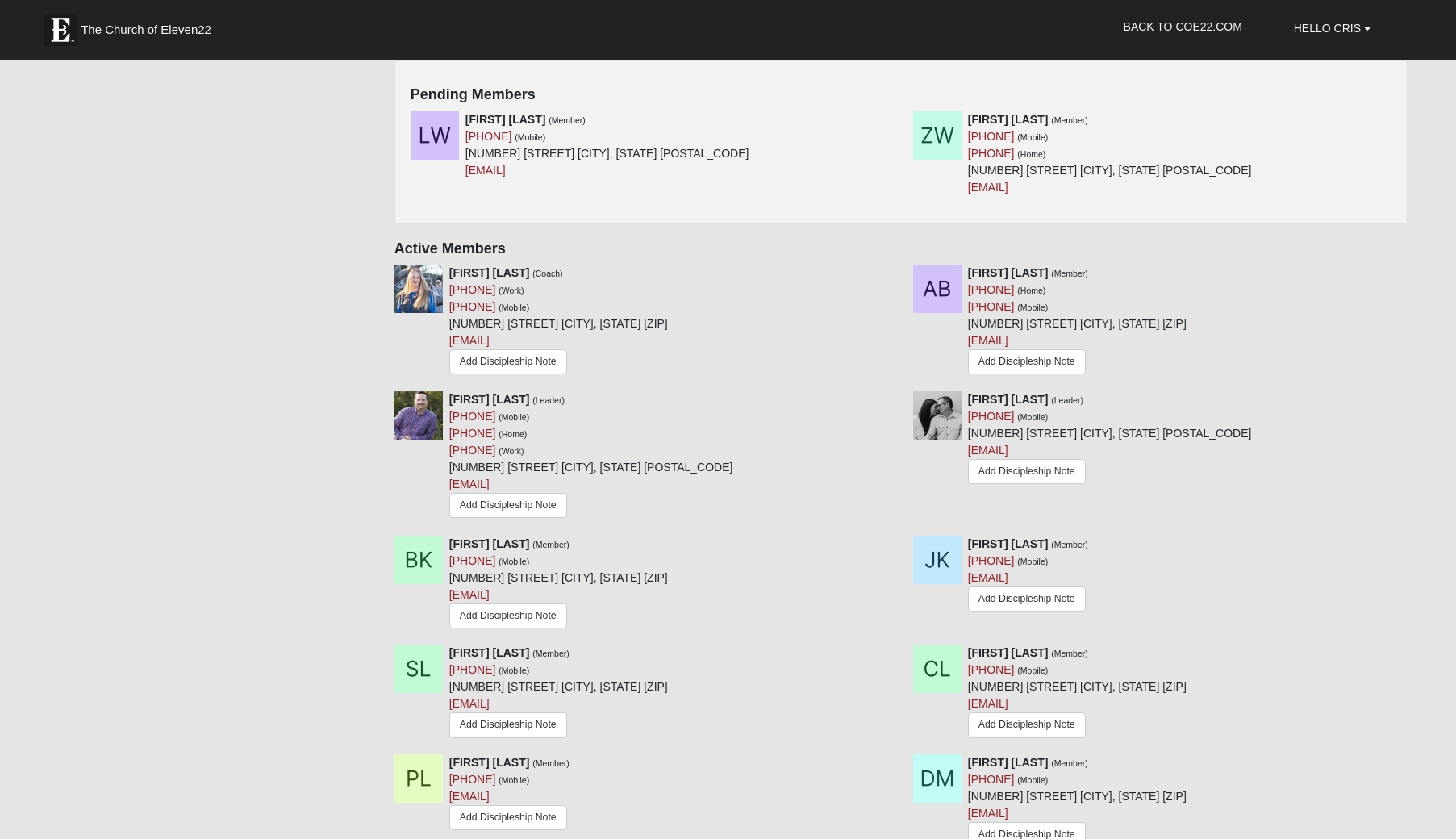 scroll, scrollTop: 908, scrollLeft: 0, axis: vertical 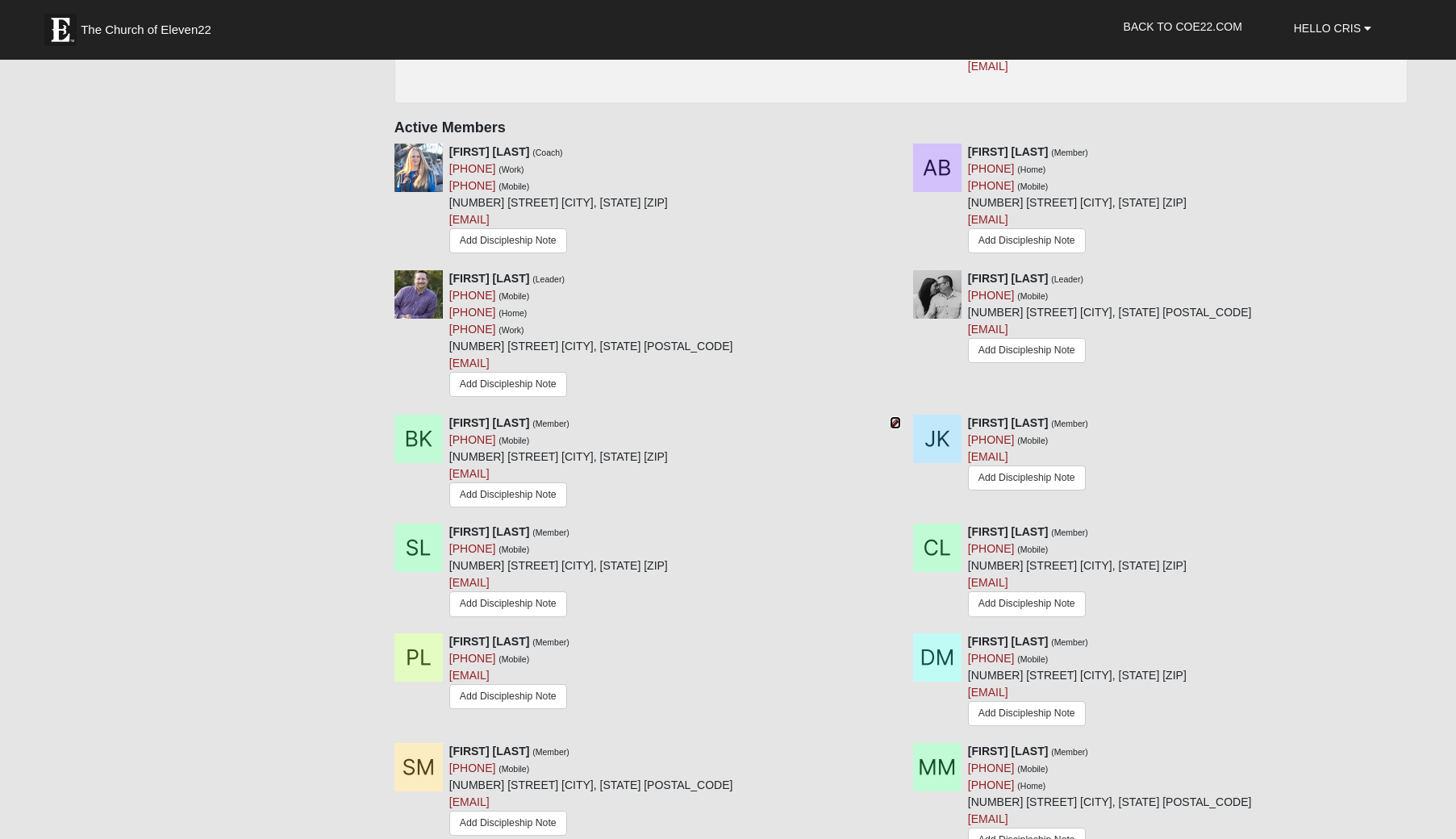 click at bounding box center (895, 423) 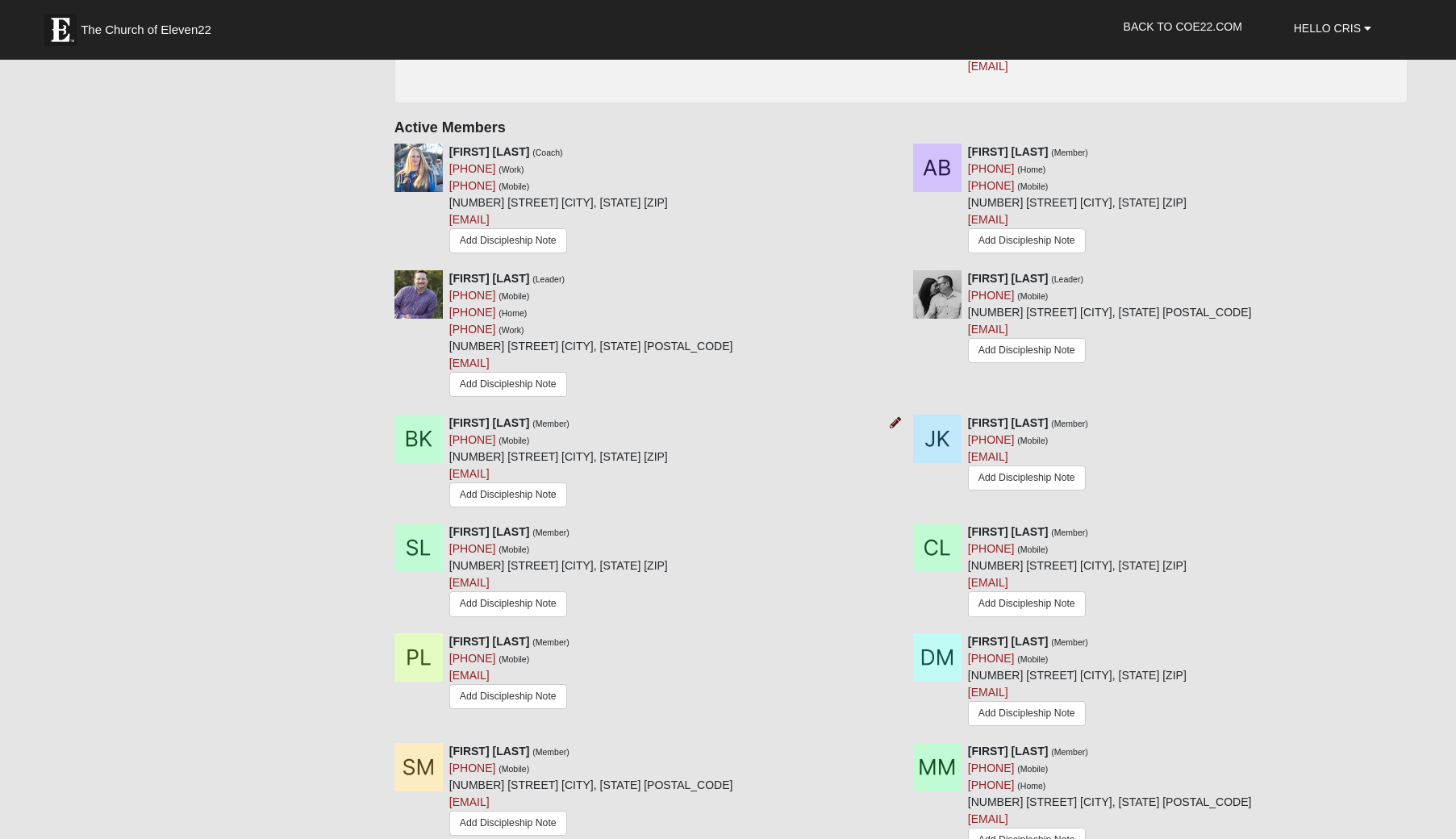 scroll, scrollTop: 0, scrollLeft: 0, axis: both 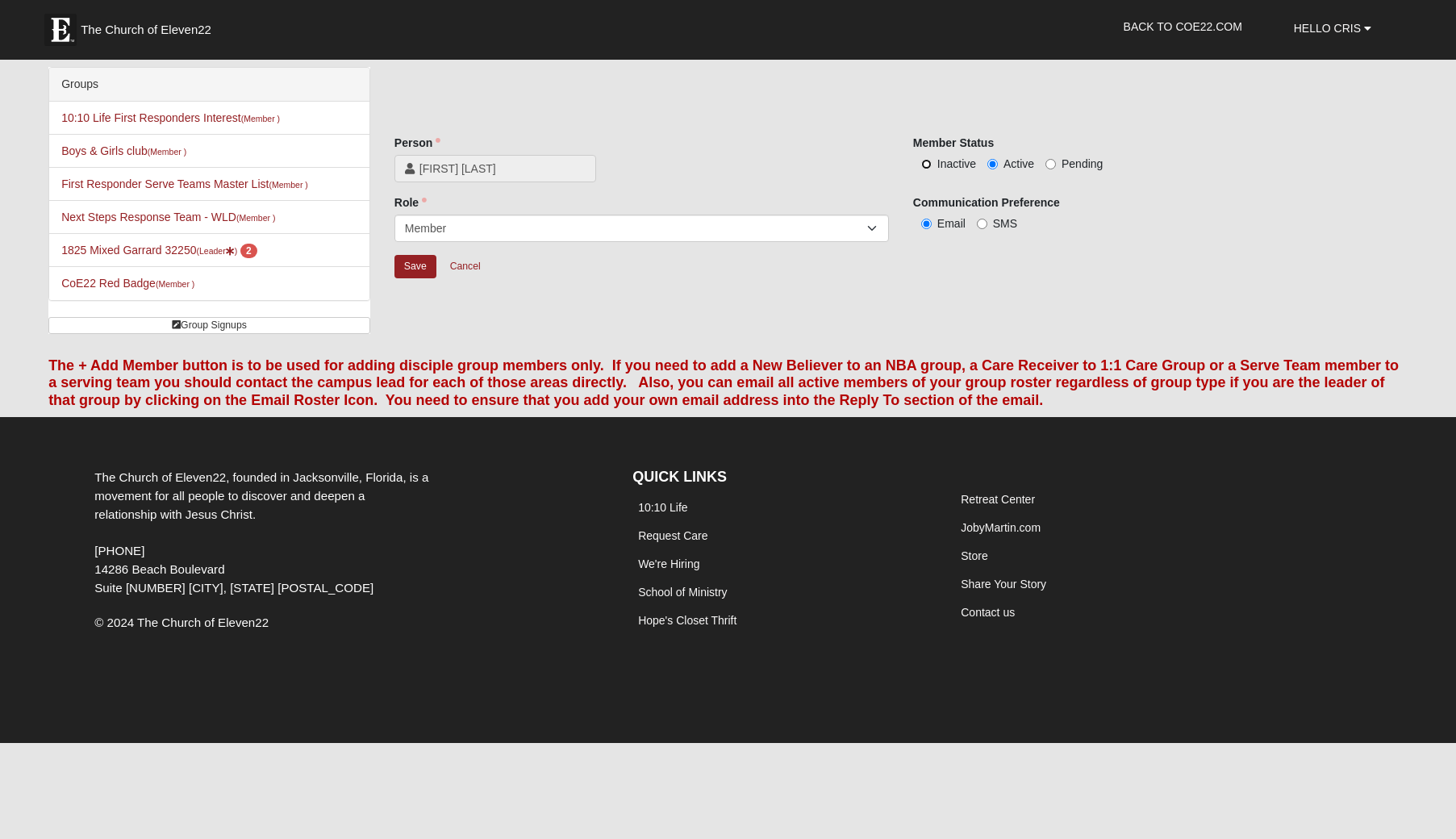 click on "Inactive" at bounding box center [926, 164] 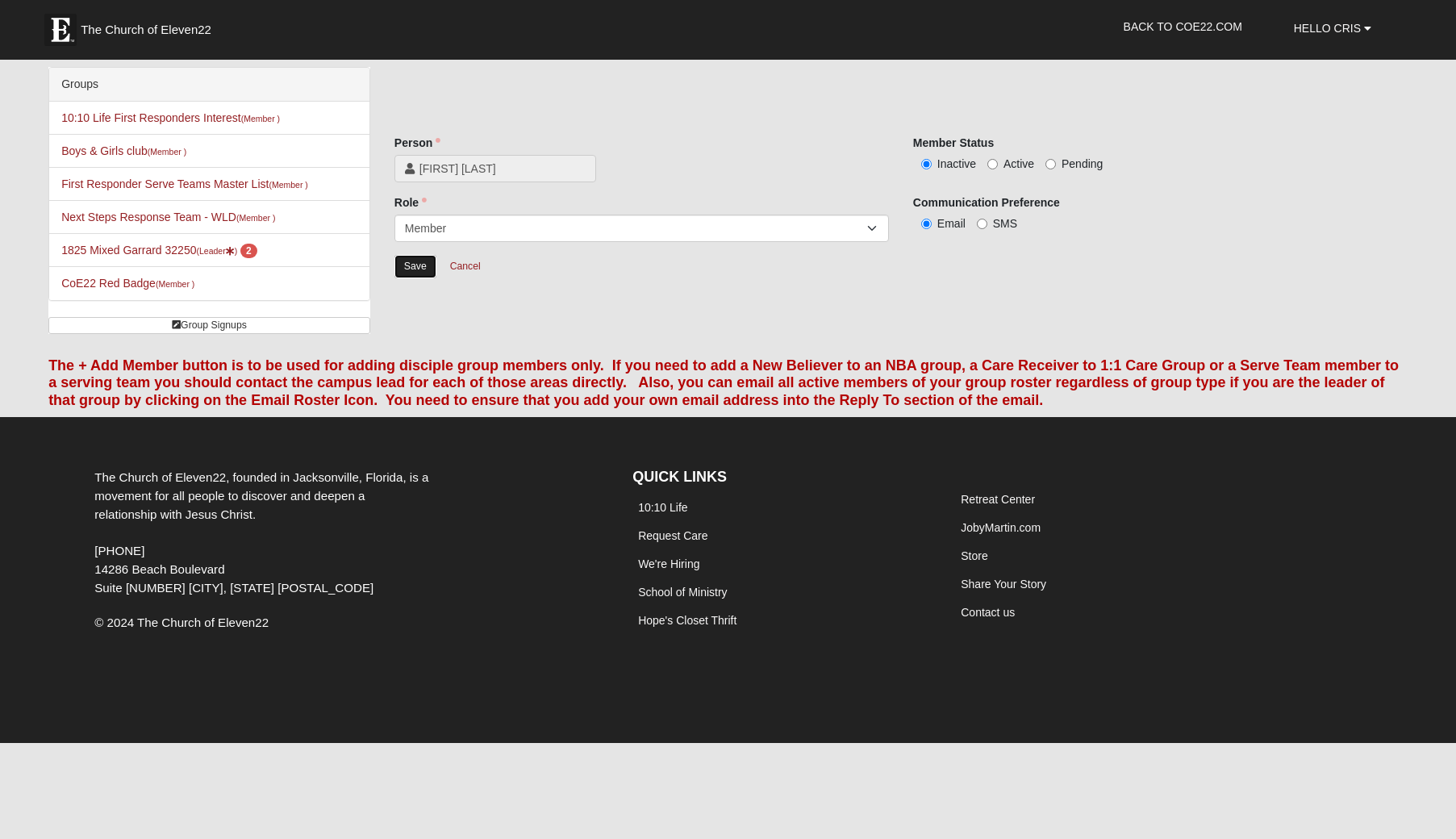click on "Save" at bounding box center [415, 266] 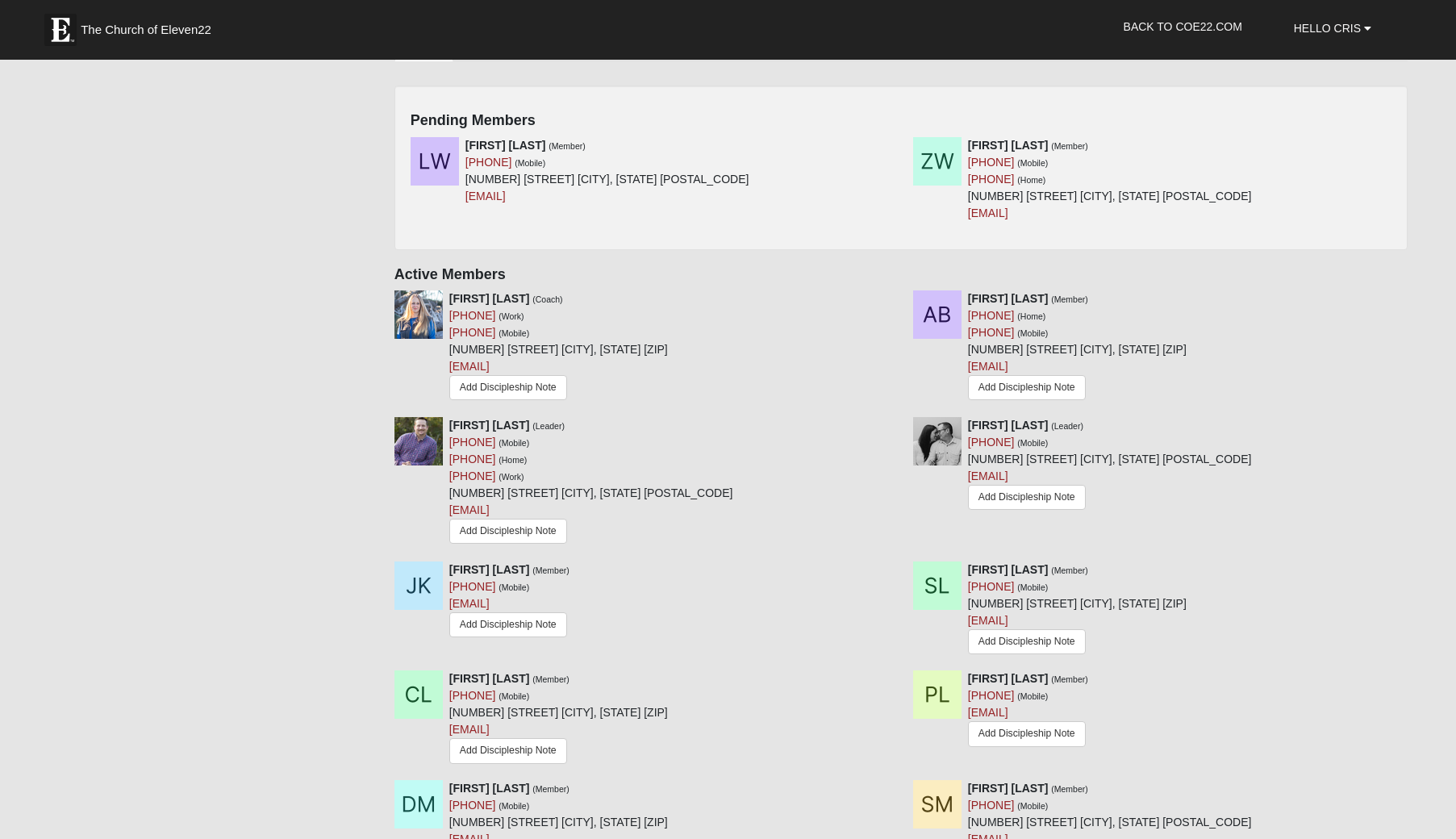 scroll, scrollTop: 948, scrollLeft: 0, axis: vertical 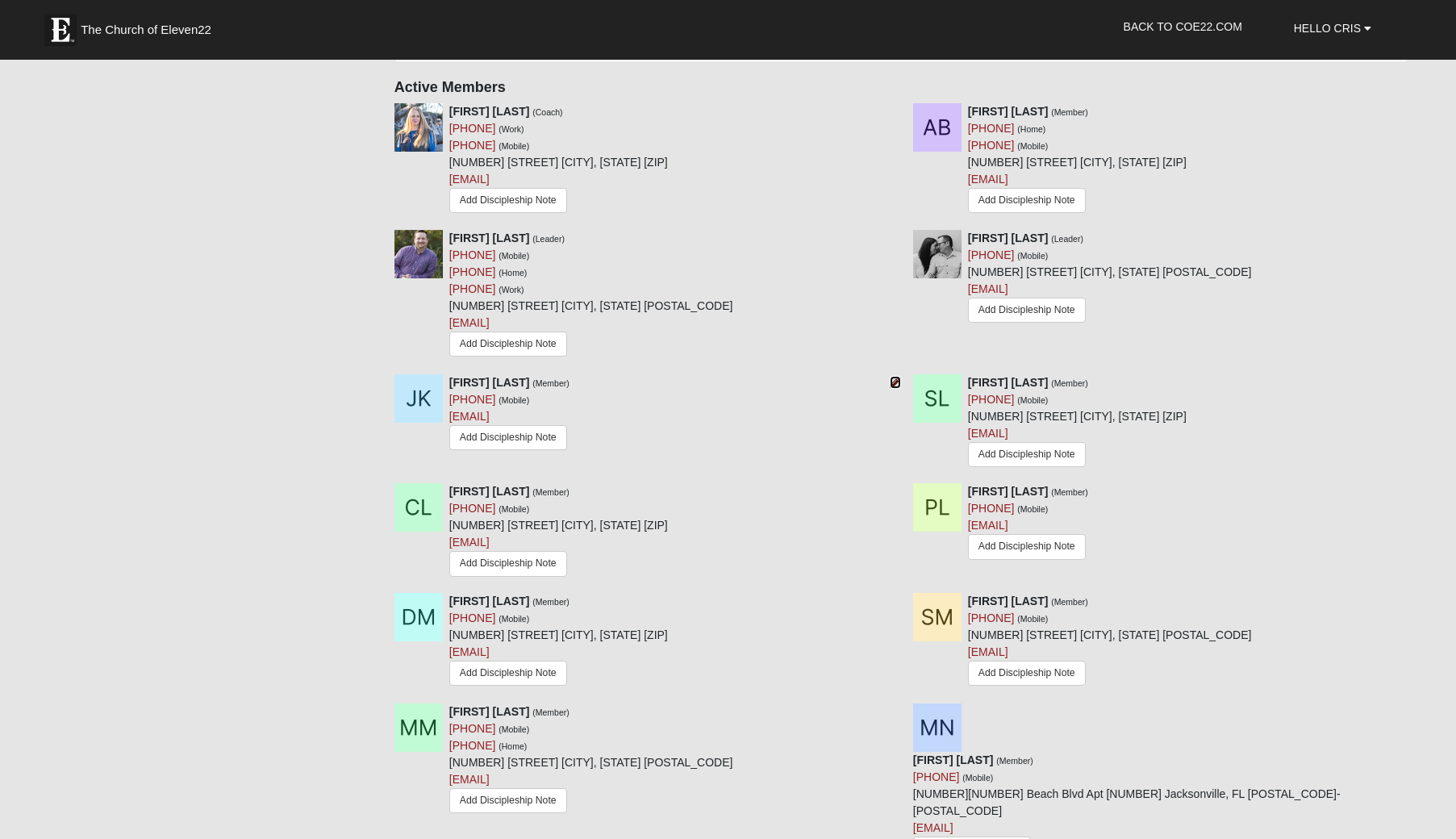 click at bounding box center (895, 382) 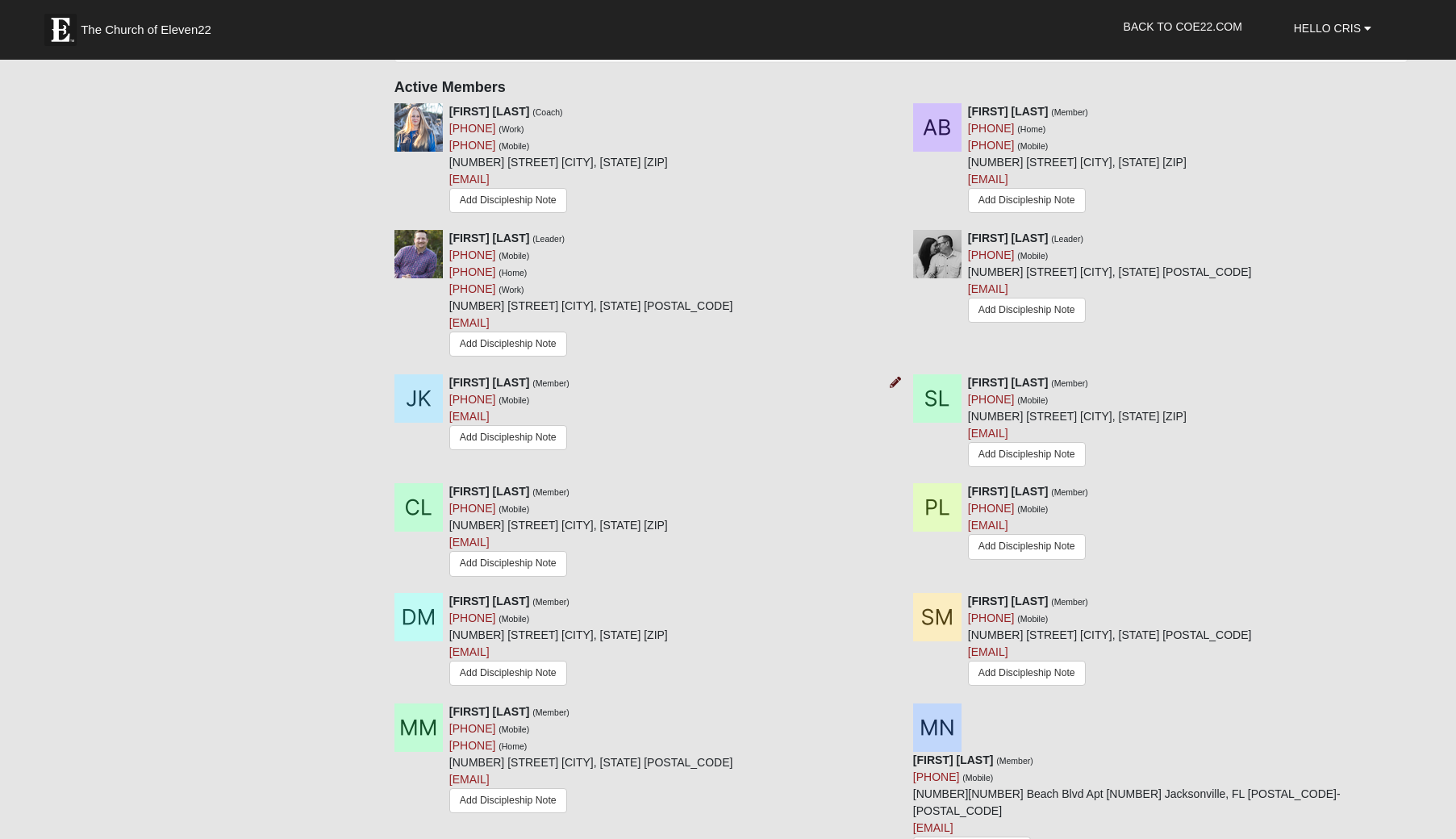 scroll, scrollTop: 0, scrollLeft: 0, axis: both 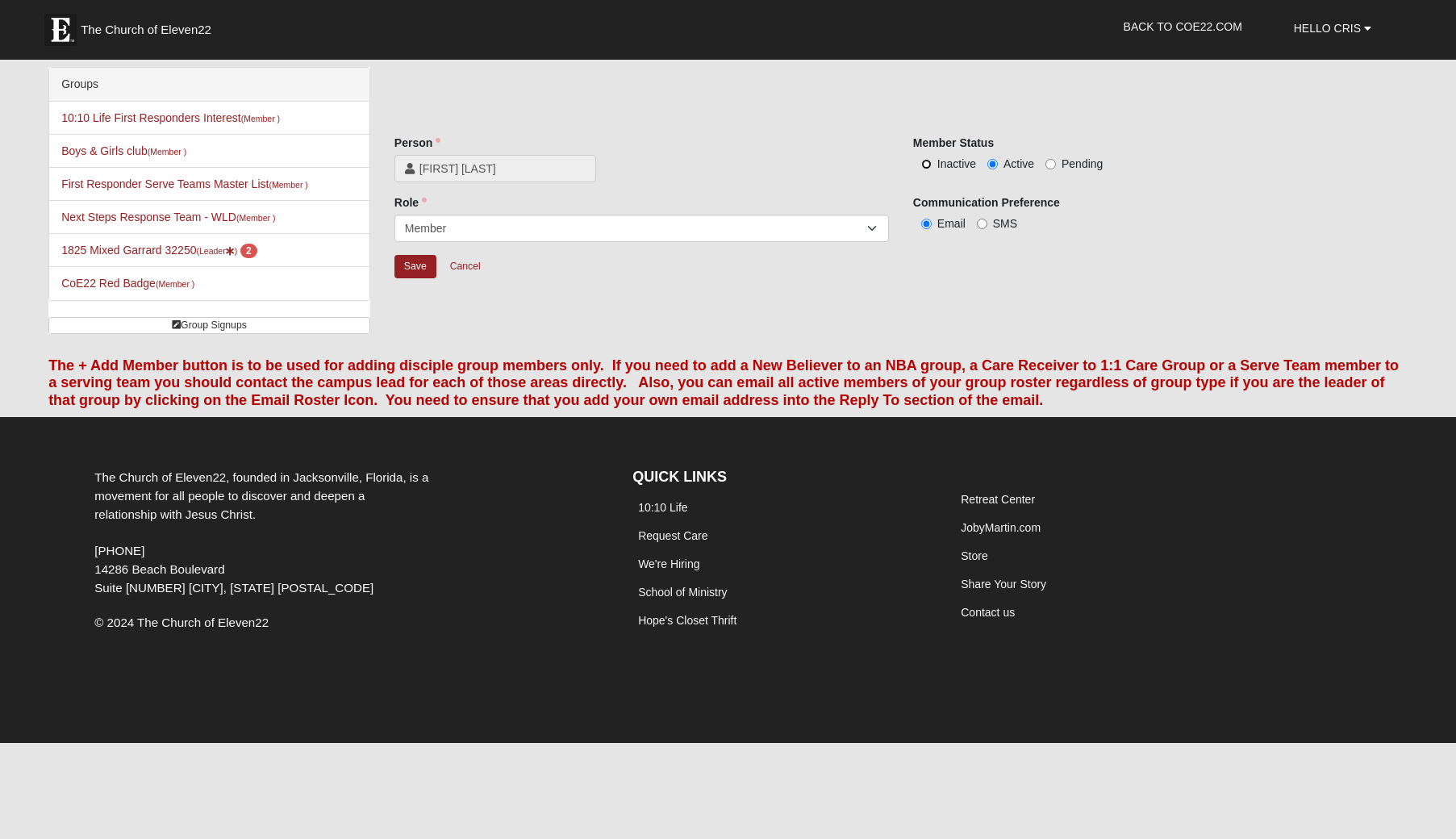click on "Inactive" at bounding box center (926, 164) 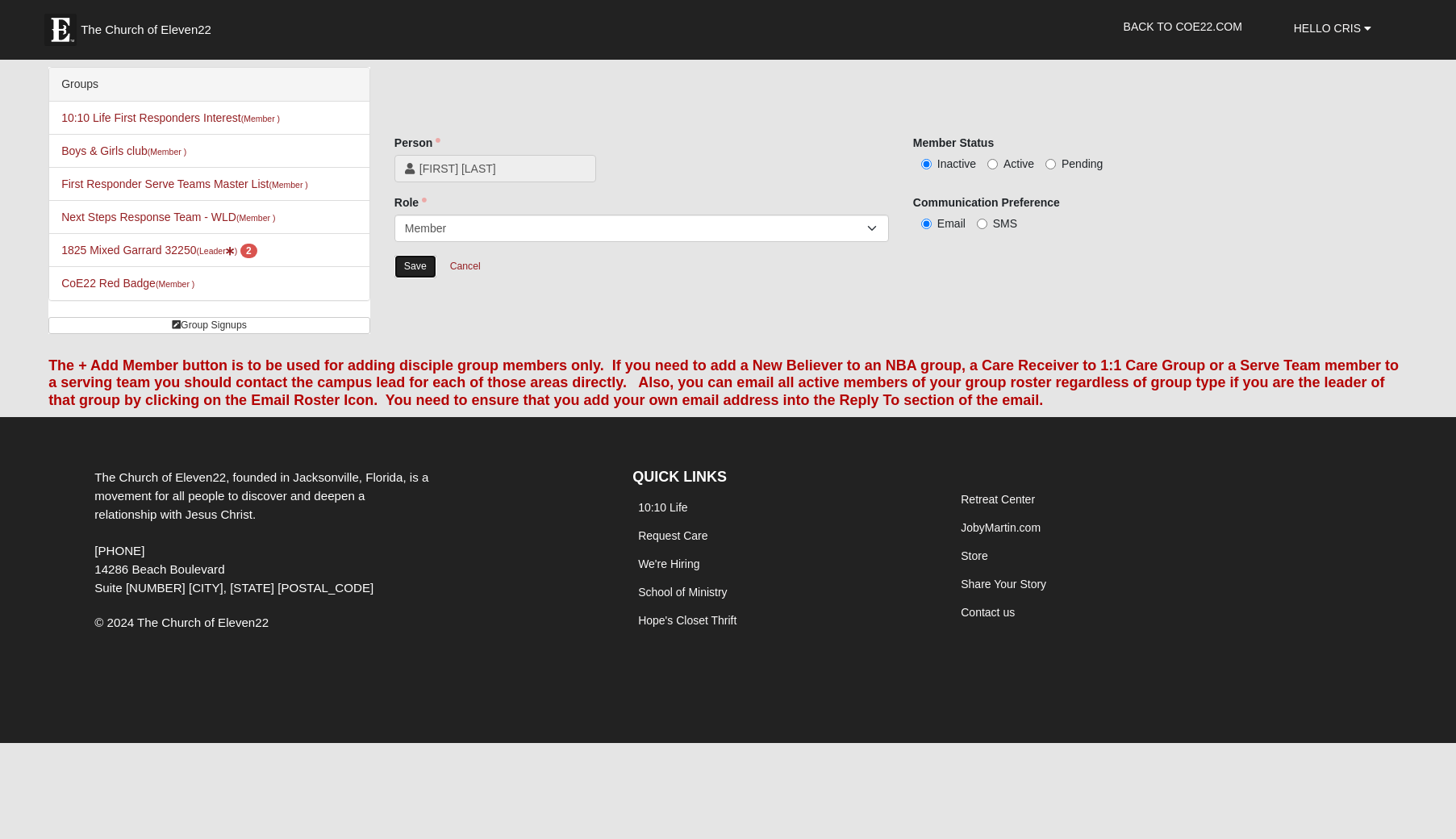 click on "Save" at bounding box center [415, 266] 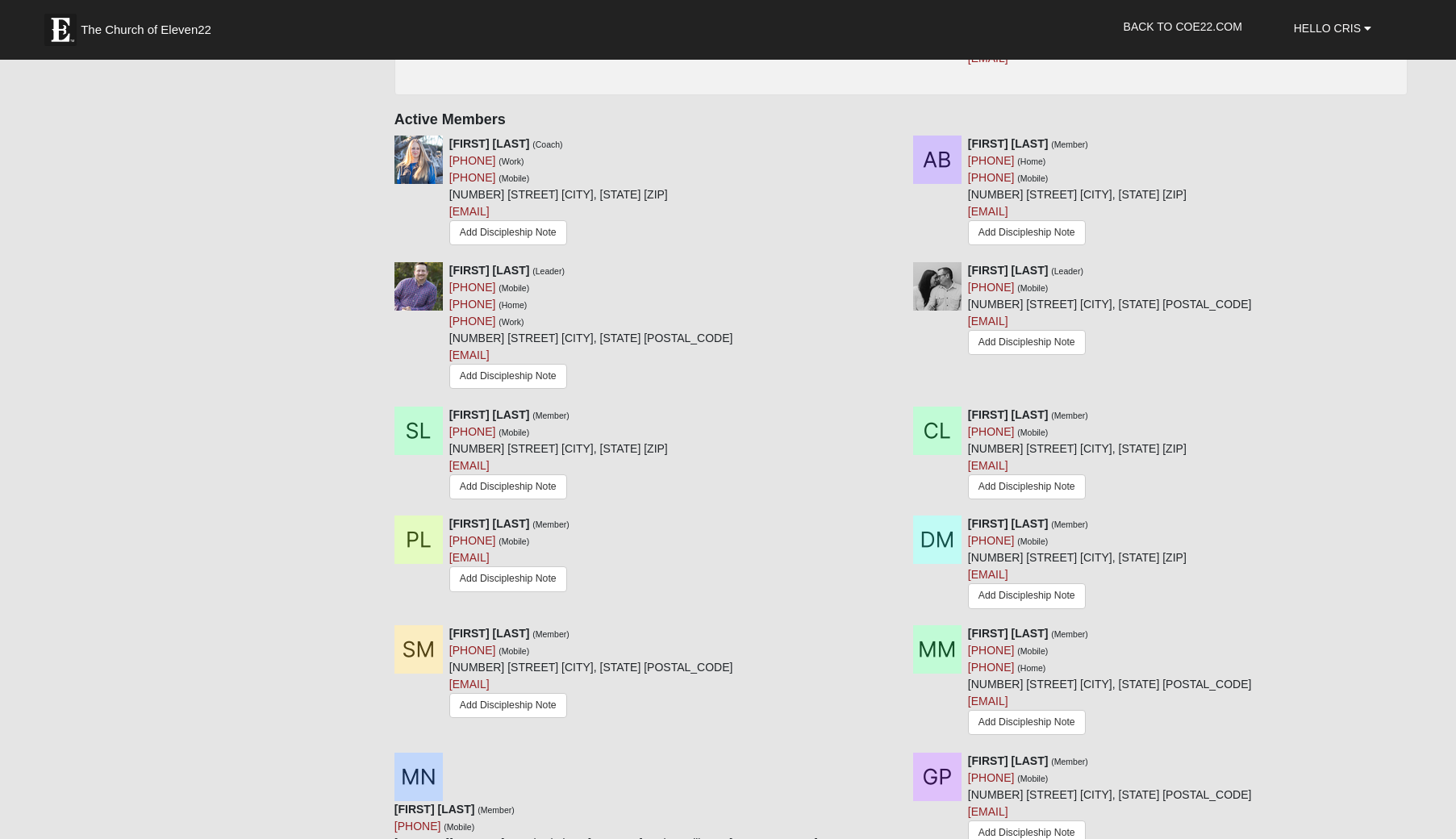 scroll, scrollTop: 945, scrollLeft: 0, axis: vertical 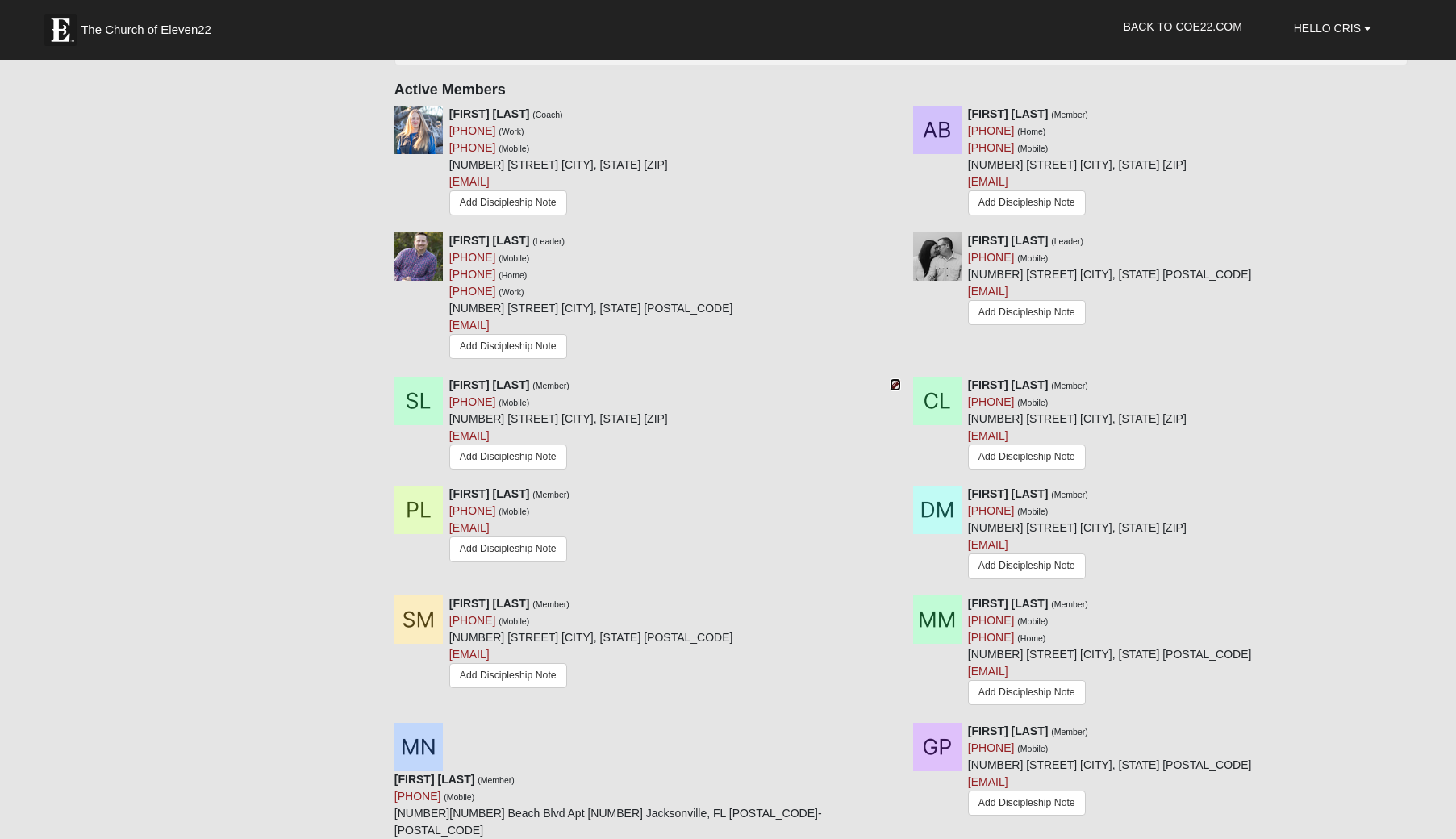 click at bounding box center [895, 385] 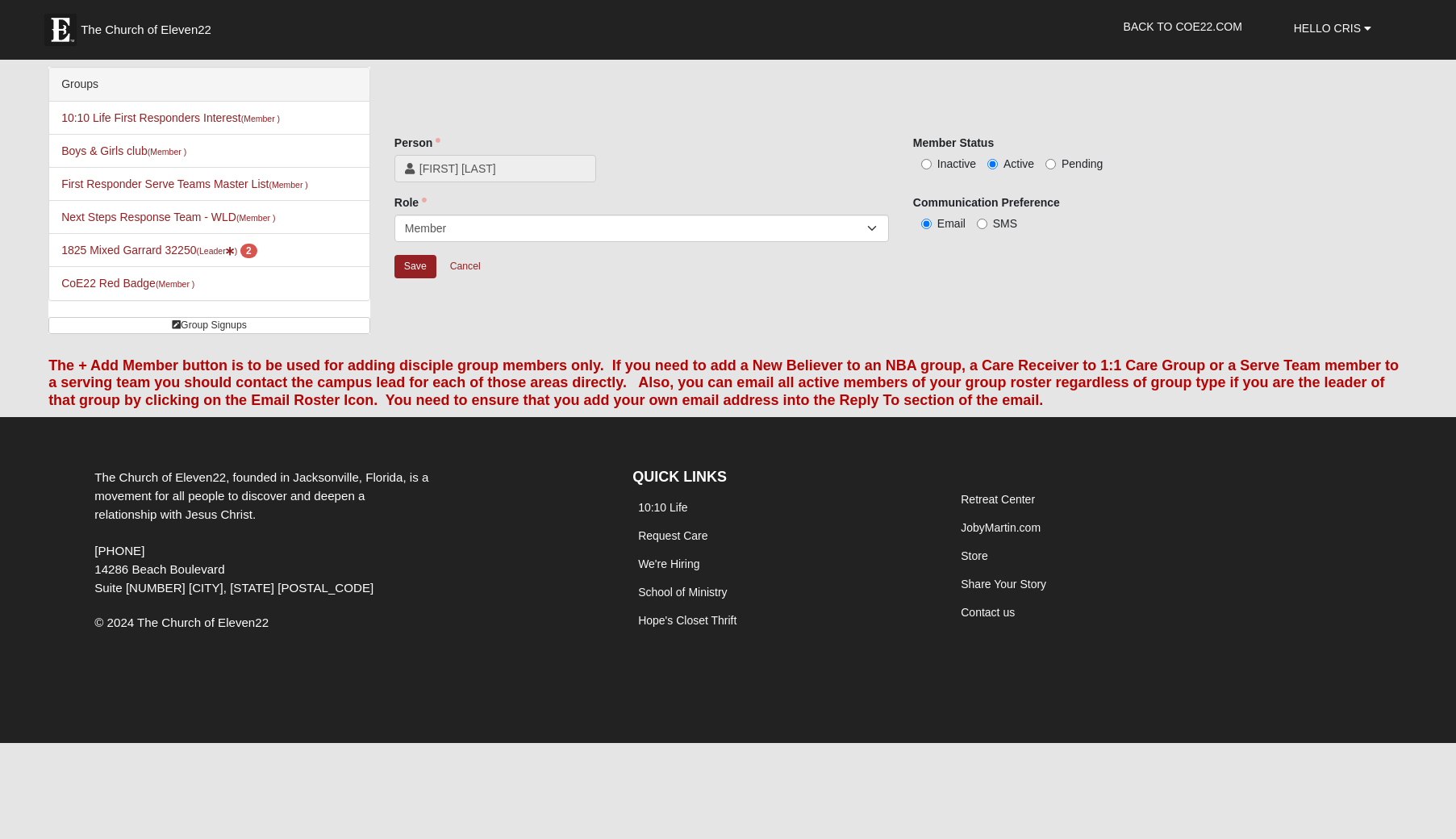 scroll, scrollTop: 0, scrollLeft: 0, axis: both 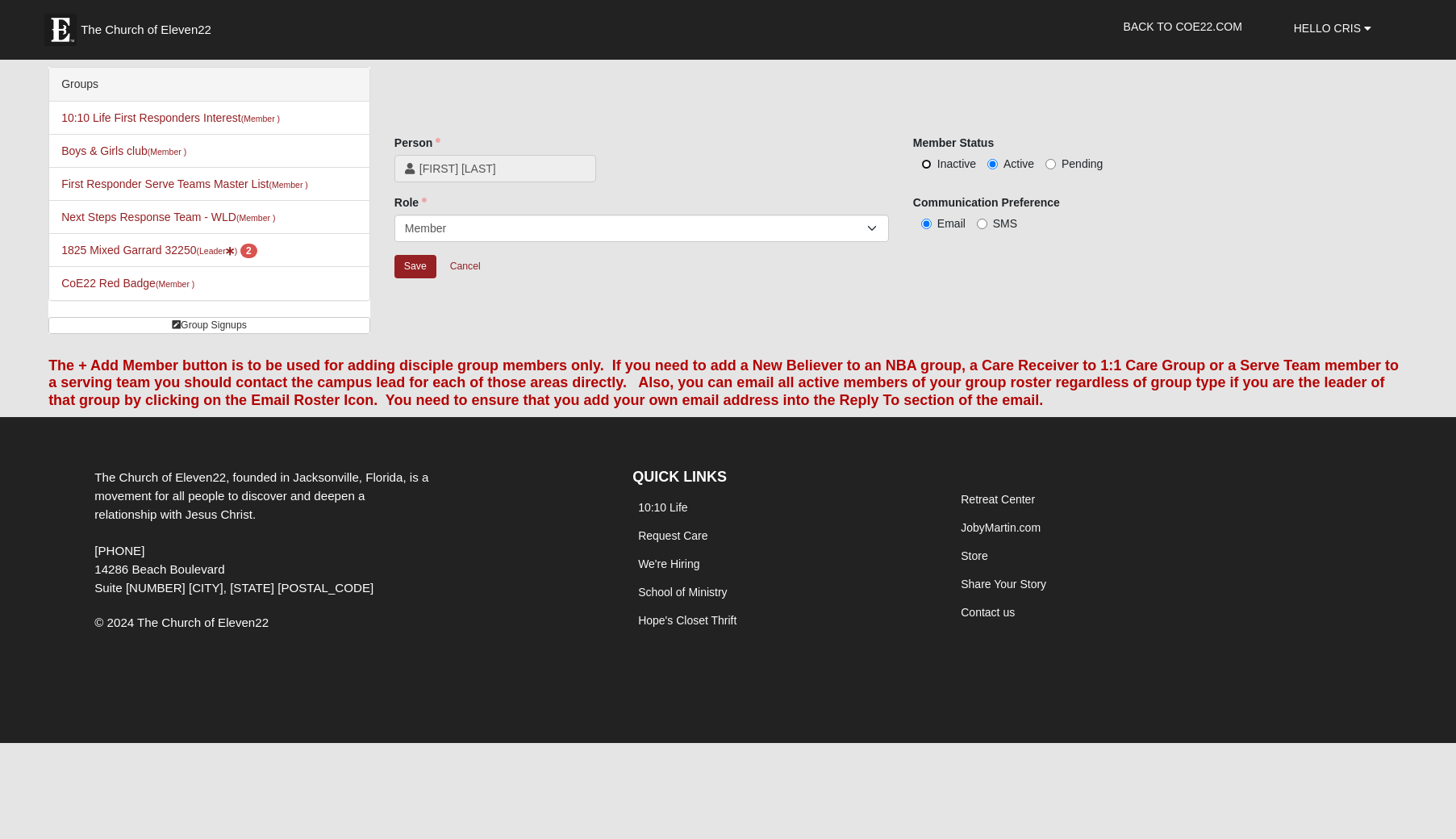 click on "Inactive" at bounding box center [926, 164] 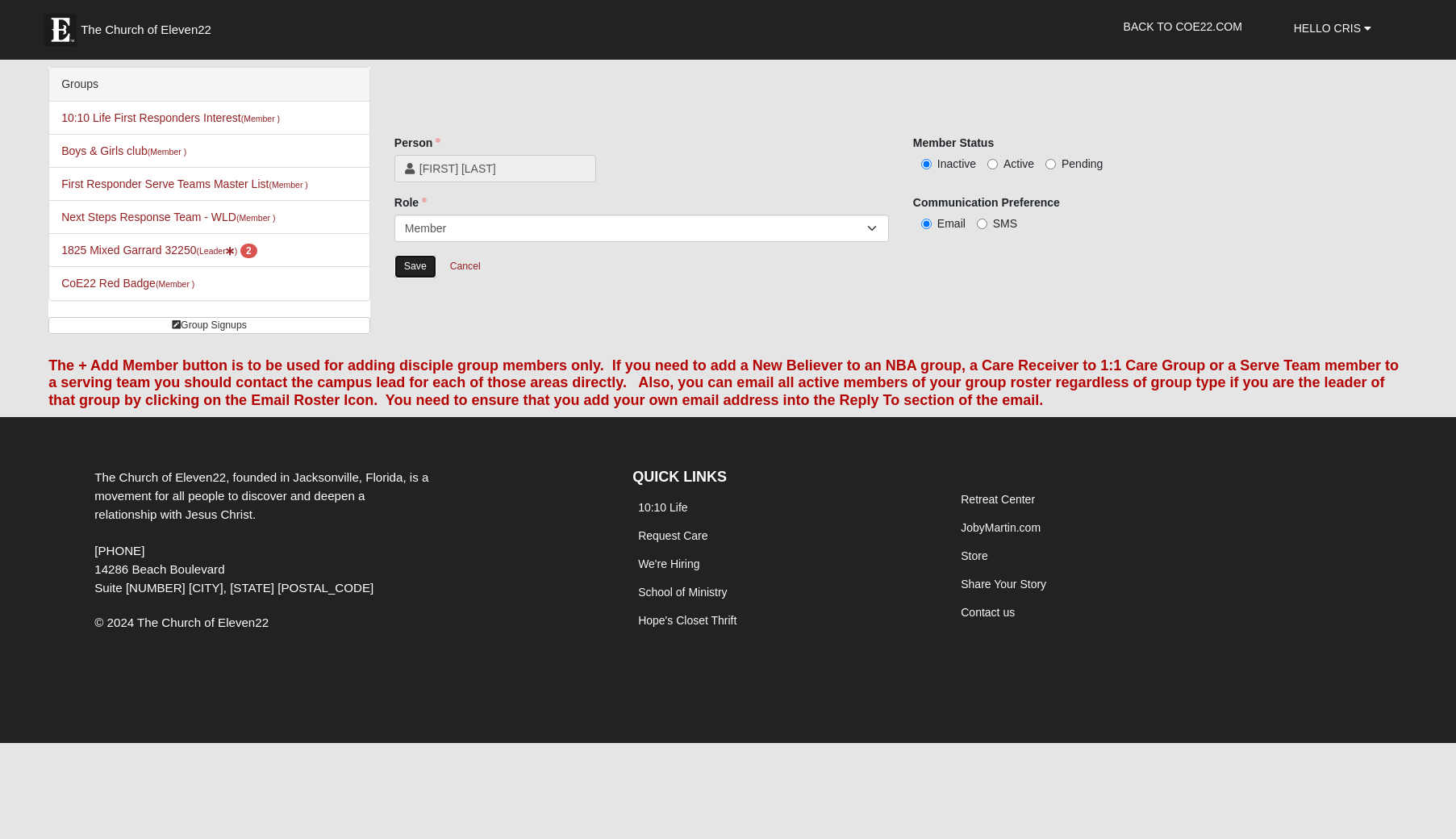 click on "Save" at bounding box center [415, 266] 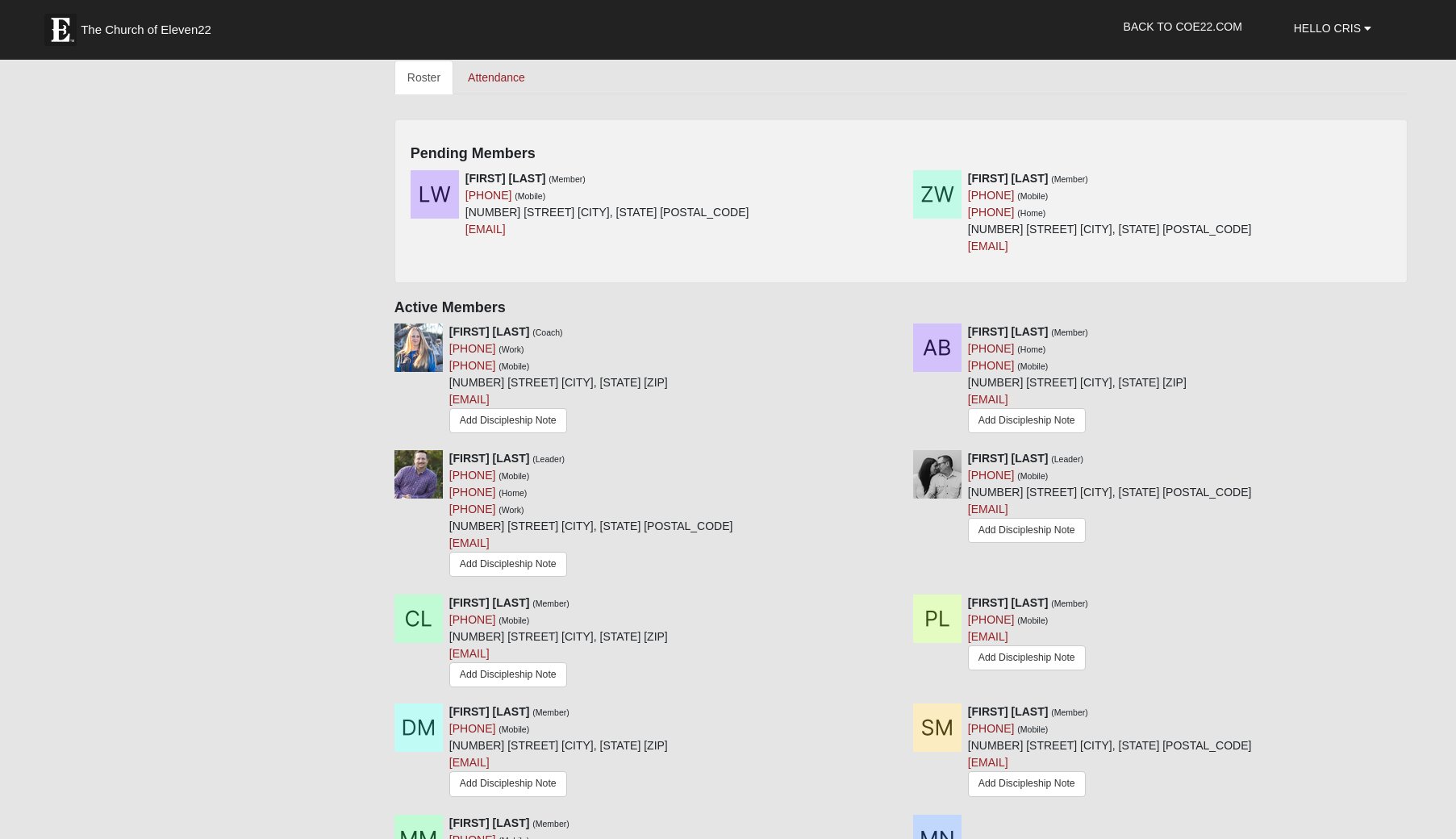 scroll, scrollTop: 735, scrollLeft: 0, axis: vertical 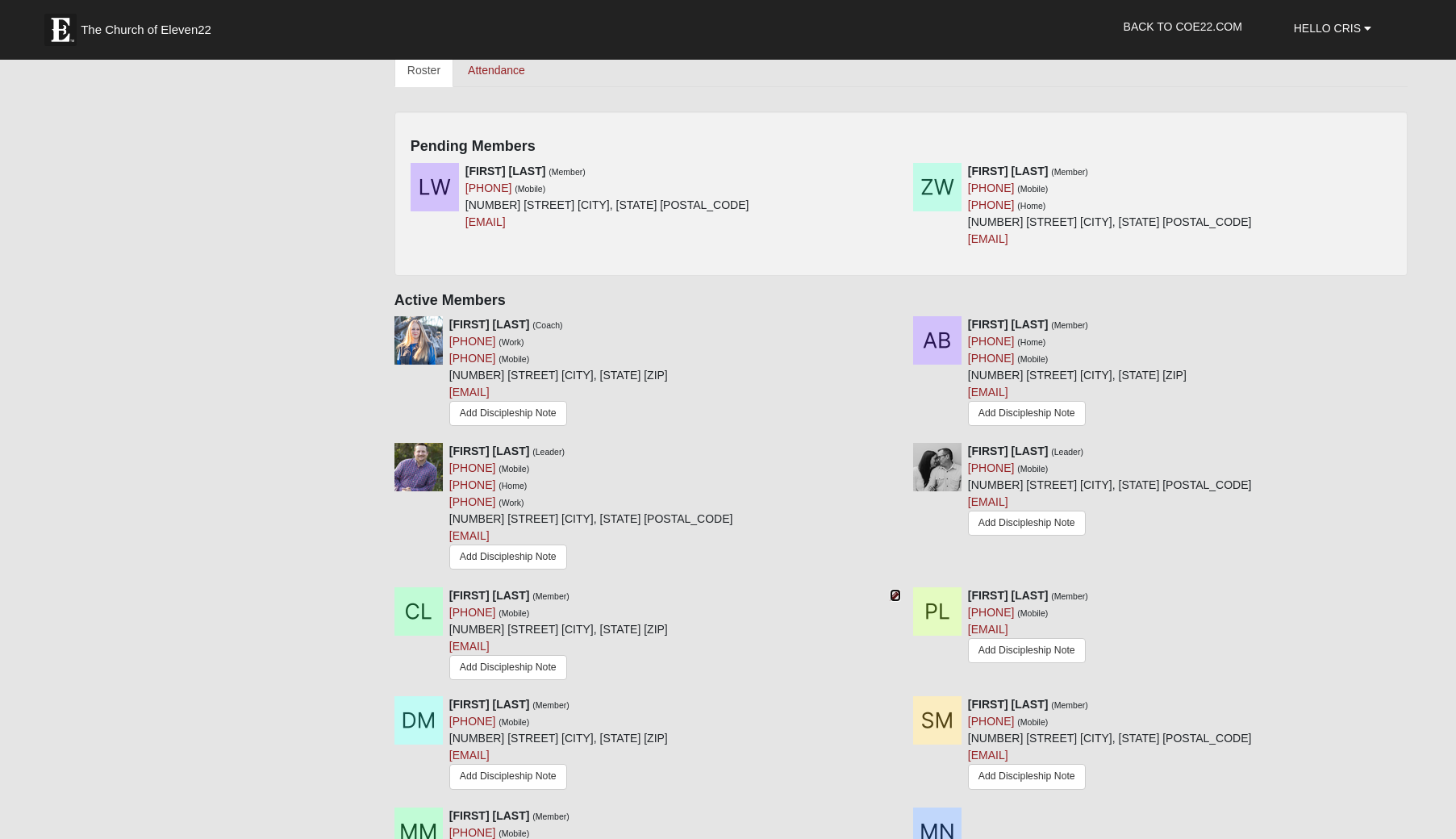click at bounding box center [895, 595] 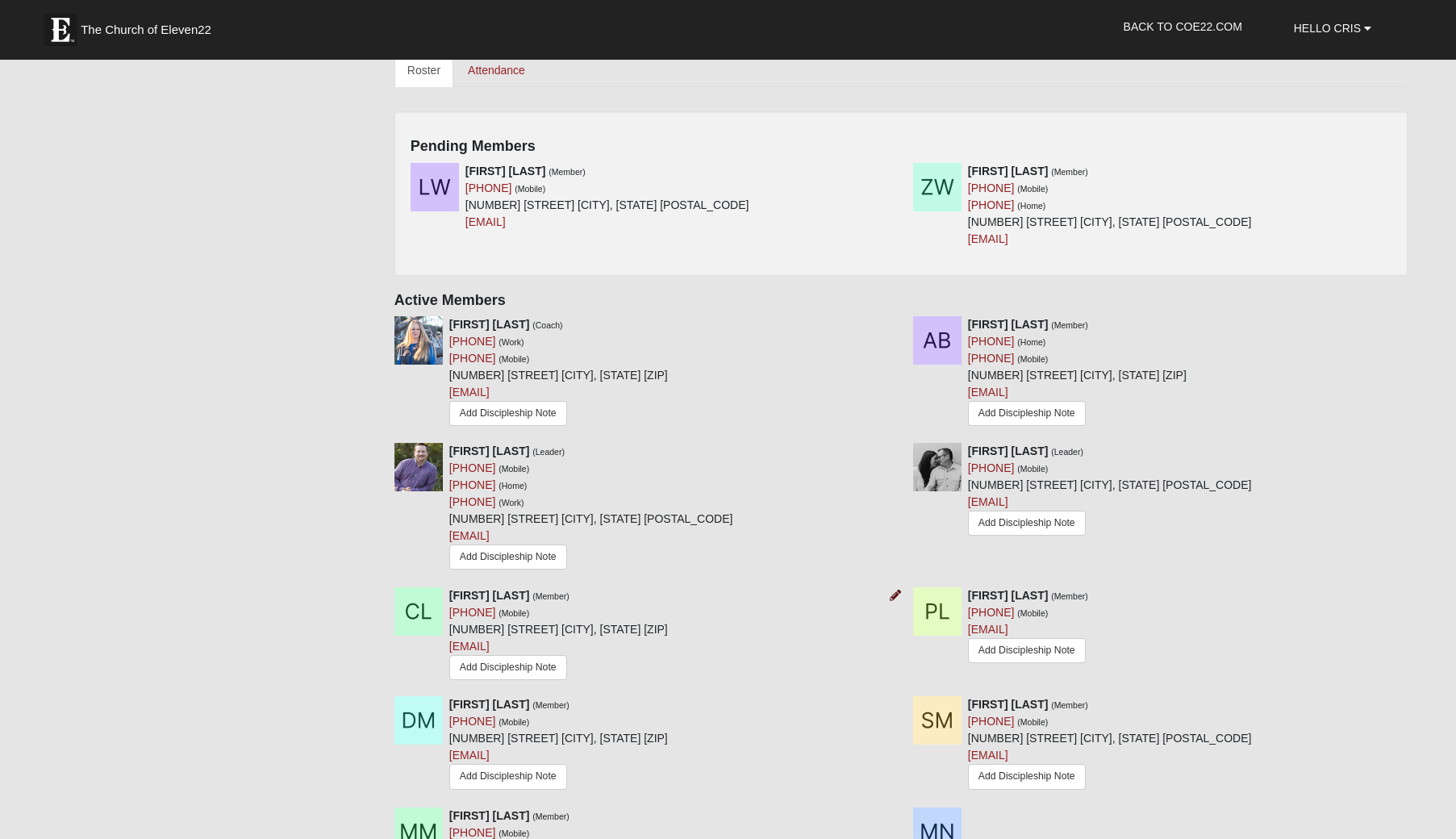 scroll, scrollTop: 0, scrollLeft: 0, axis: both 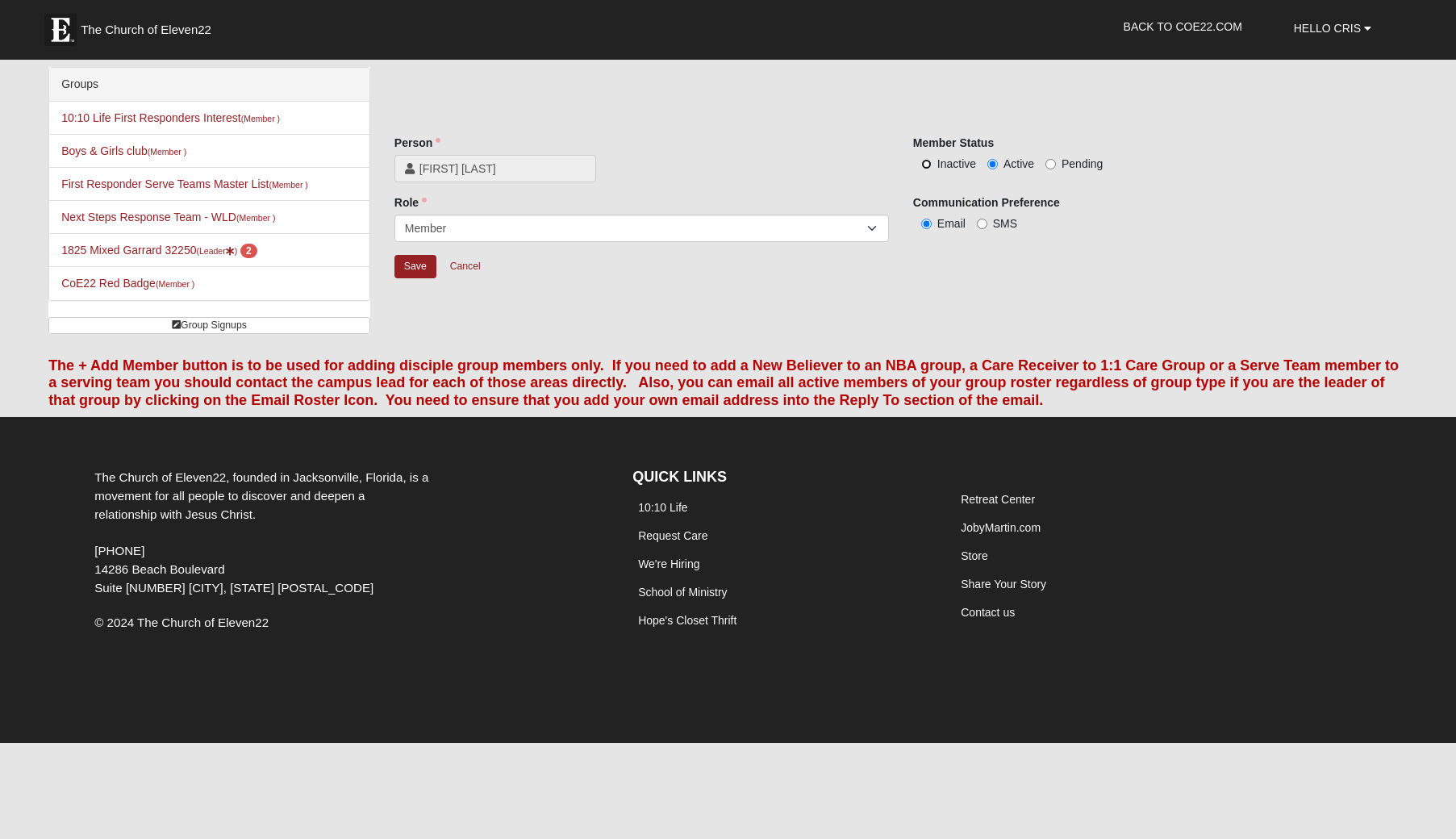 click on "Inactive" at bounding box center [926, 164] 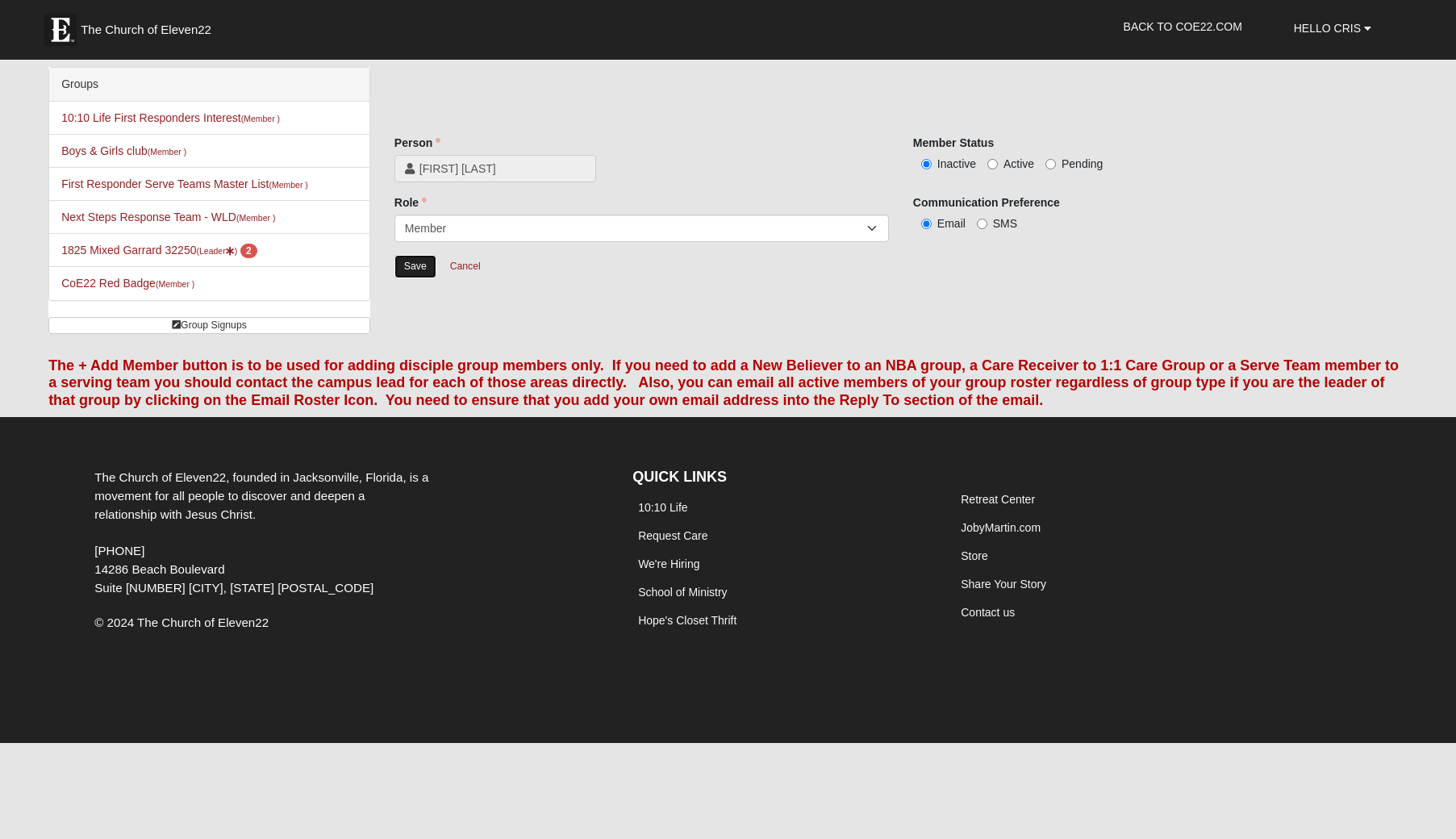 click on "Save" at bounding box center [415, 266] 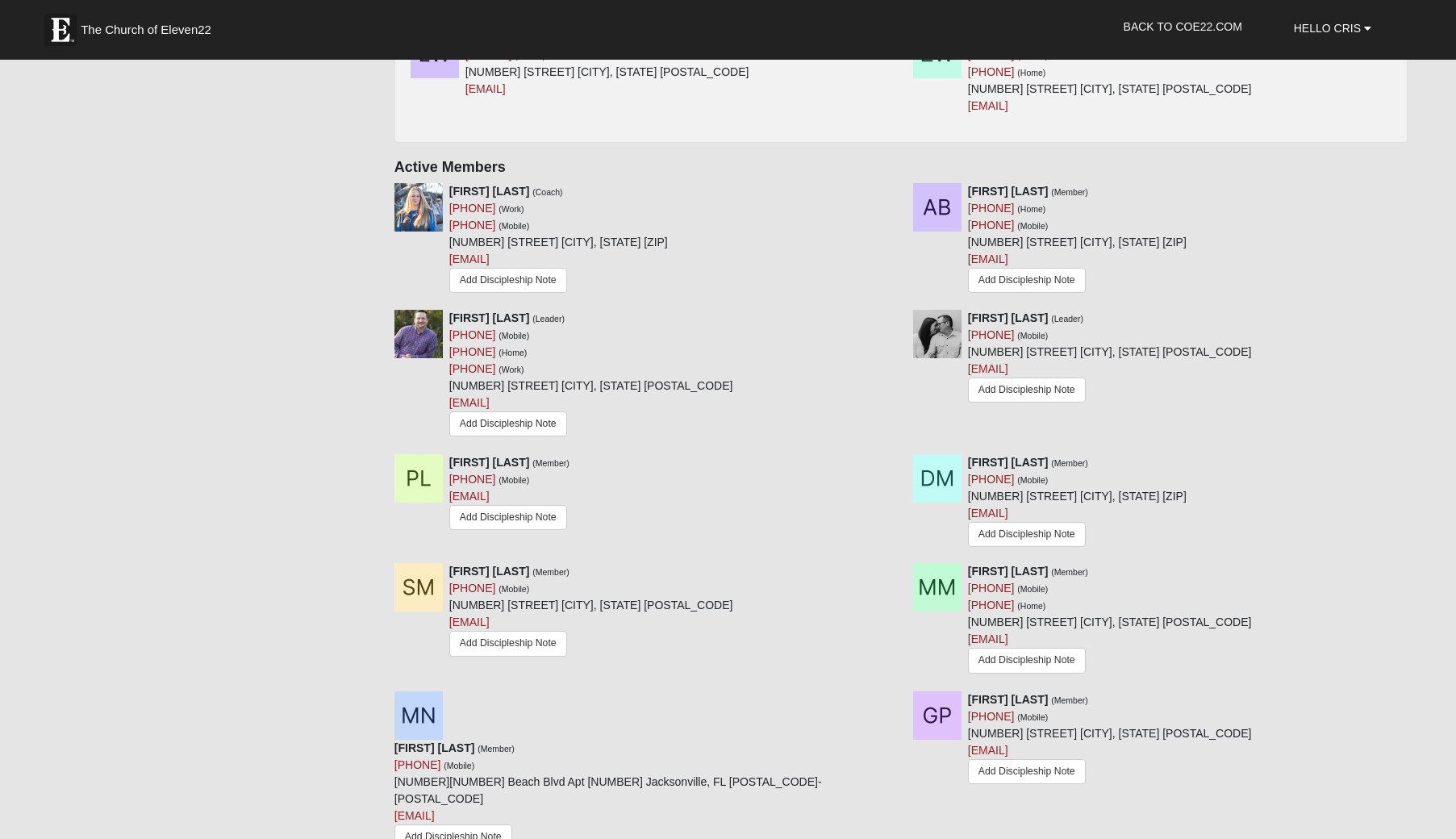 scroll, scrollTop: 870, scrollLeft: 0, axis: vertical 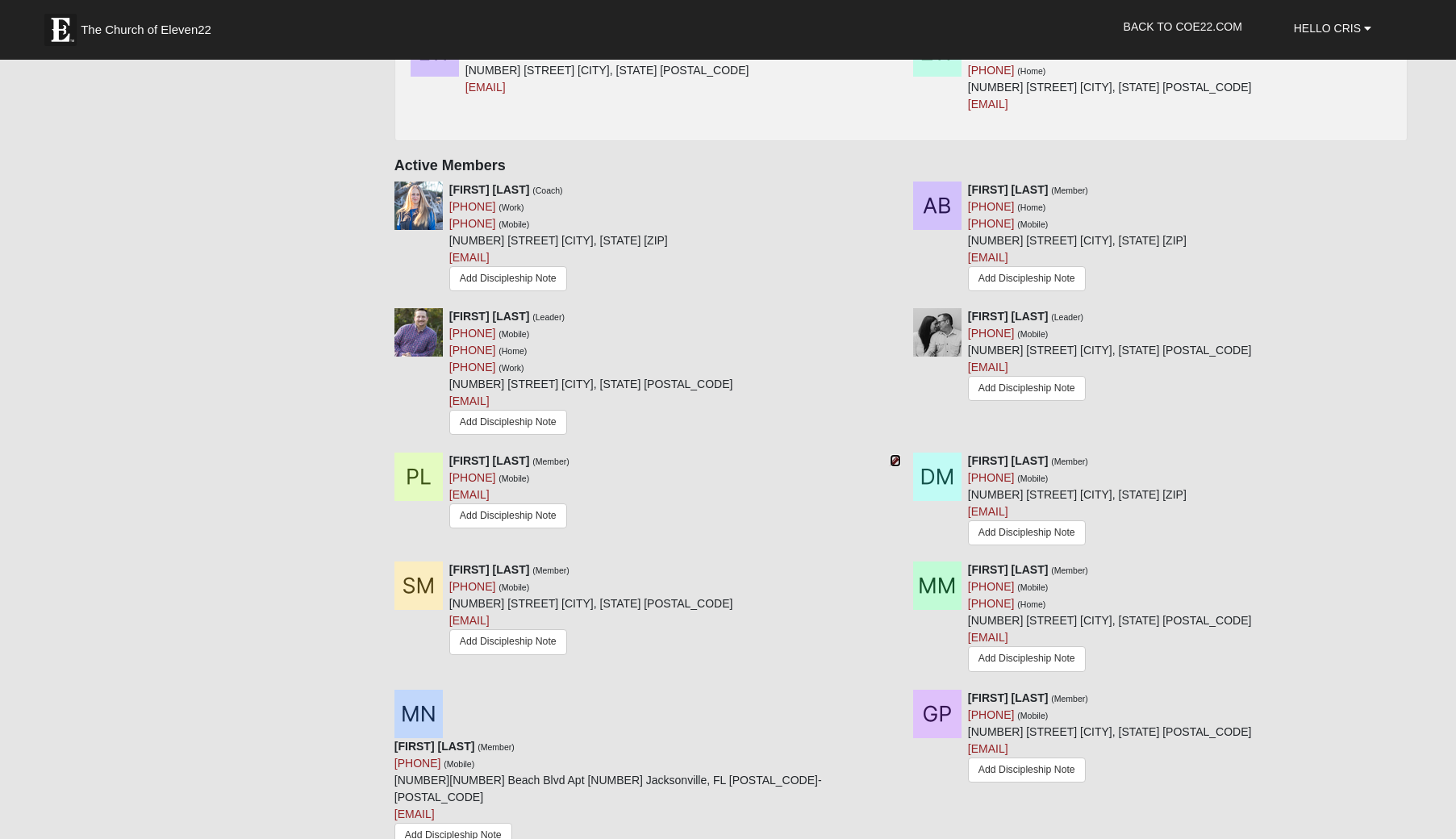 click at bounding box center [895, 461] 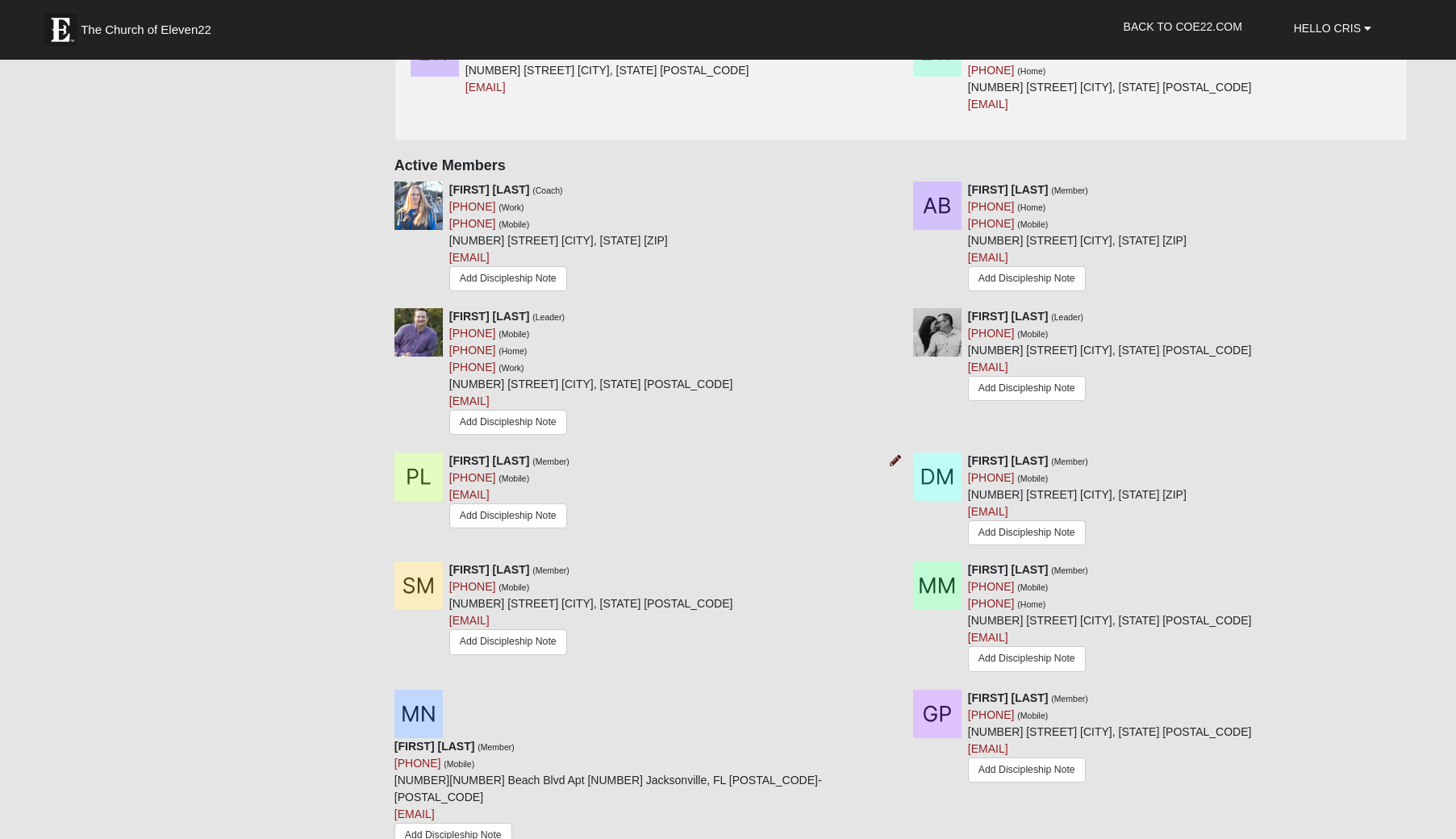 scroll, scrollTop: 0, scrollLeft: 0, axis: both 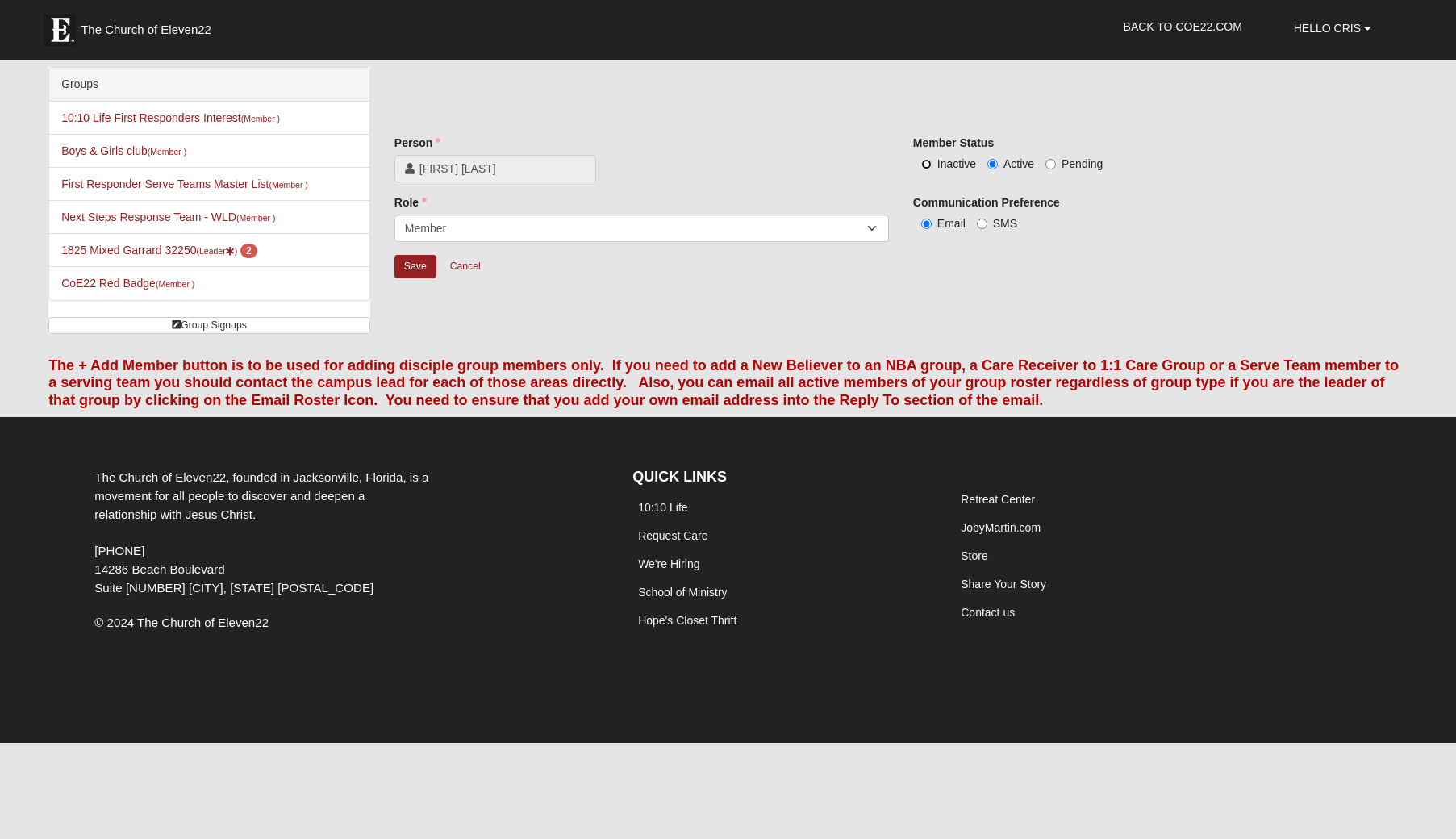 click on "Inactive" at bounding box center [926, 164] 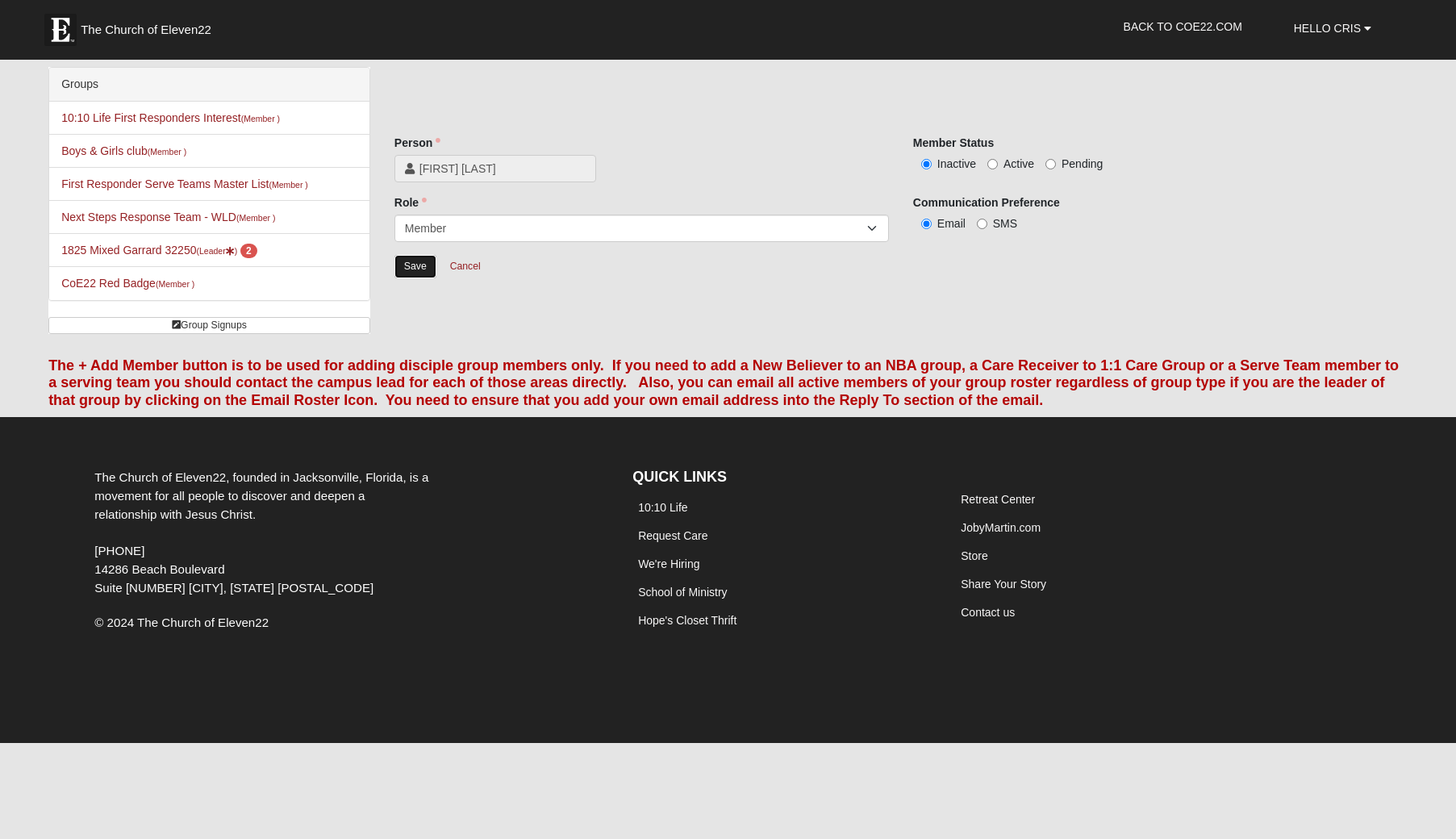 click on "Save" at bounding box center [415, 266] 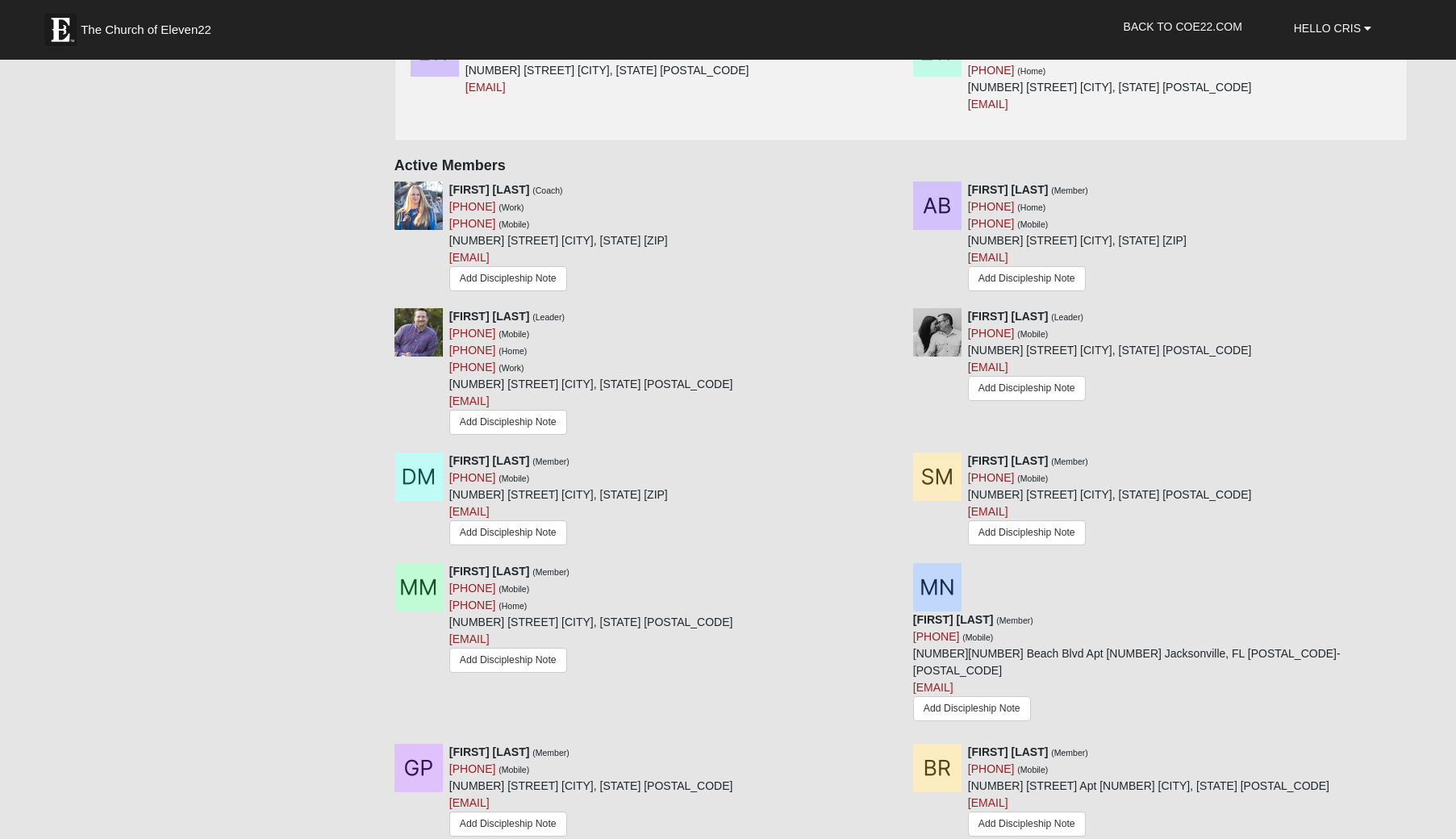scroll, scrollTop: 886, scrollLeft: 0, axis: vertical 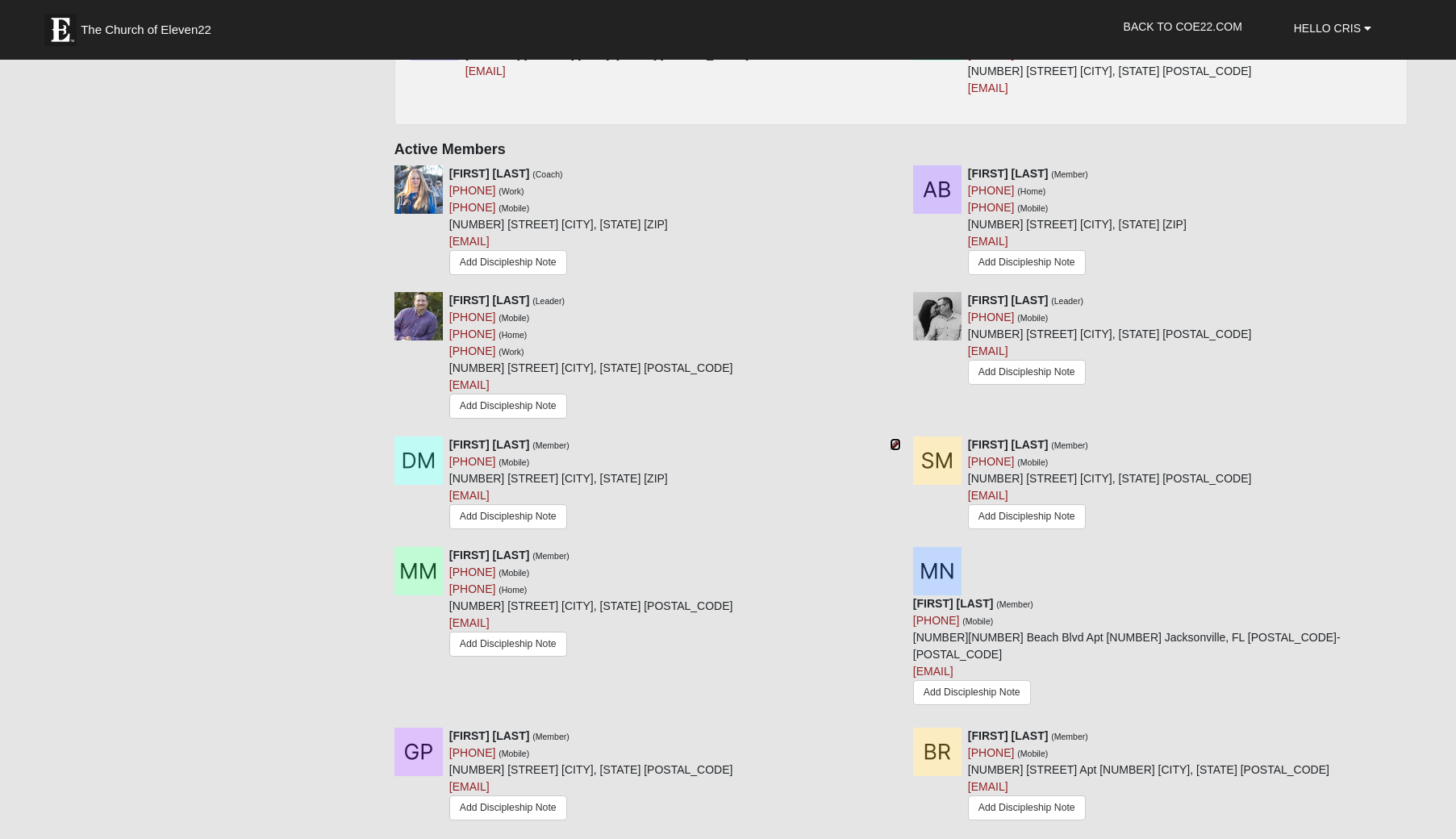 click at bounding box center (895, 445) 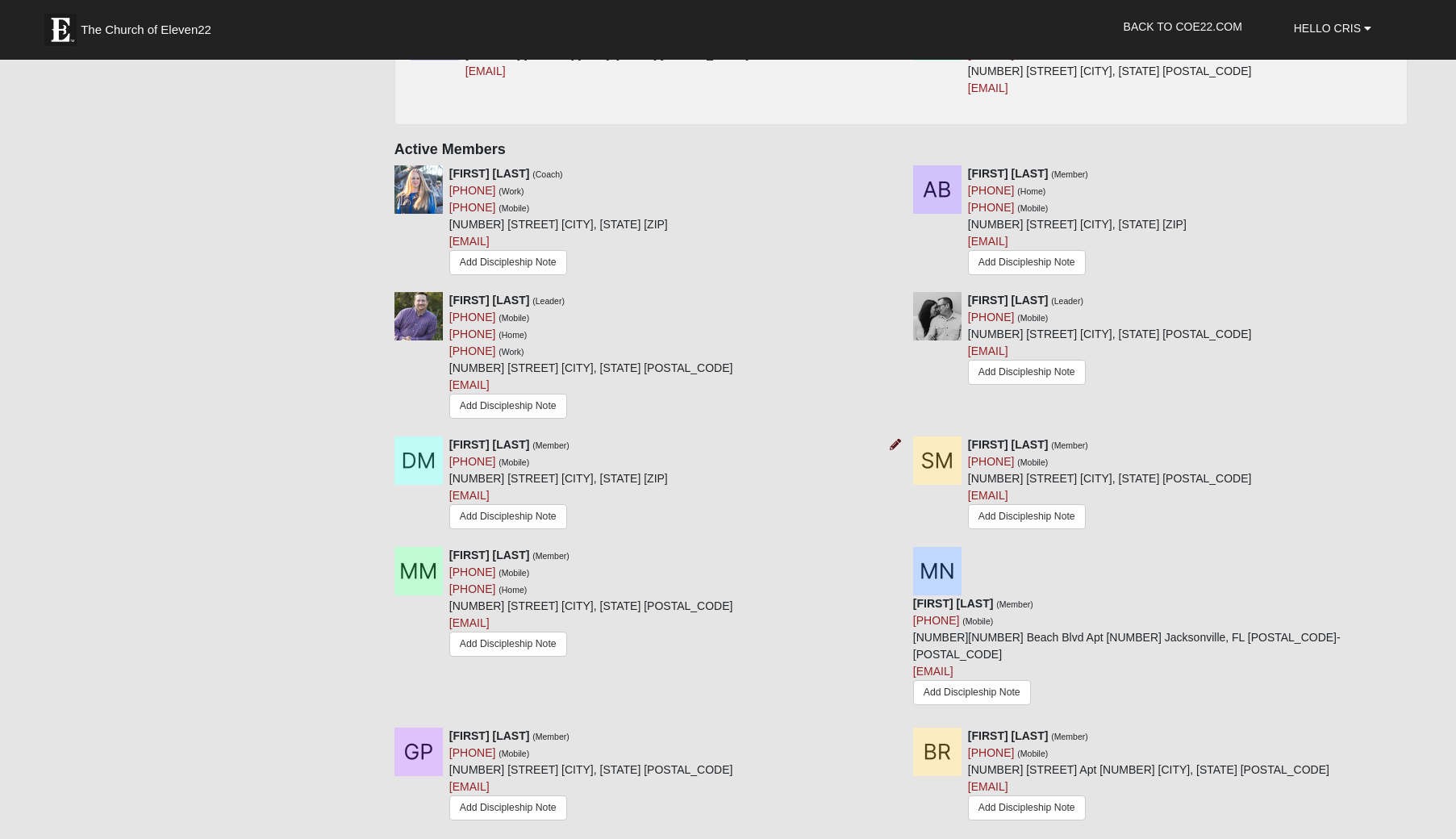scroll, scrollTop: 0, scrollLeft: 0, axis: both 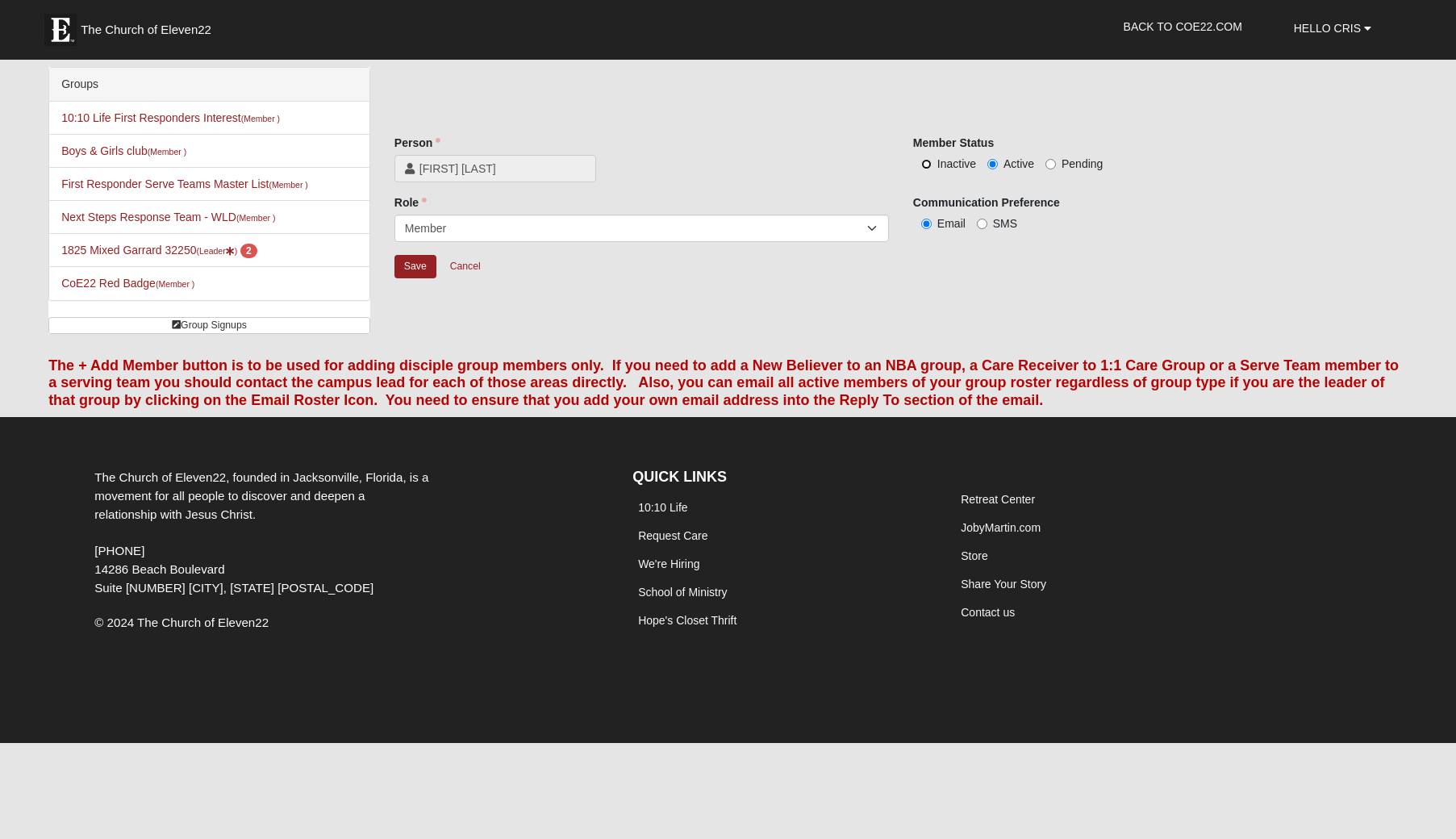 click on "Inactive" at bounding box center (926, 164) 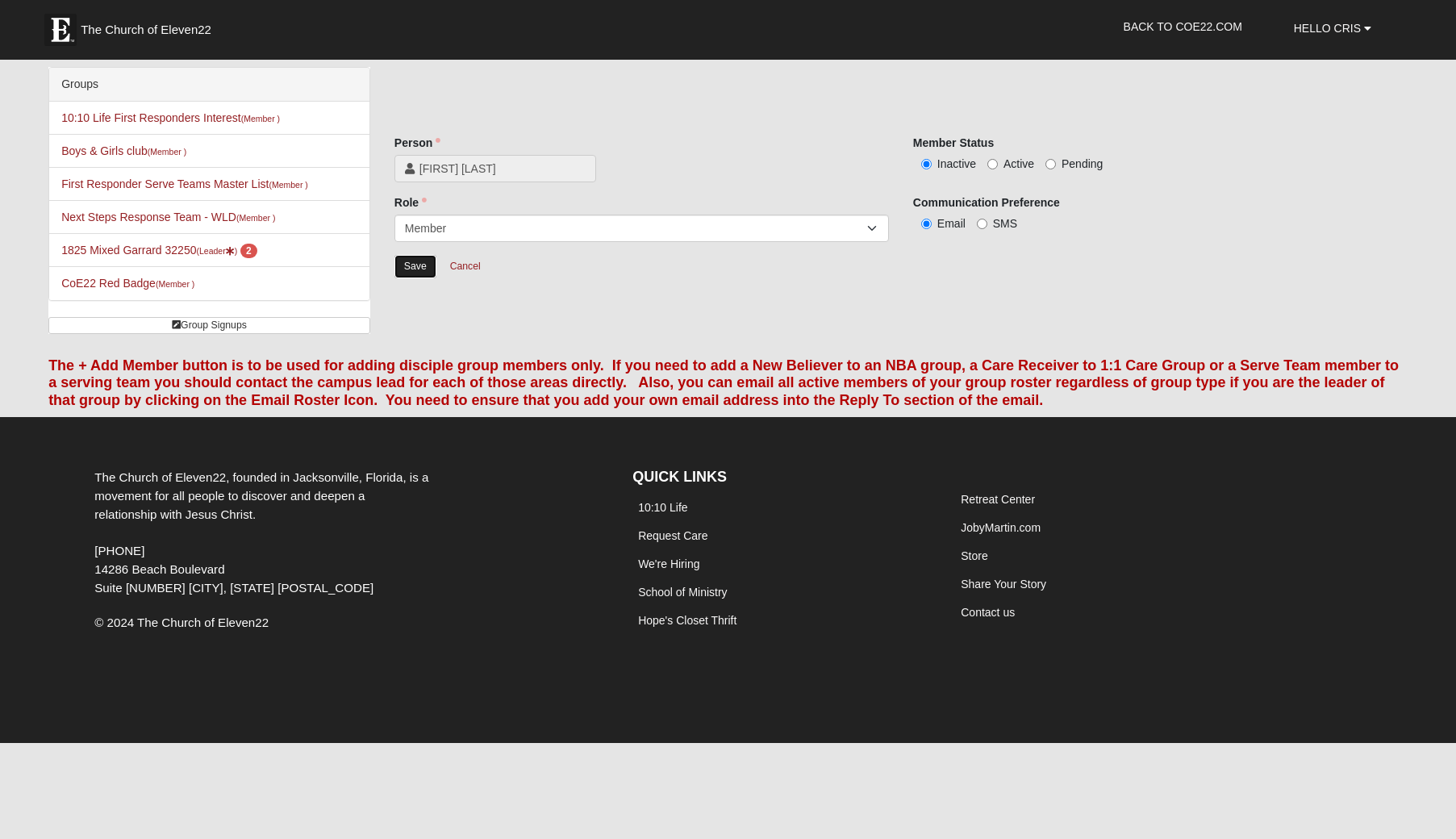 click on "Save" at bounding box center [415, 266] 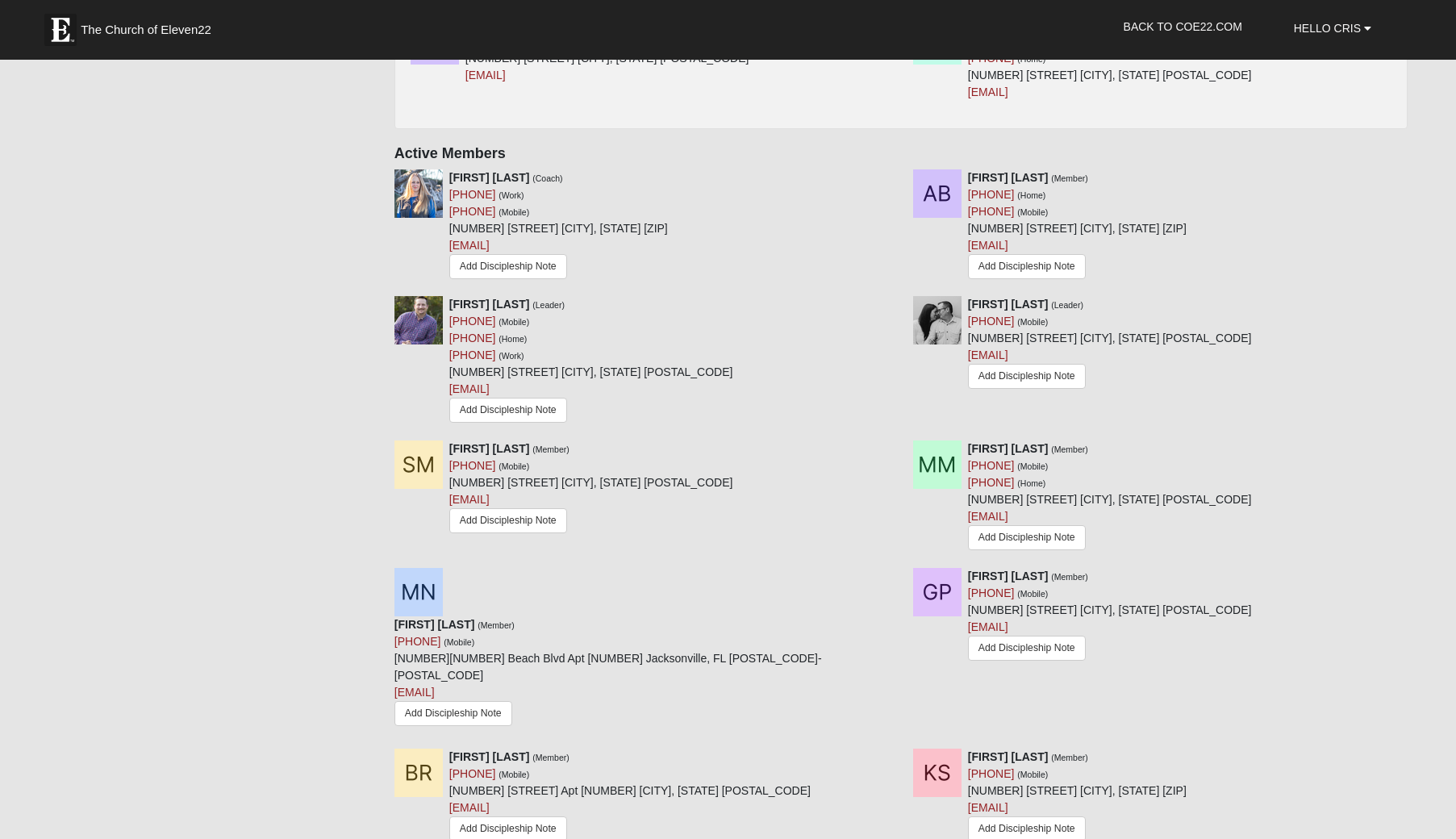 scroll, scrollTop: 891, scrollLeft: 0, axis: vertical 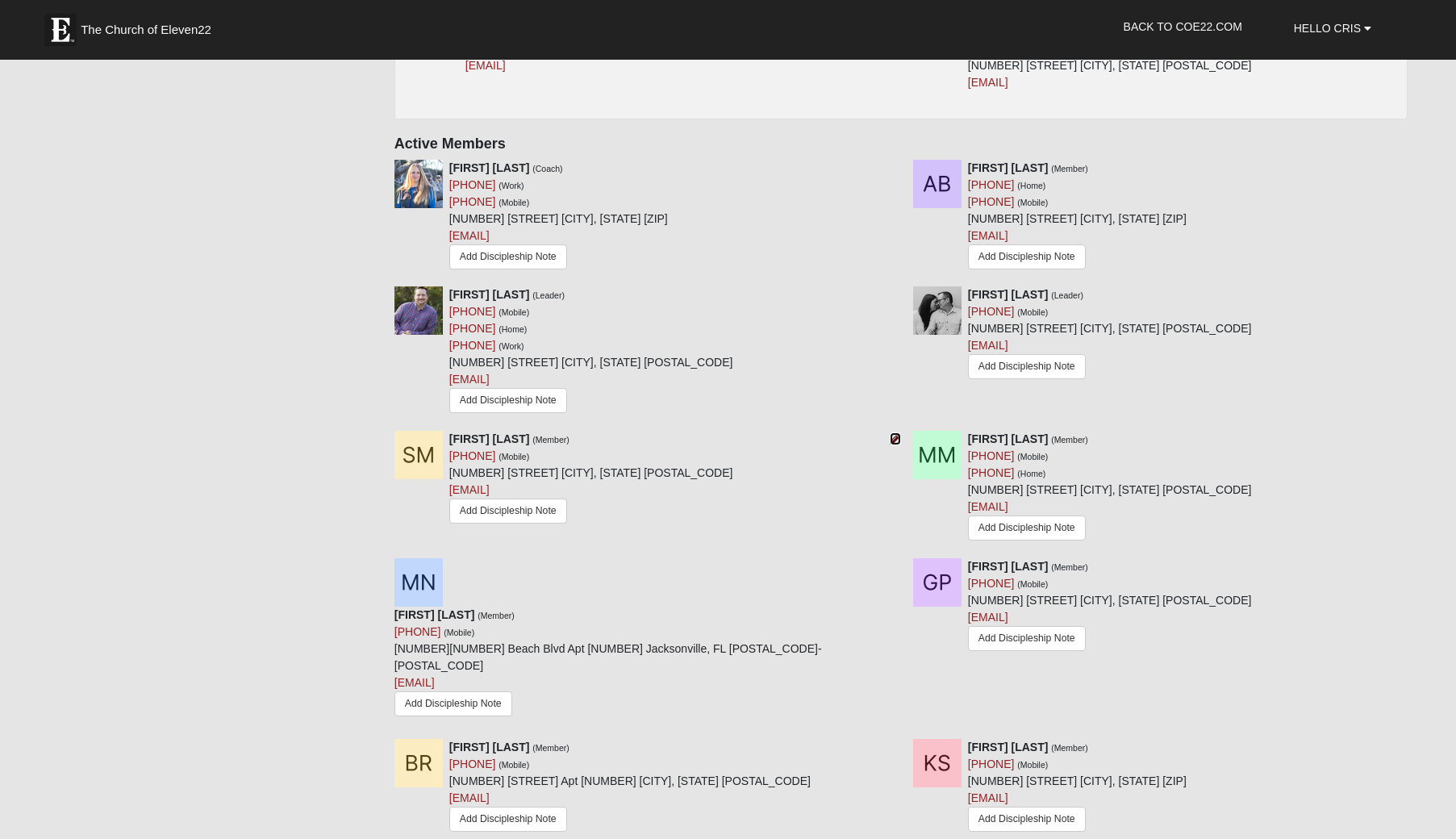 click at bounding box center (895, 439) 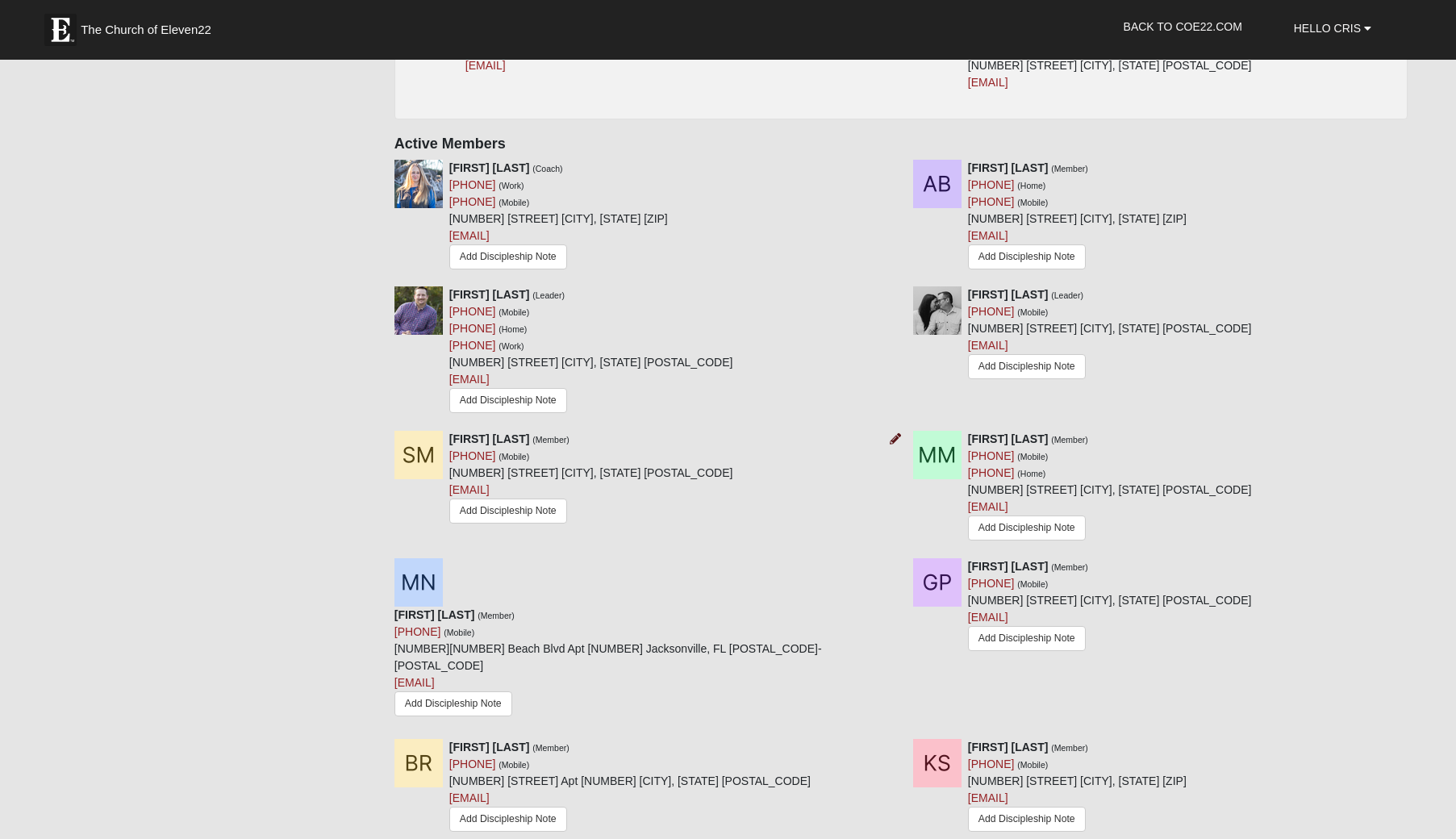 scroll, scrollTop: 0, scrollLeft: 0, axis: both 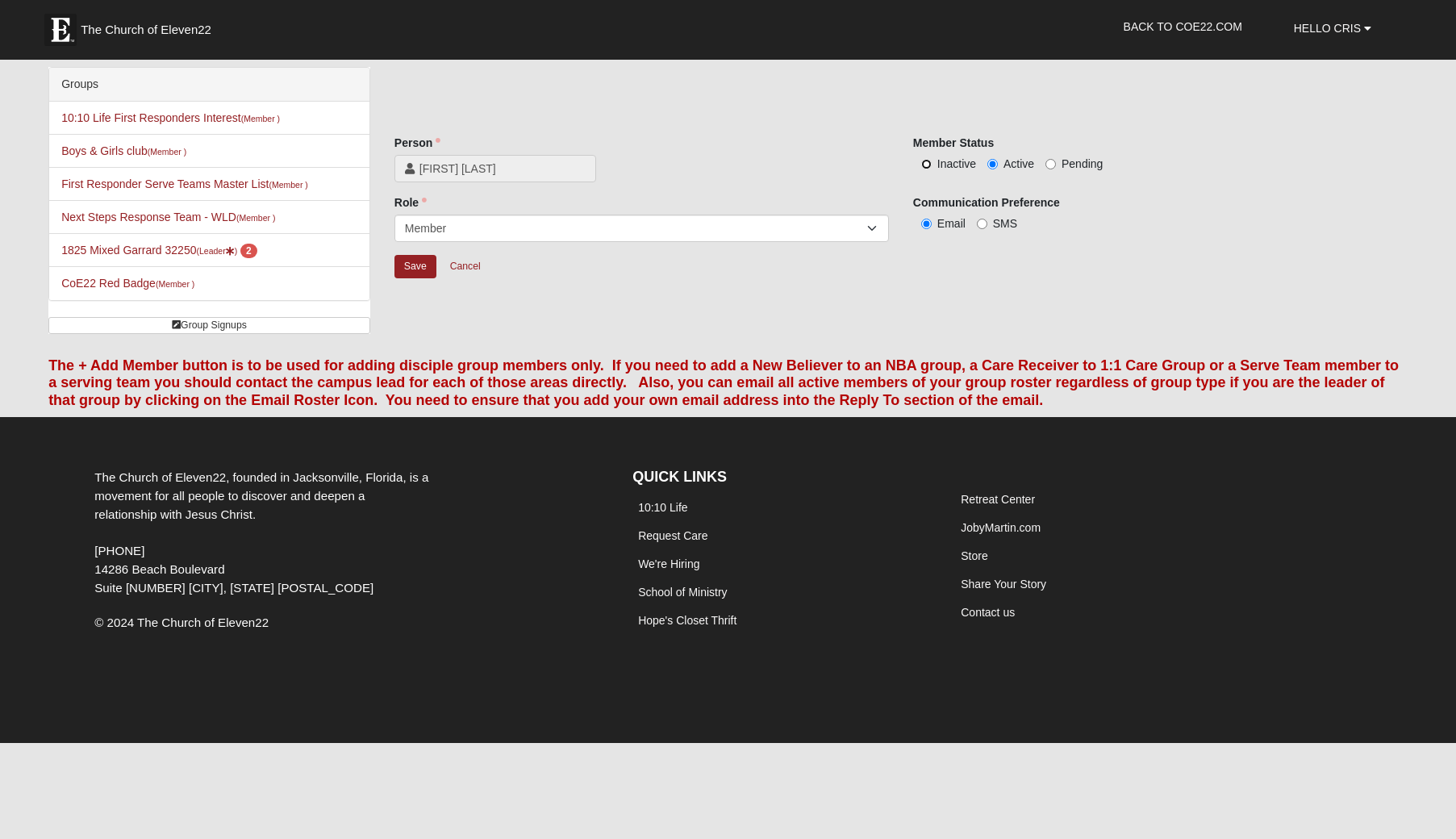click on "Inactive" at bounding box center [926, 164] 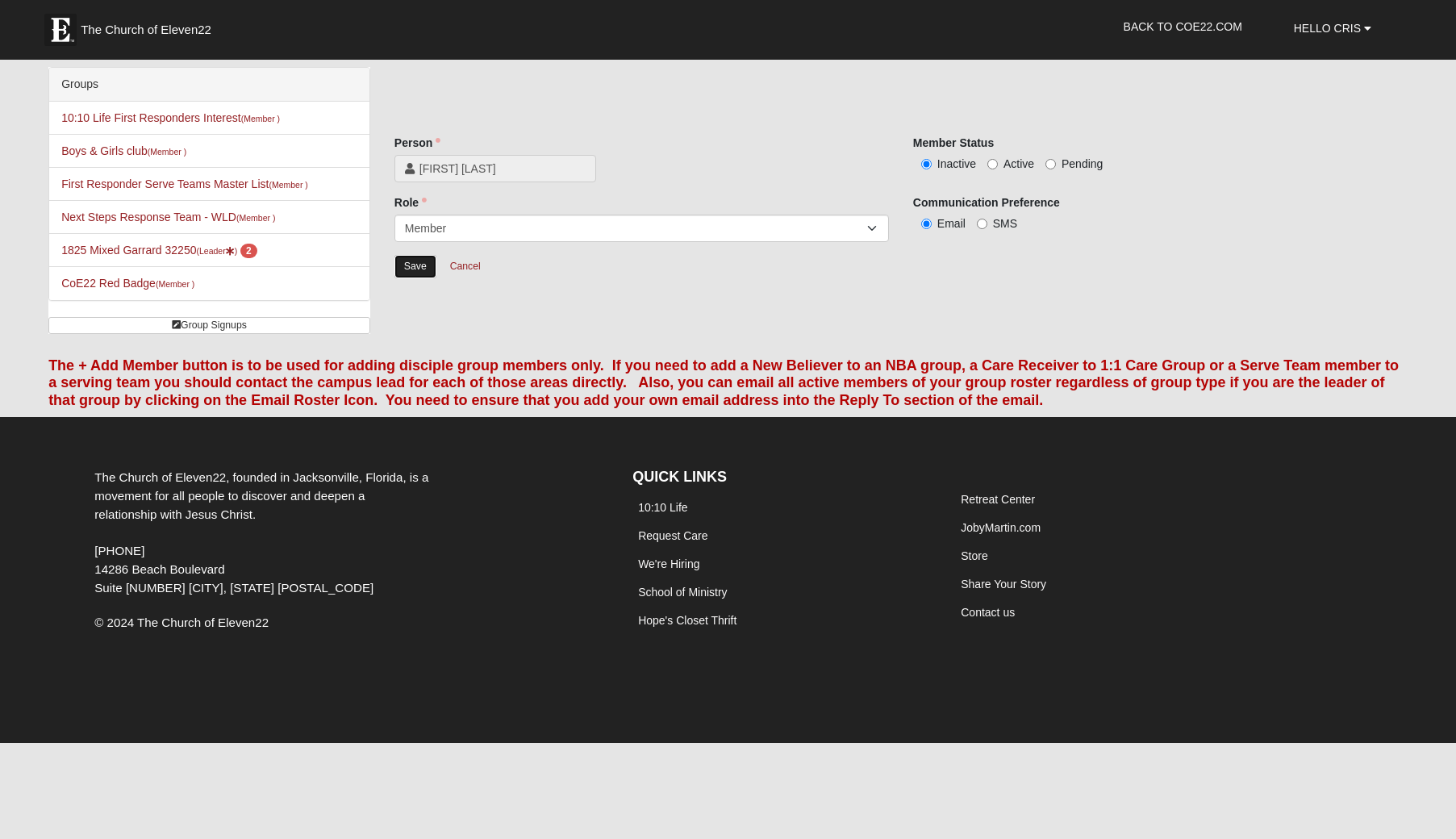 click on "Save" at bounding box center [415, 266] 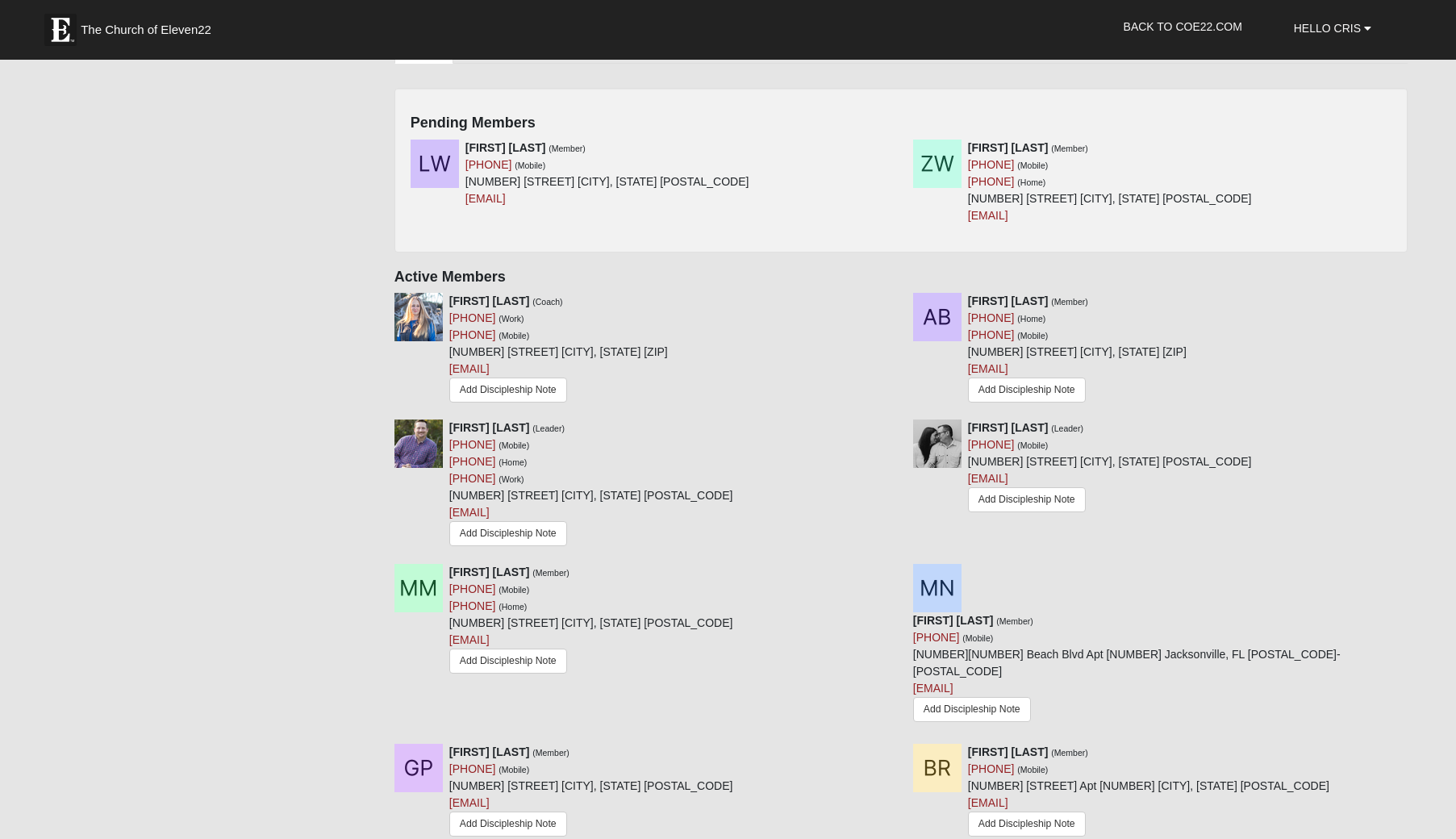 scroll, scrollTop: 764, scrollLeft: 0, axis: vertical 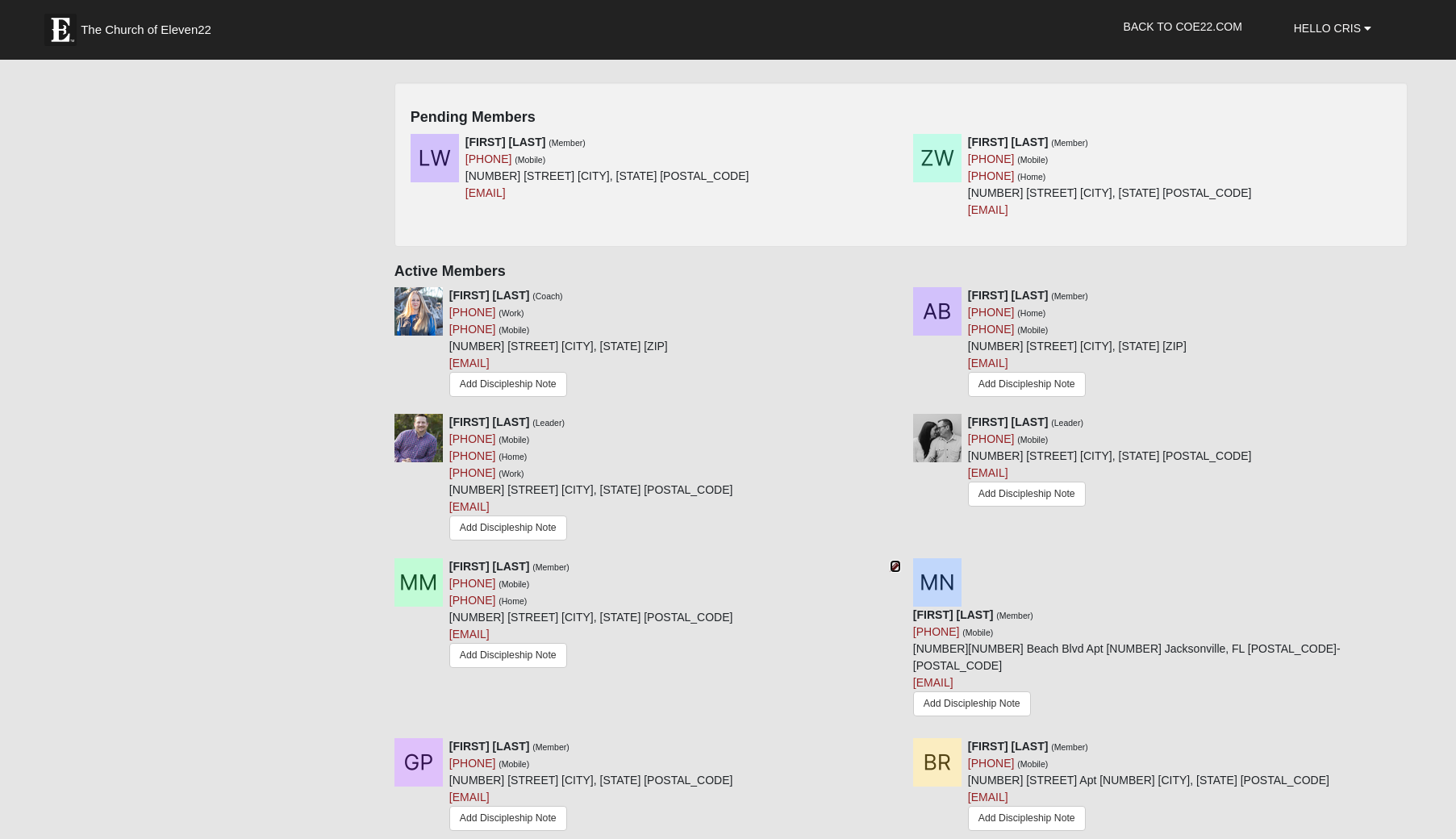 click at bounding box center (895, 566) 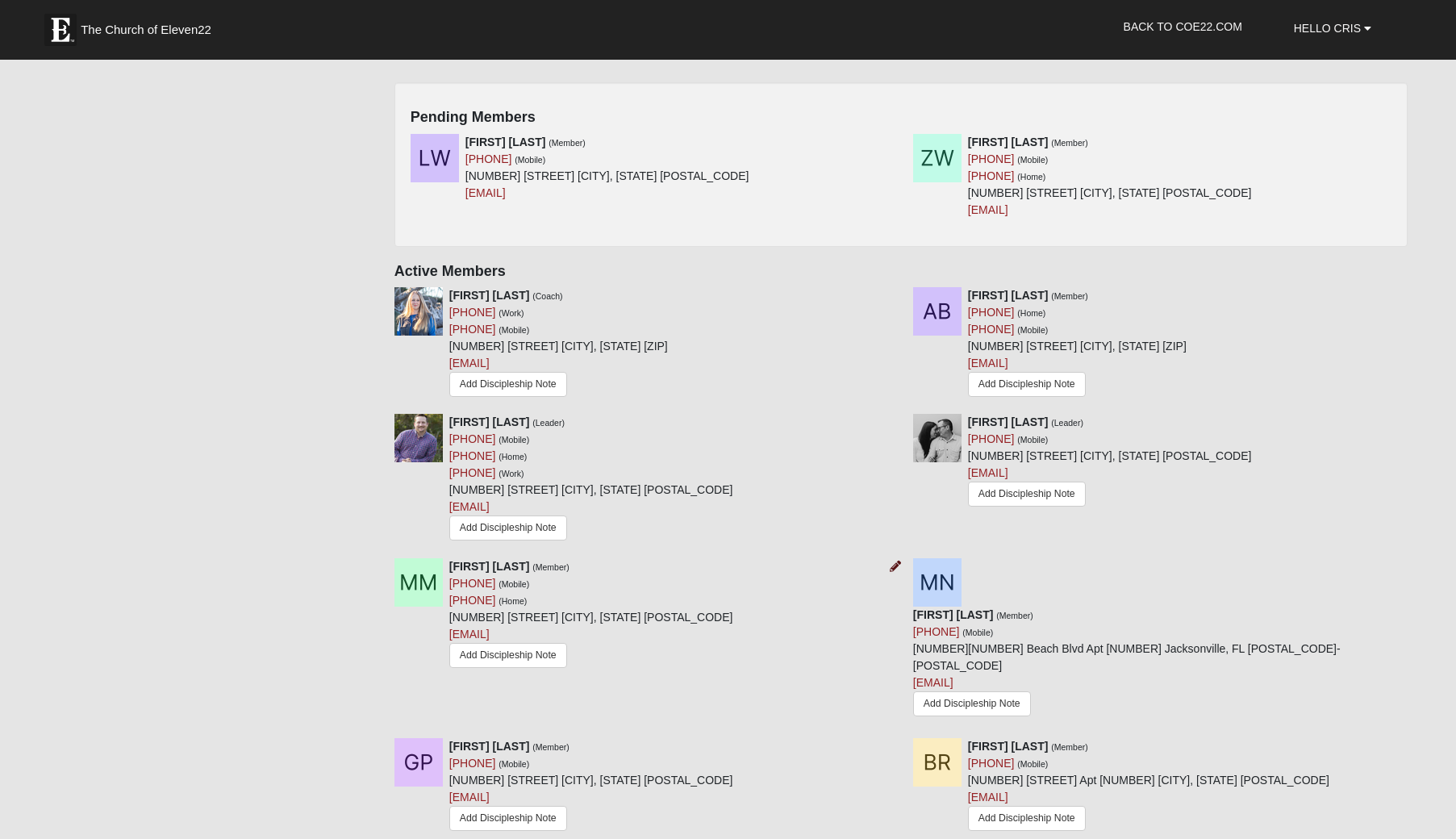 scroll, scrollTop: 0, scrollLeft: 0, axis: both 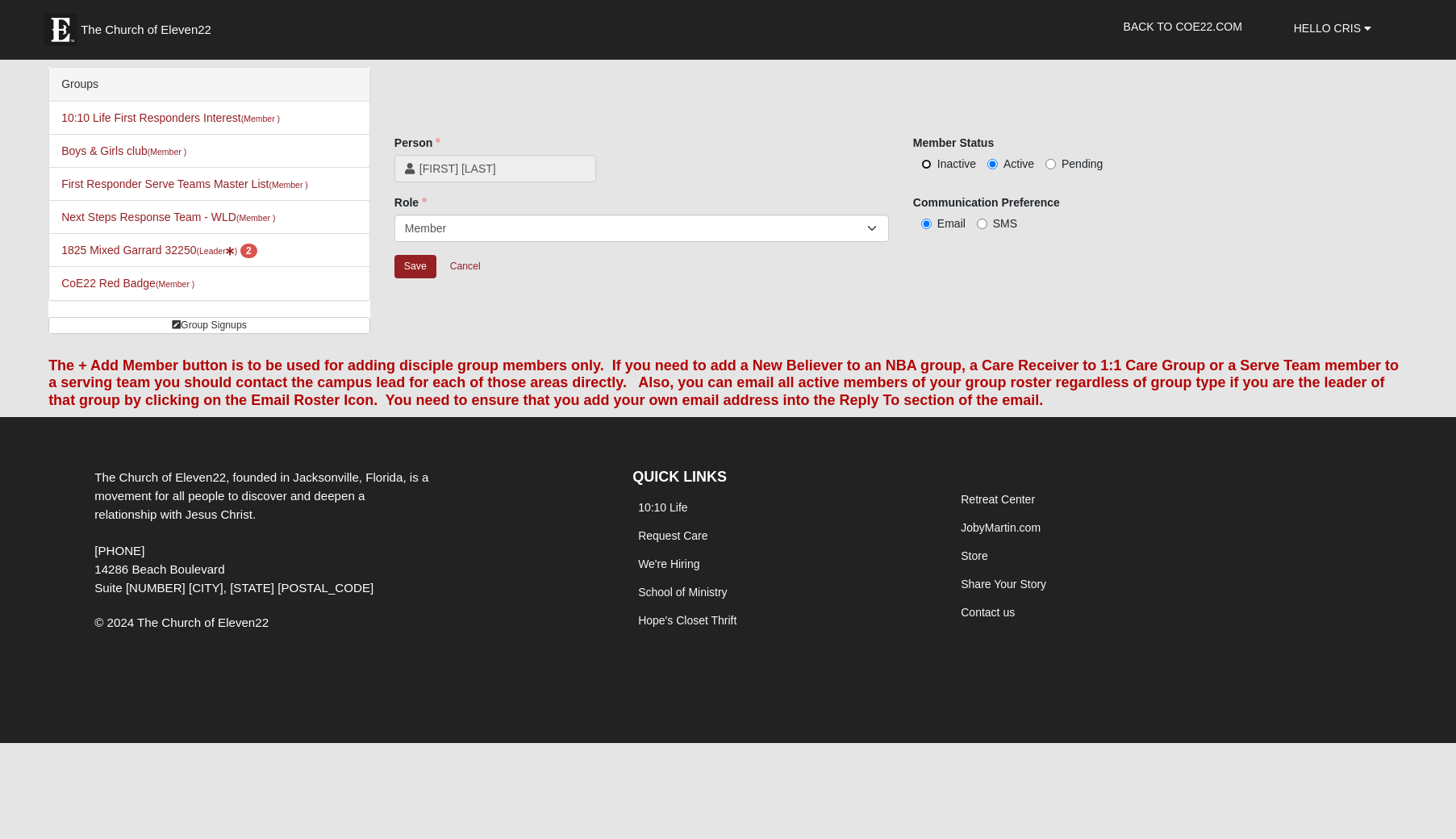 click on "Inactive" at bounding box center (926, 164) 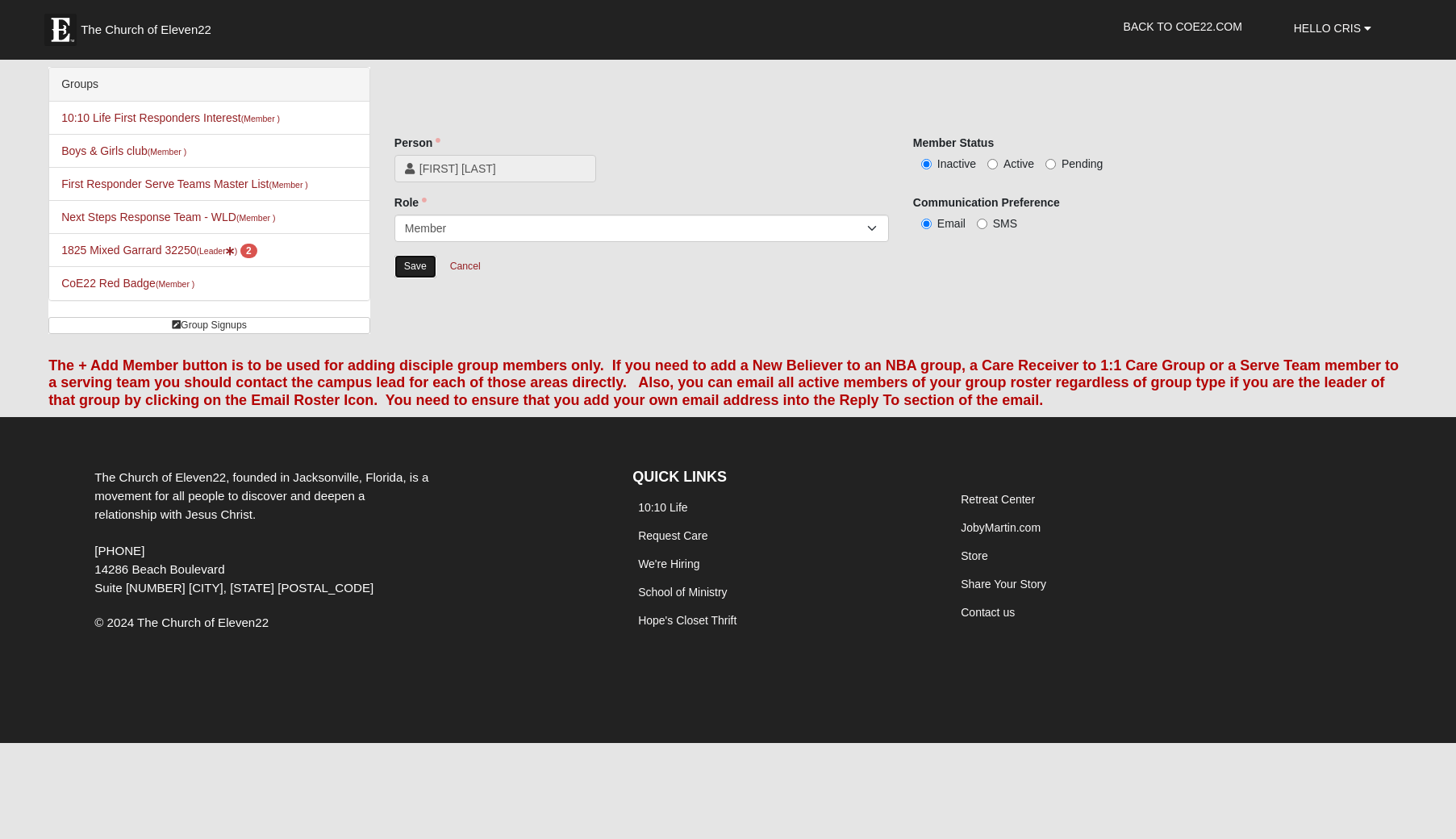 click on "Save" at bounding box center [415, 266] 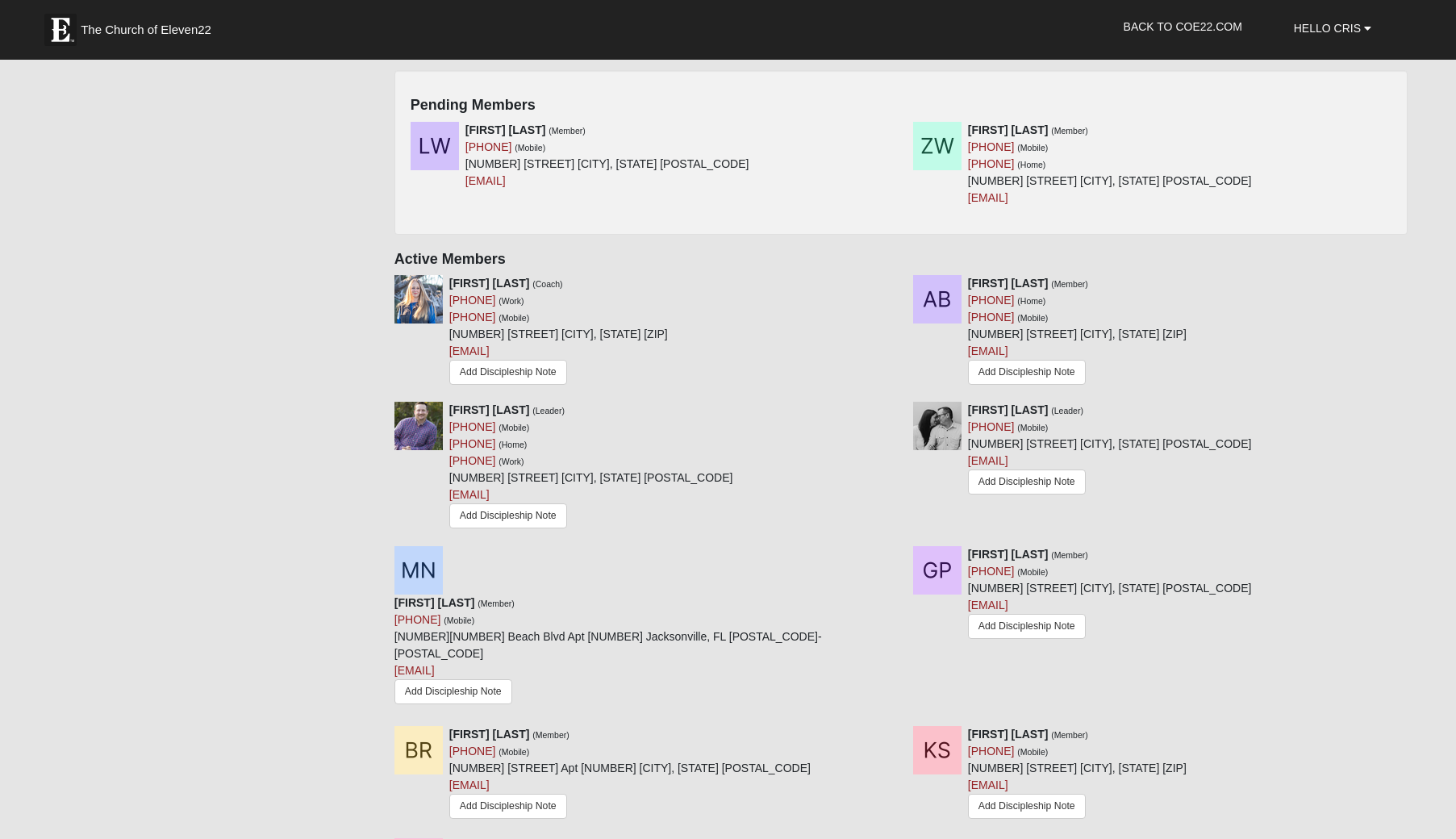 scroll, scrollTop: 777, scrollLeft: 0, axis: vertical 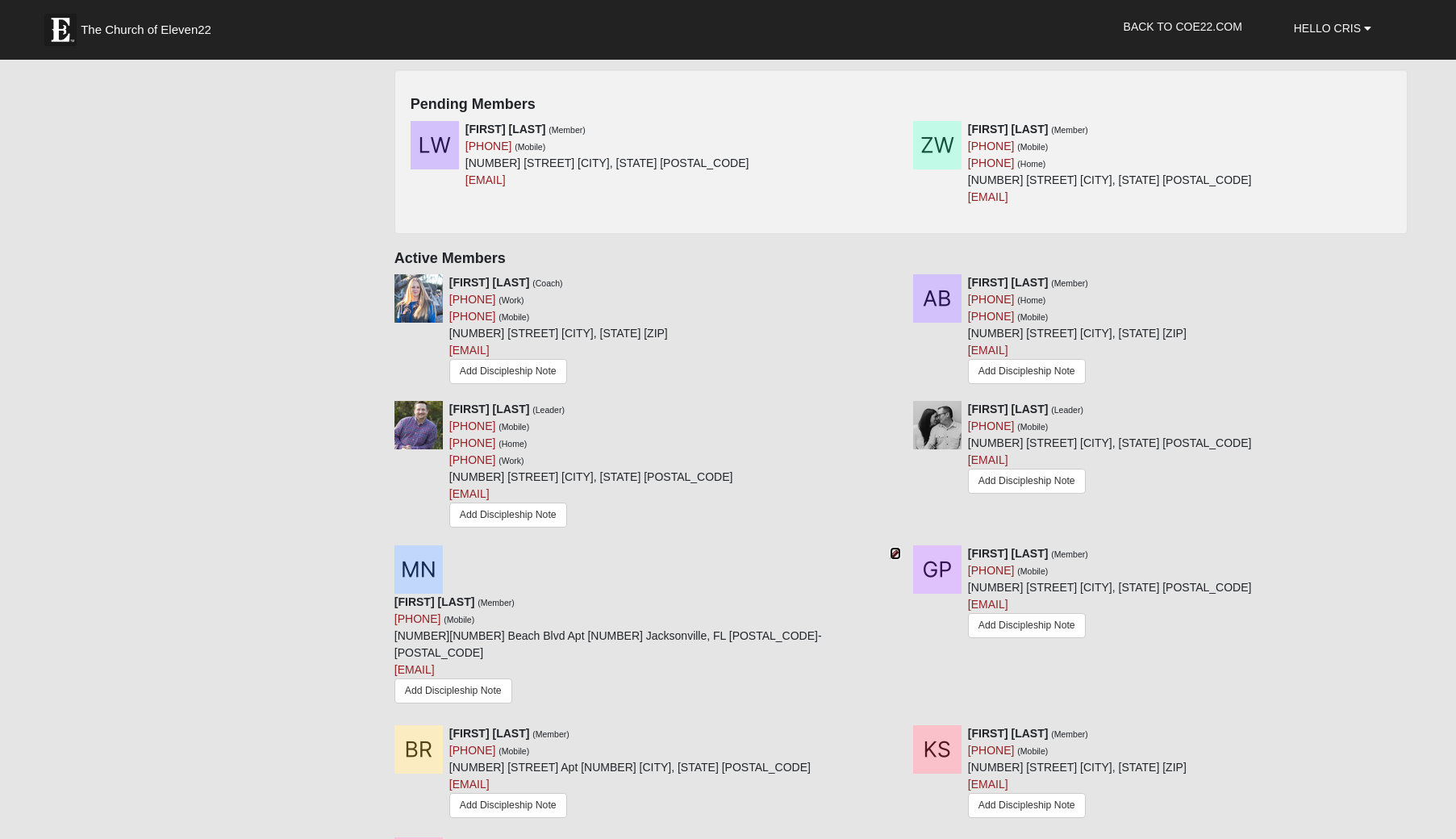 click at bounding box center [895, 553] 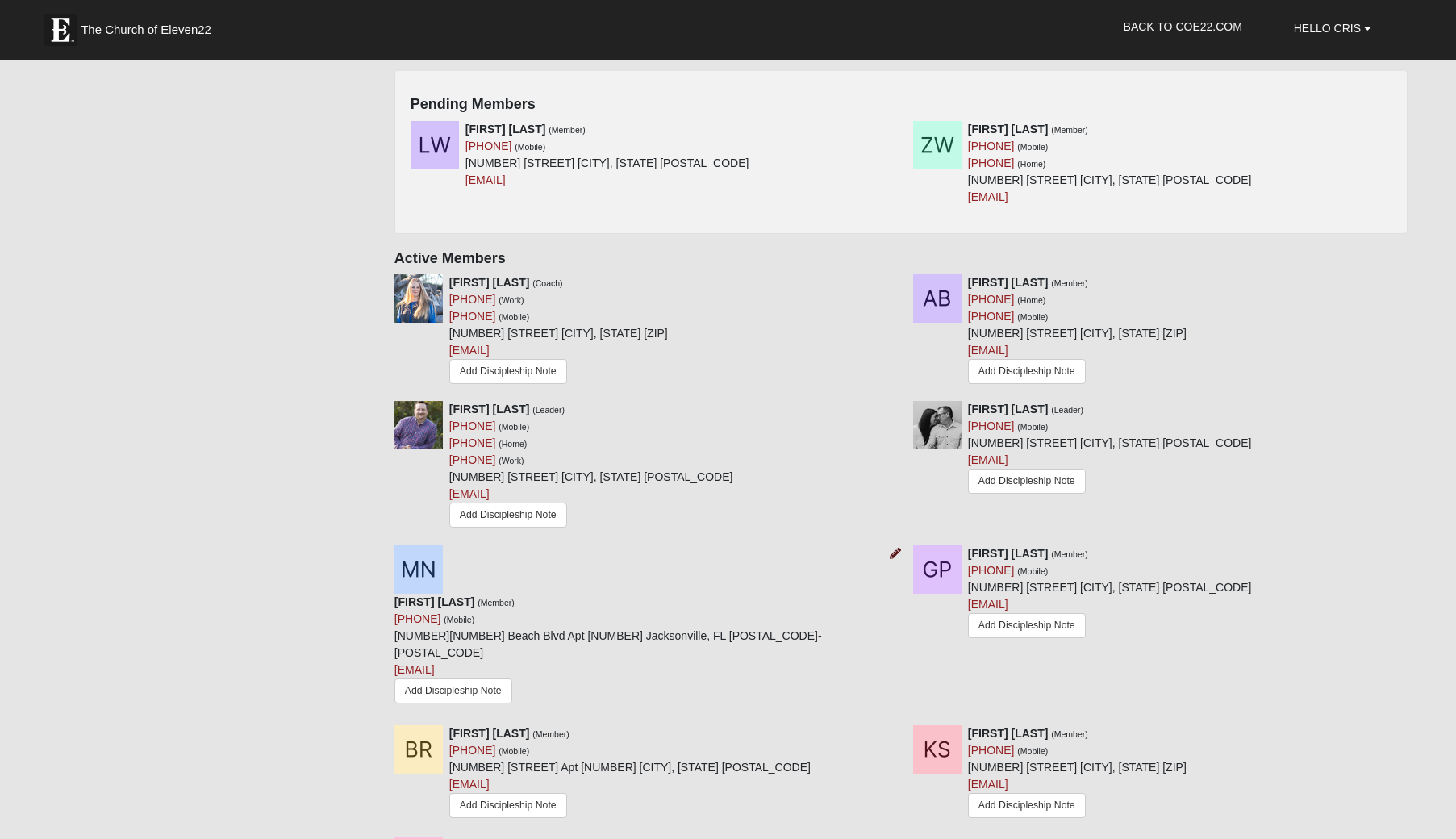 scroll, scrollTop: 0, scrollLeft: 0, axis: both 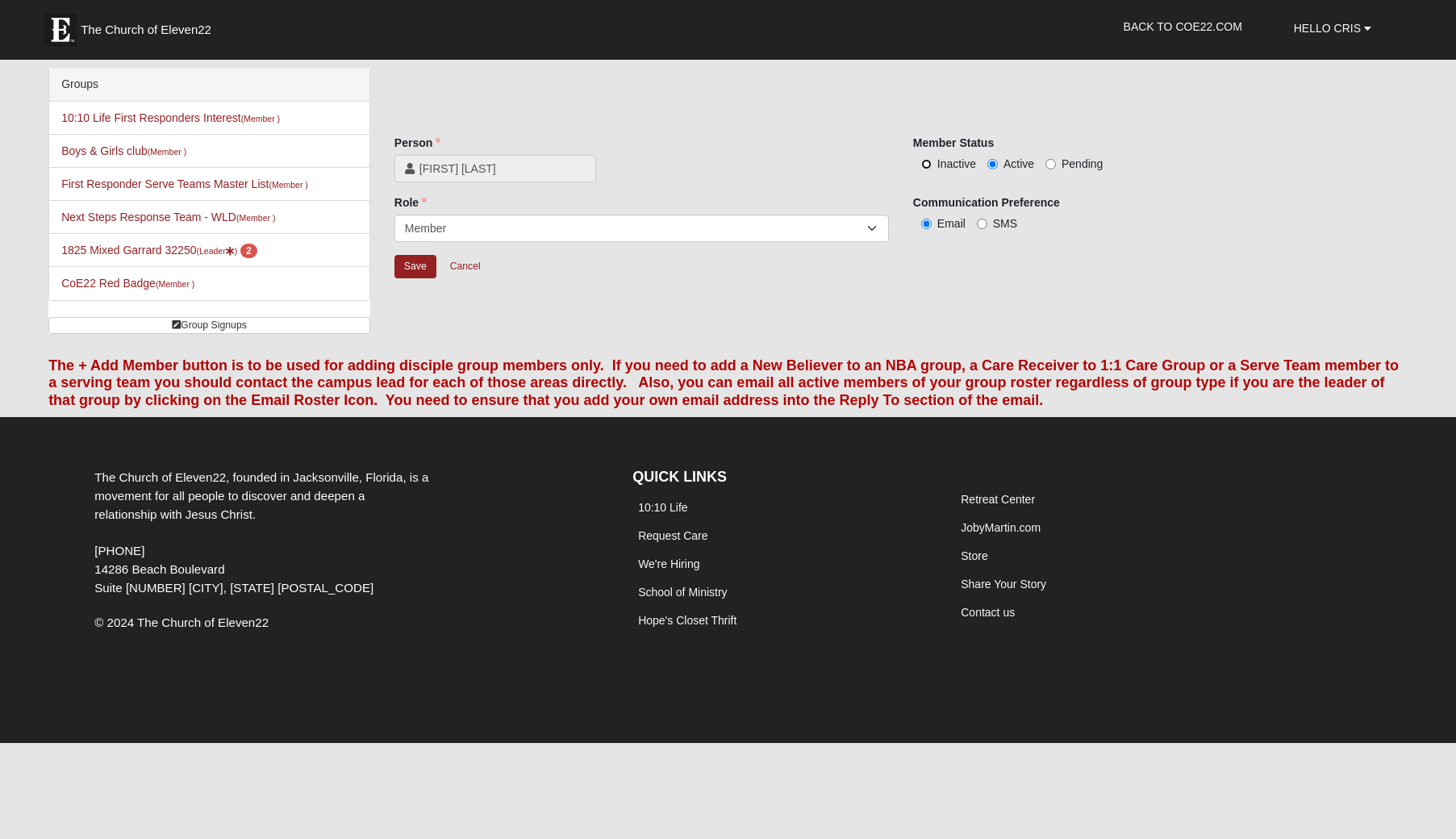 click on "Inactive" at bounding box center (926, 164) 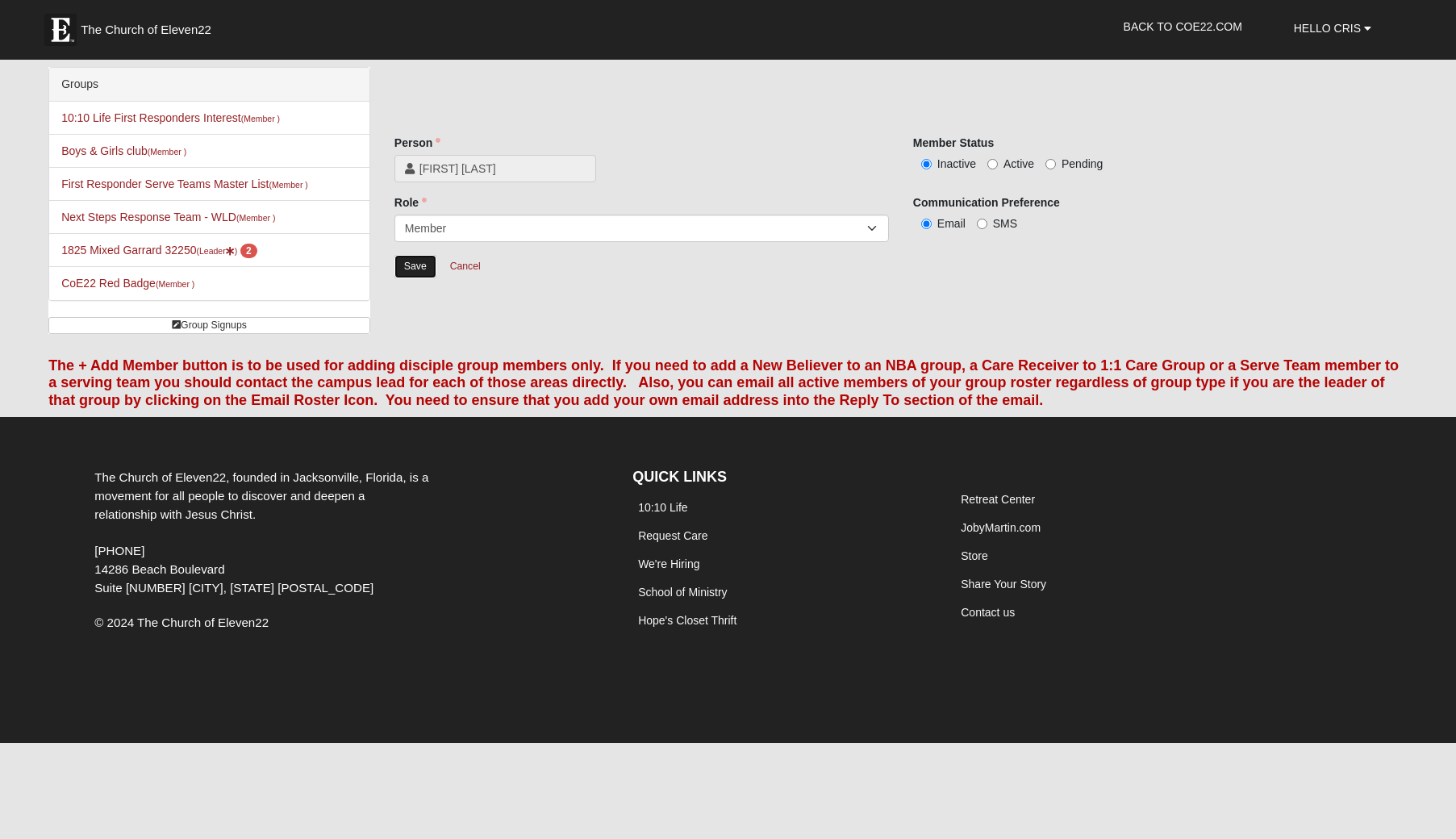 click on "Save" at bounding box center [415, 266] 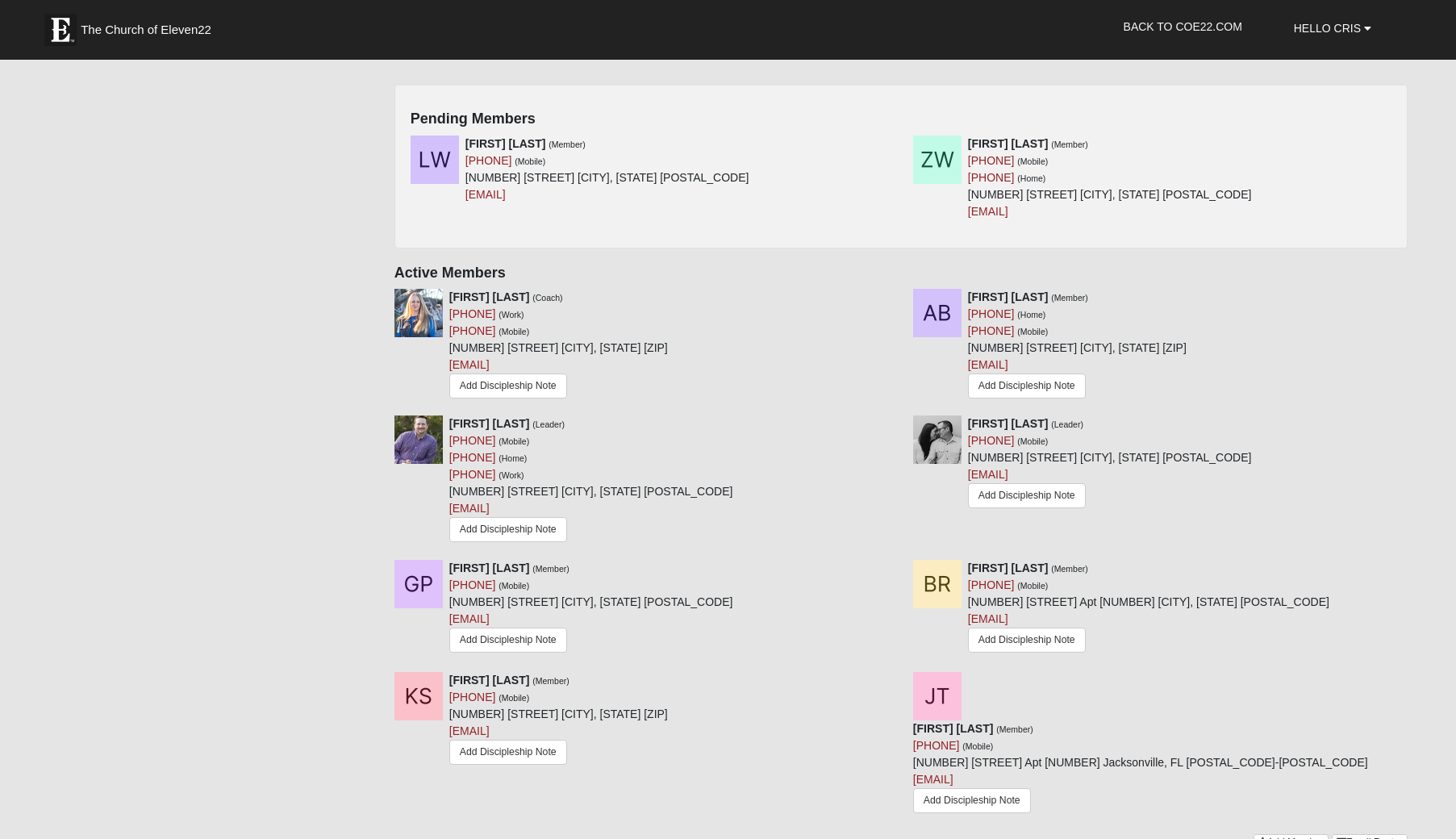 scroll, scrollTop: 764, scrollLeft: 0, axis: vertical 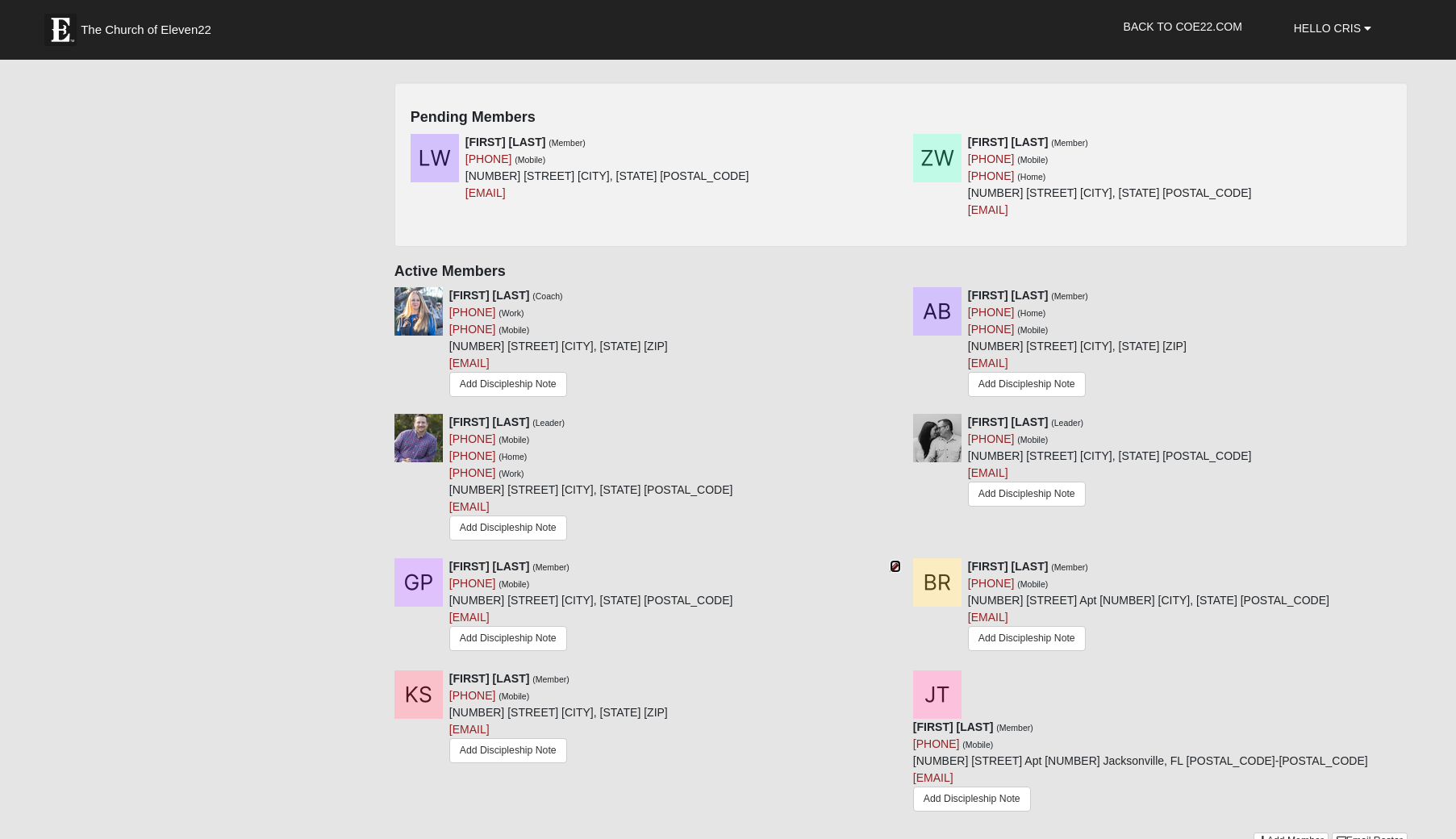 click at bounding box center (895, 566) 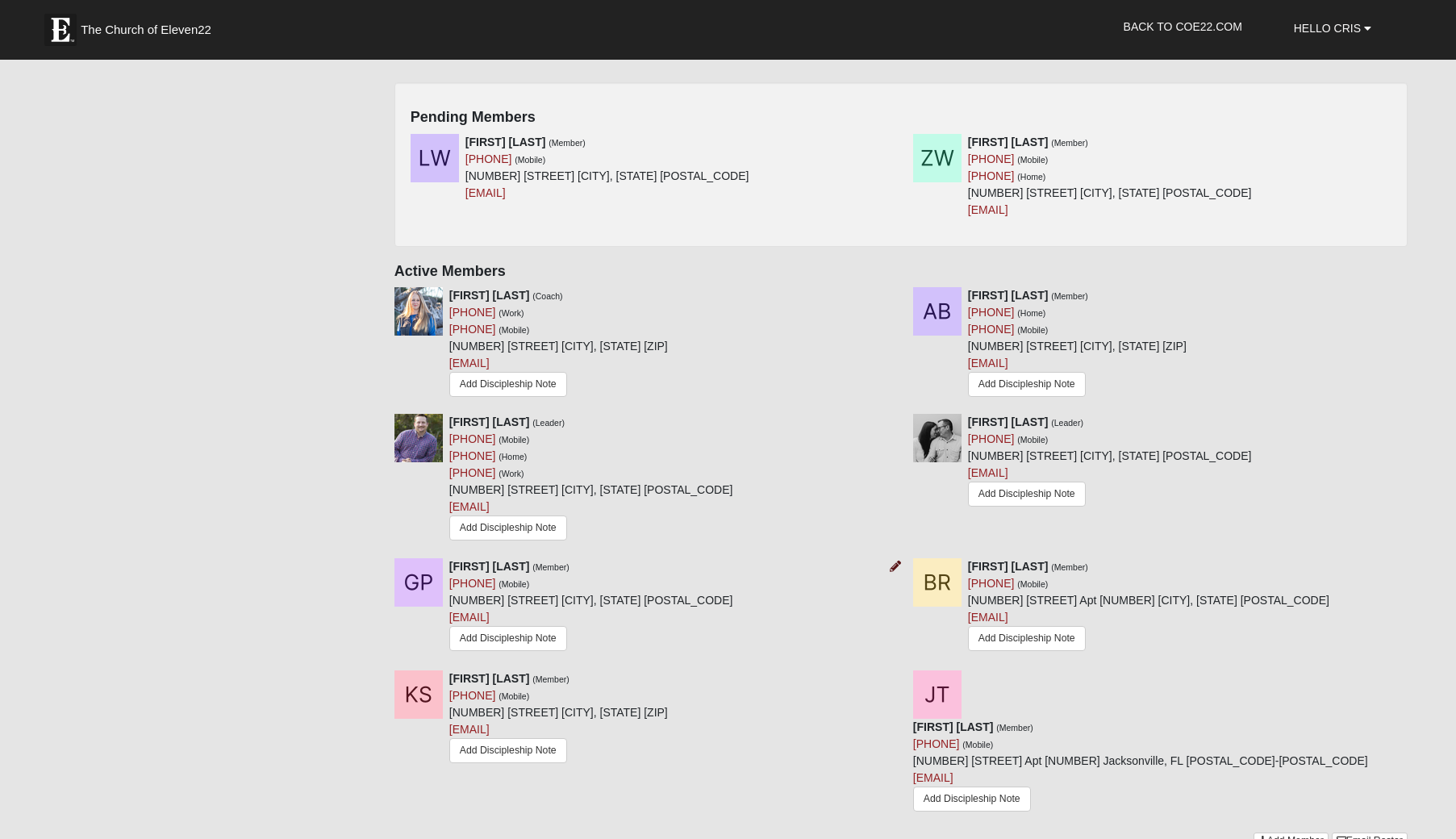 scroll, scrollTop: 0, scrollLeft: 0, axis: both 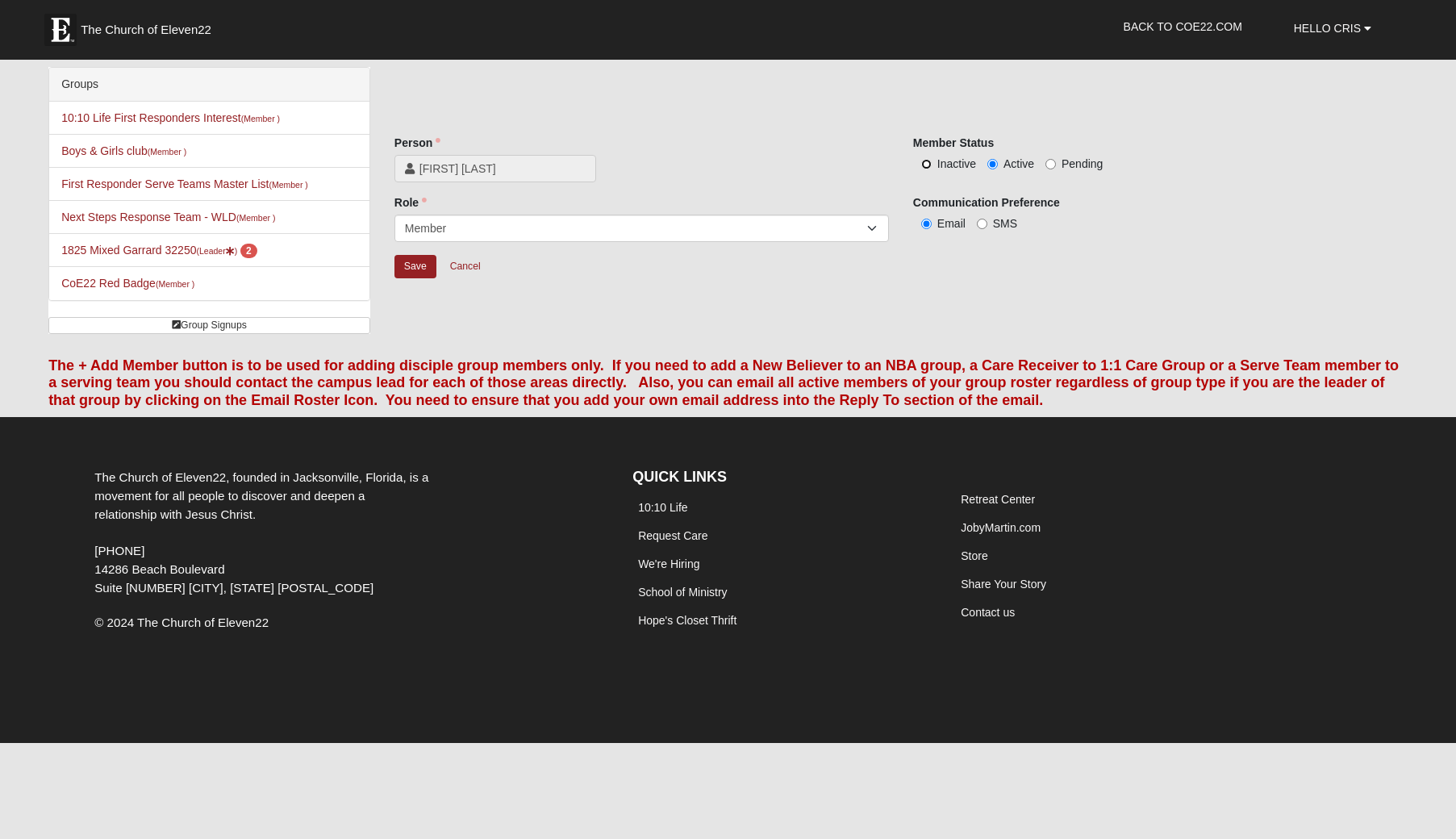 click on "Inactive" at bounding box center [926, 164] 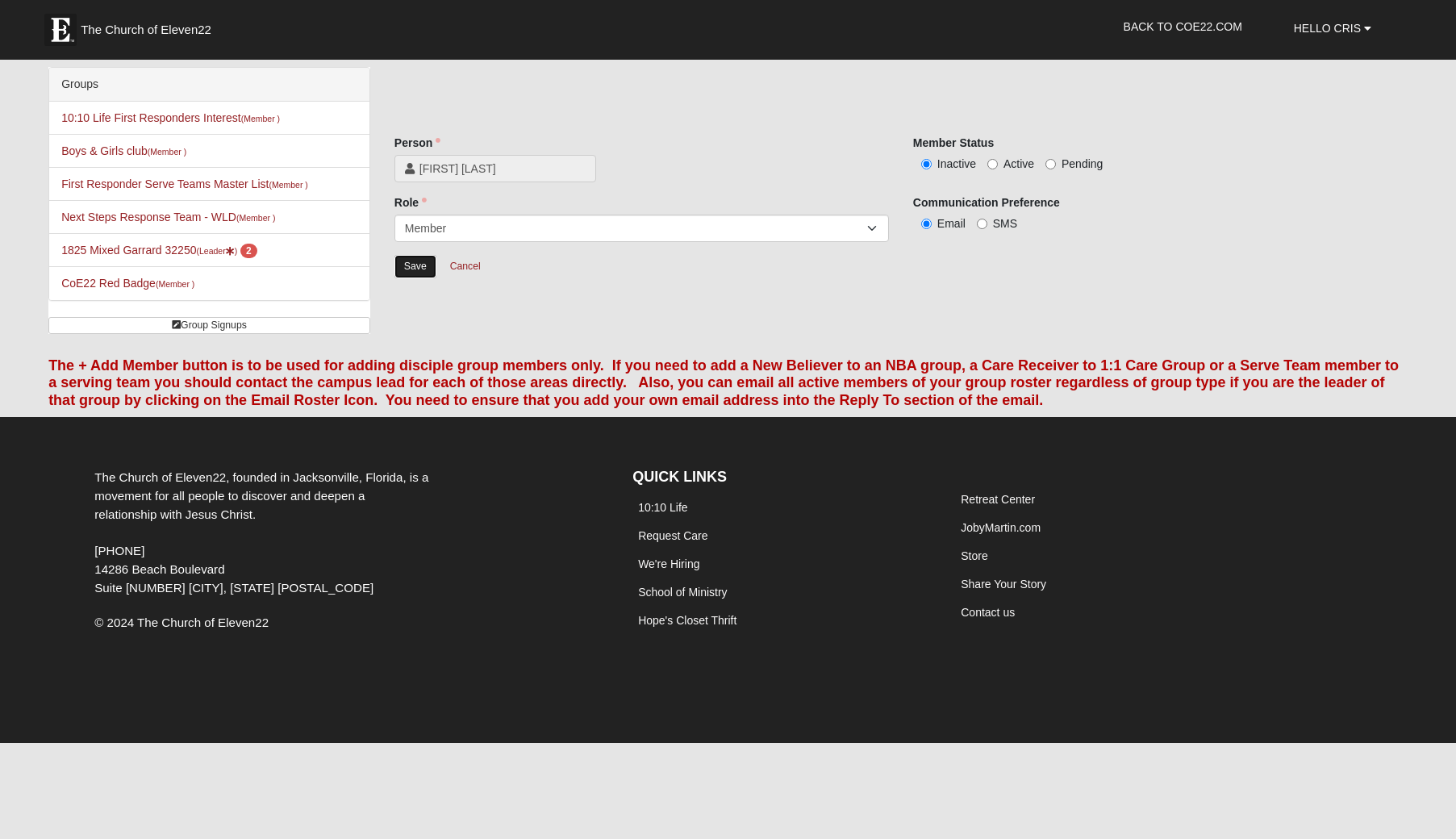 click on "Save" at bounding box center [415, 266] 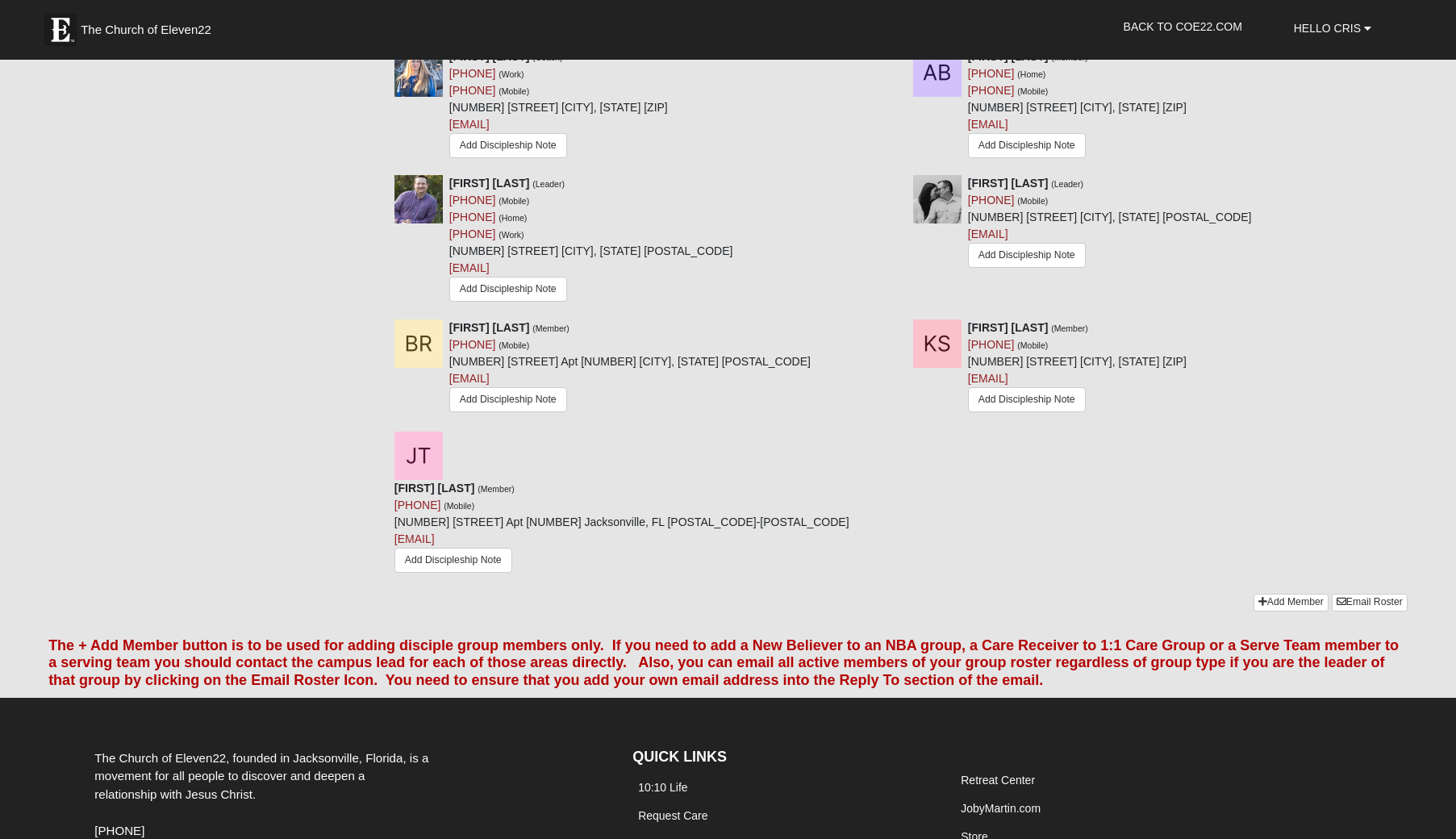 scroll, scrollTop: 1018, scrollLeft: 0, axis: vertical 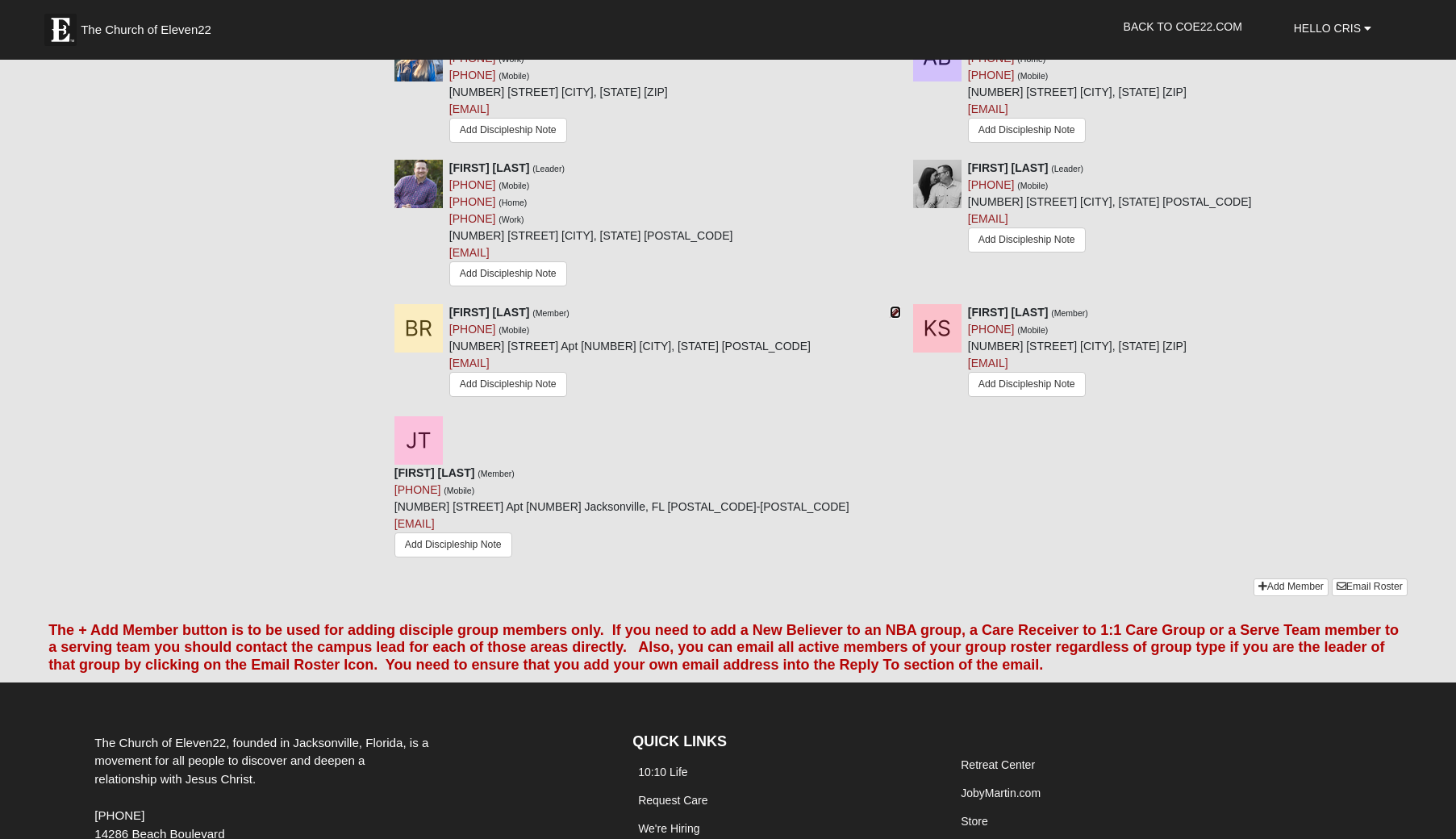 click at bounding box center [895, 312] 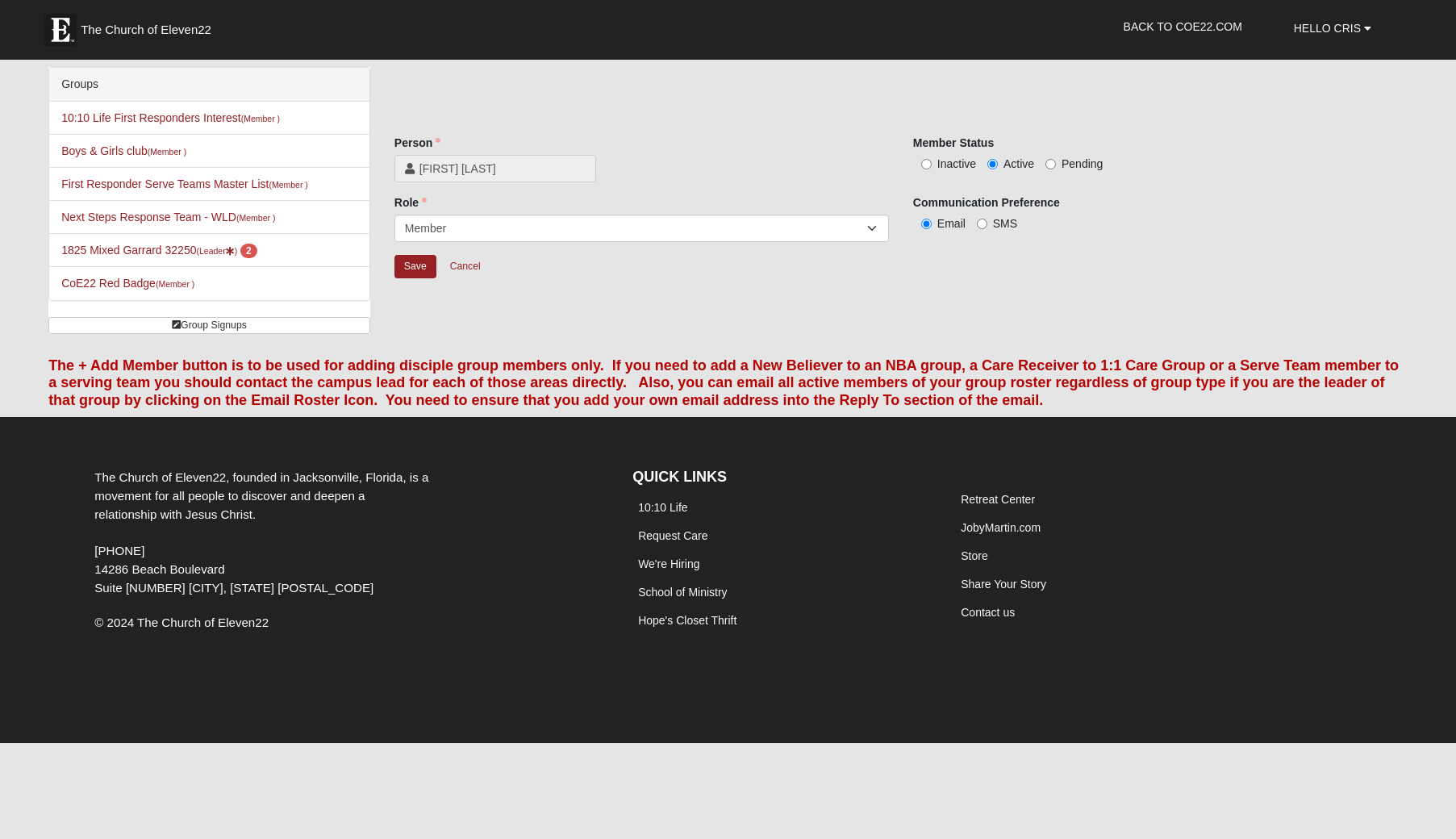 scroll, scrollTop: 0, scrollLeft: 0, axis: both 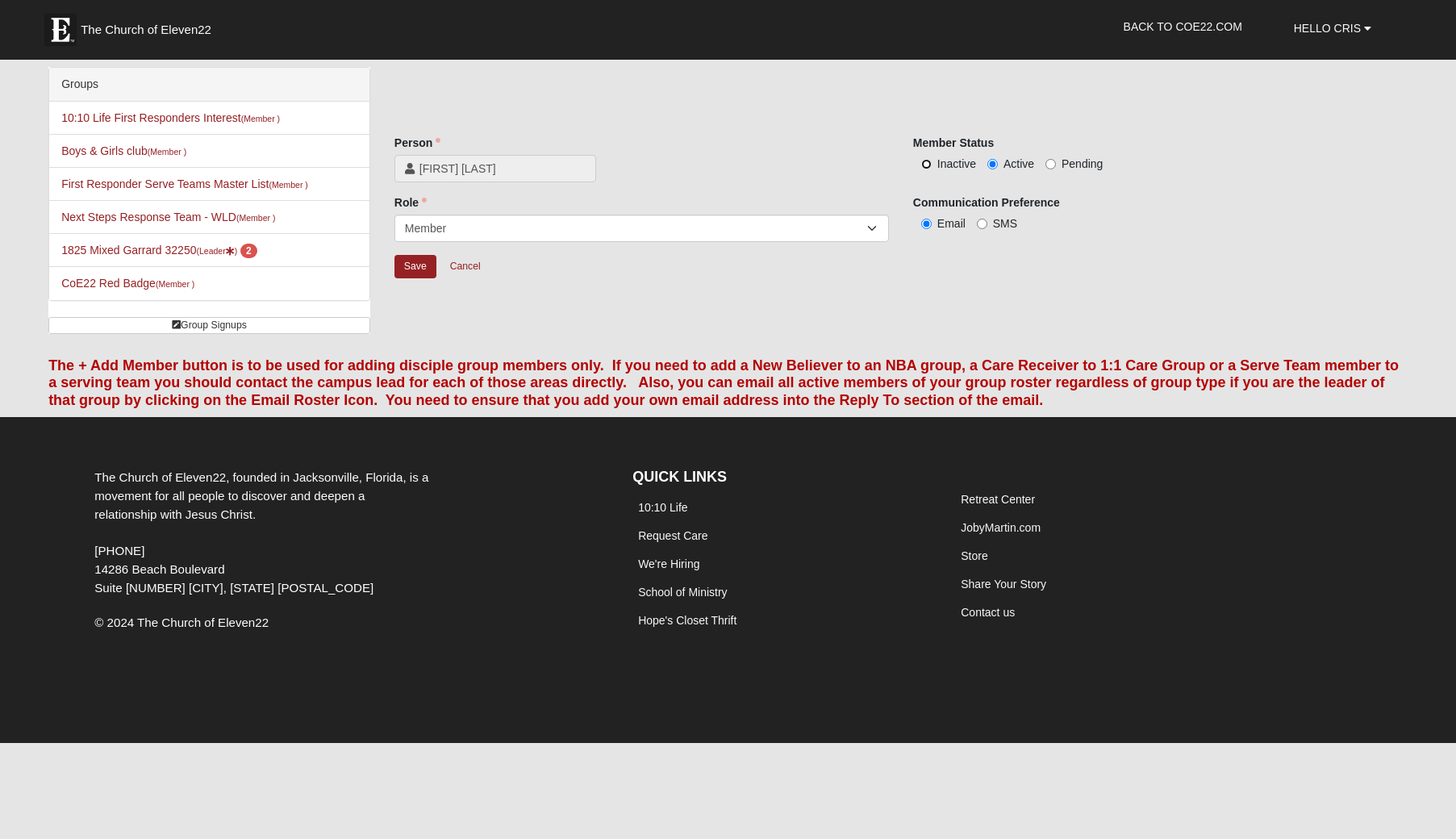 click on "Inactive" at bounding box center [926, 164] 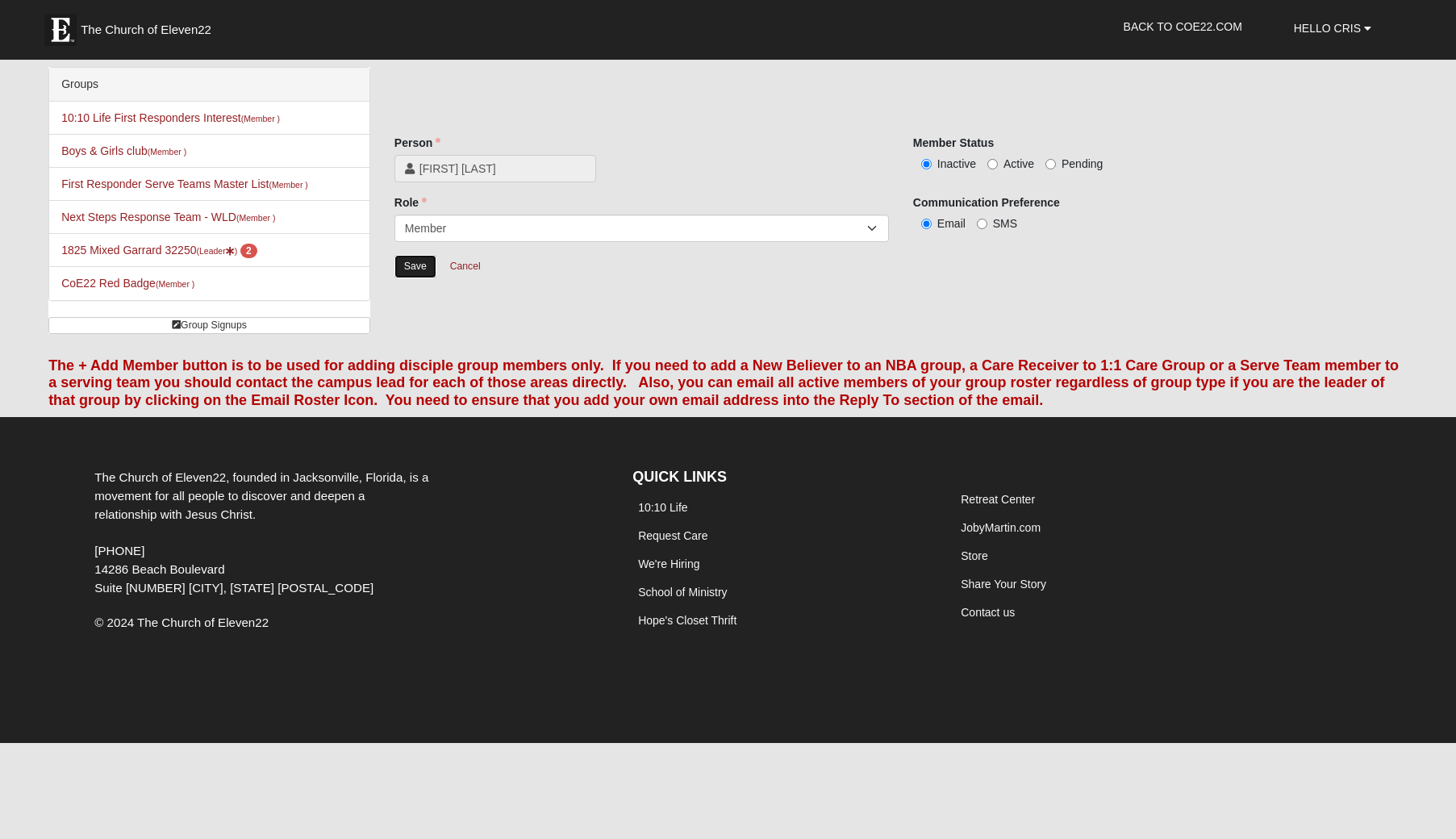 click on "Save" at bounding box center [415, 266] 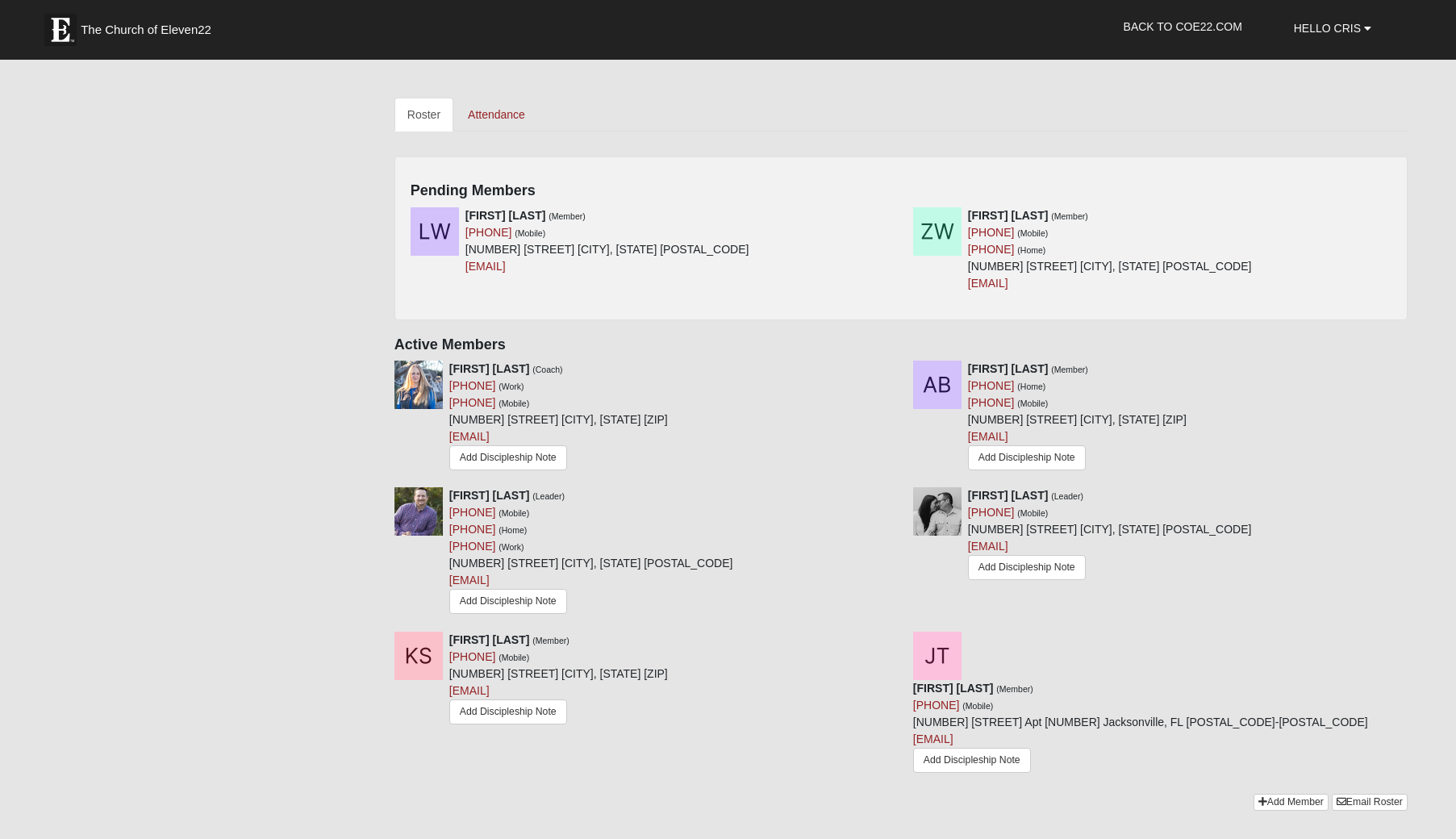 scroll, scrollTop: 803, scrollLeft: 0, axis: vertical 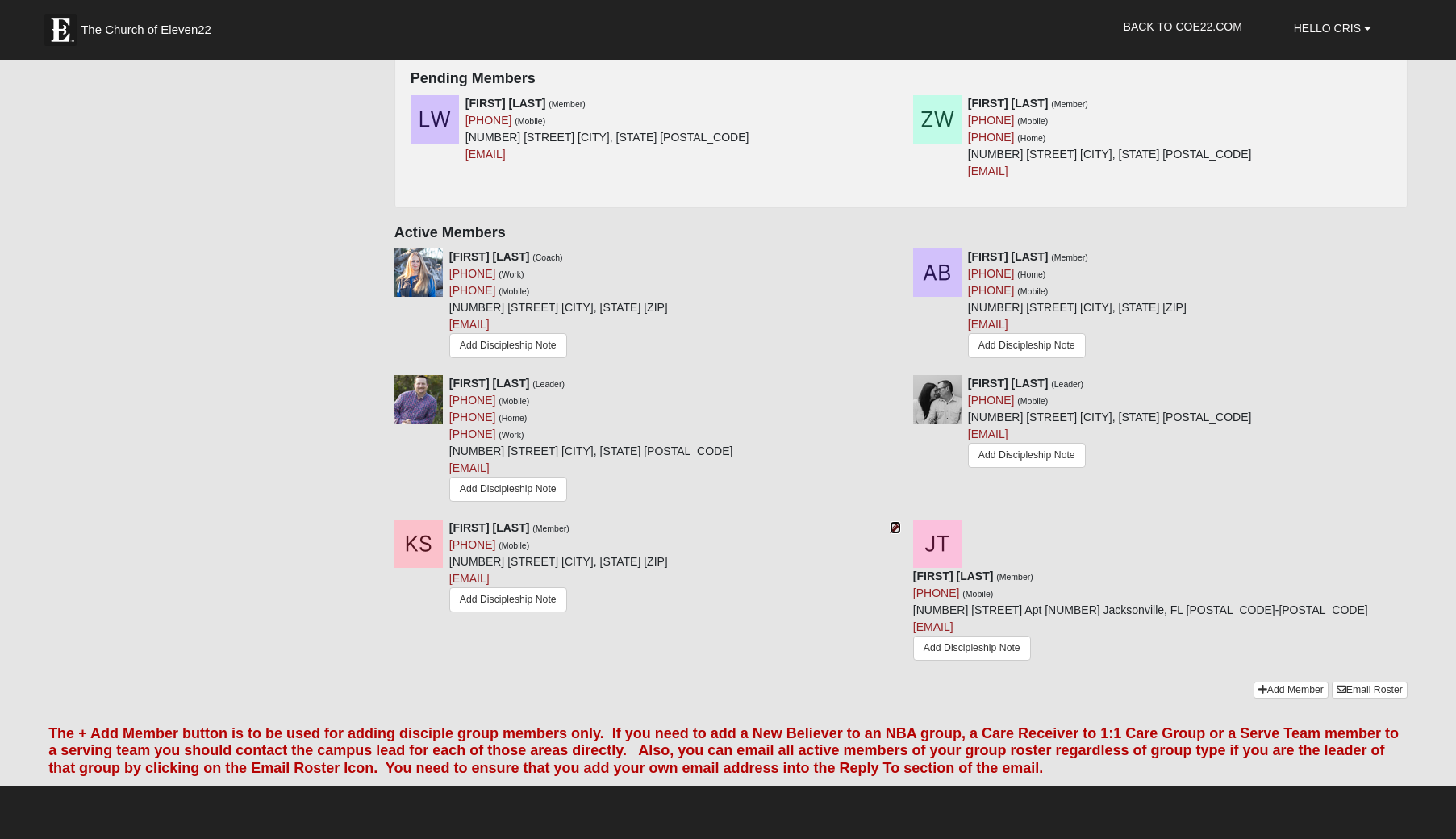 click at bounding box center [895, 528] 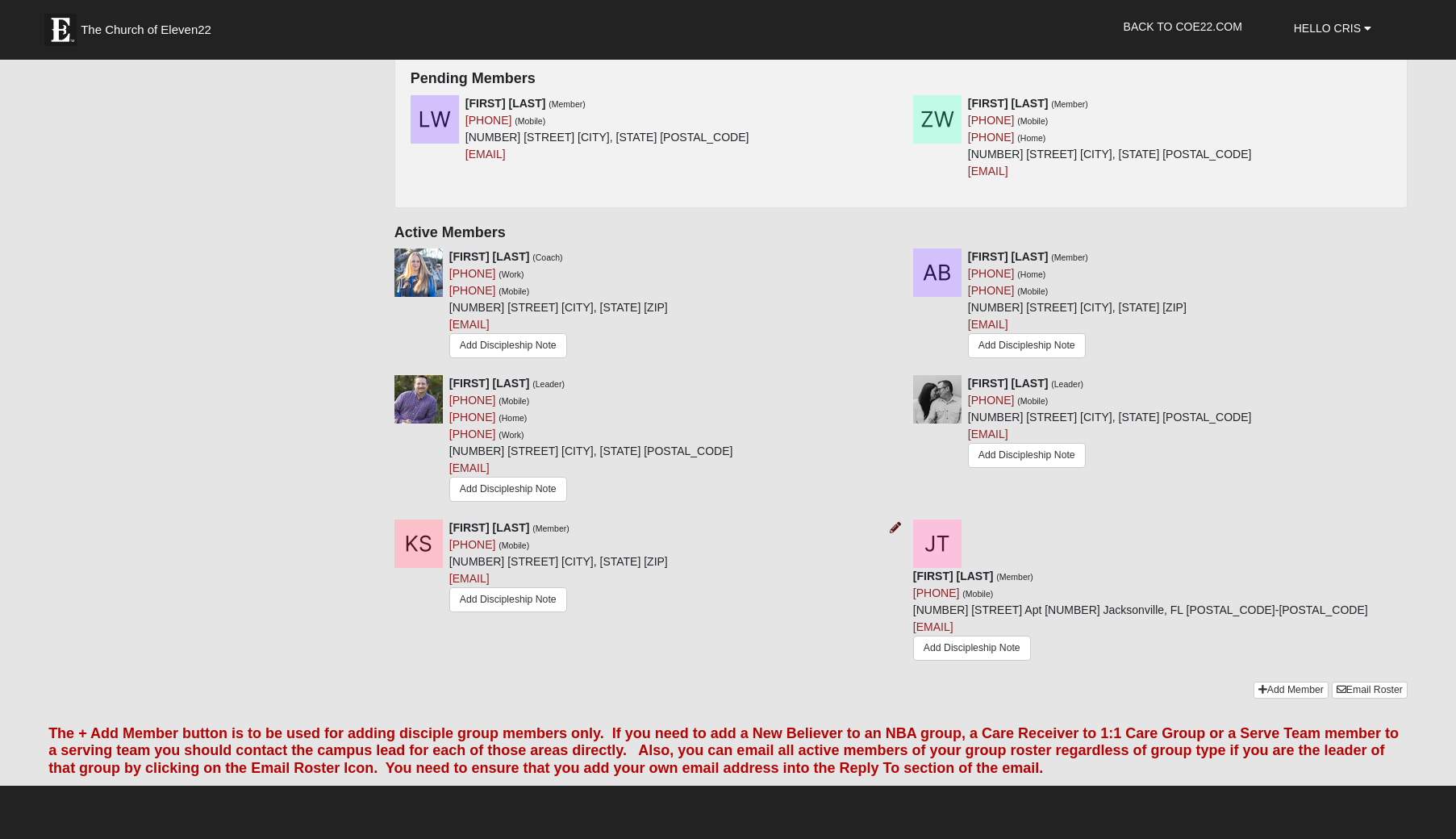 scroll, scrollTop: 0, scrollLeft: 0, axis: both 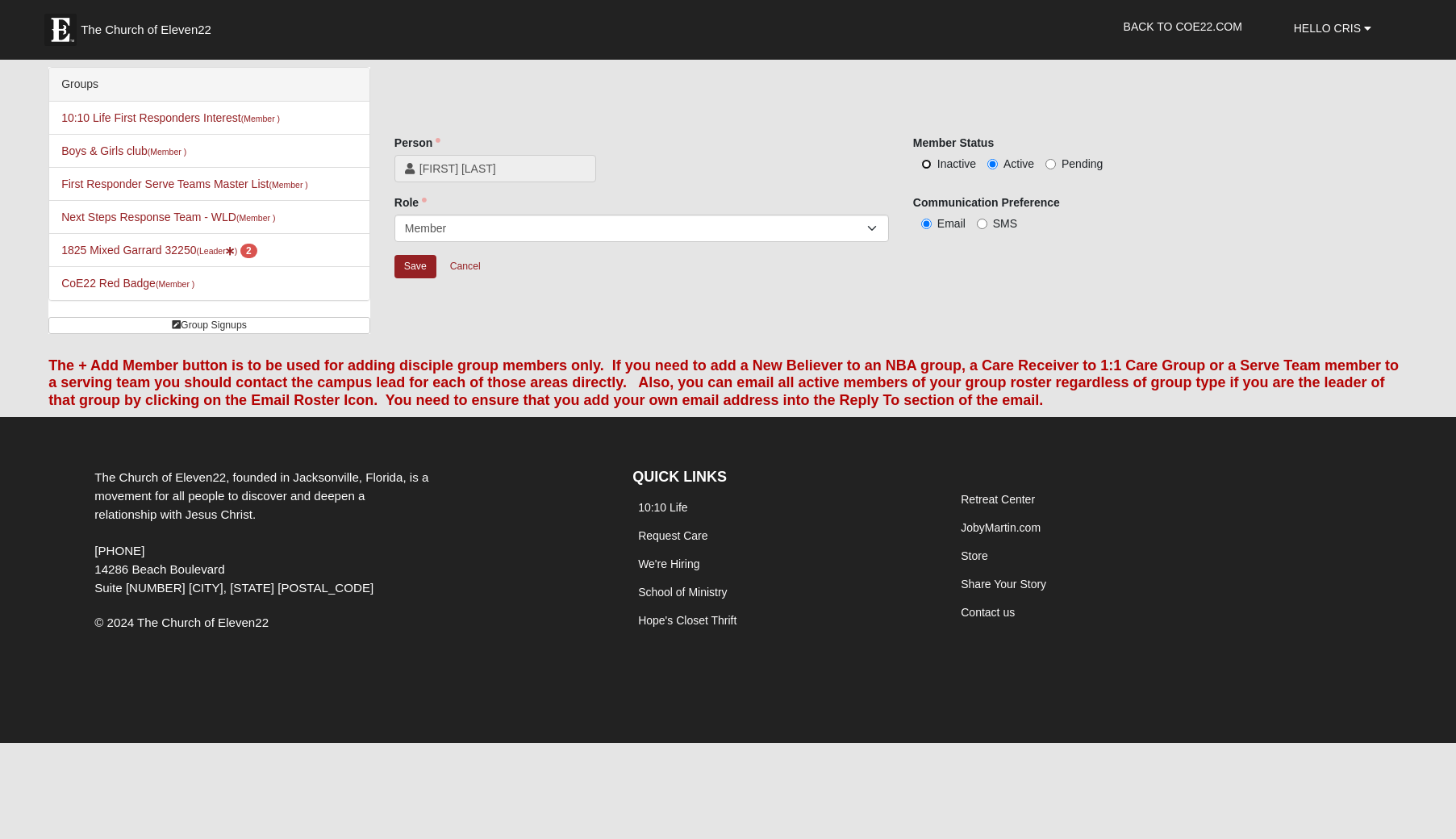 click on "Inactive" at bounding box center (926, 164) 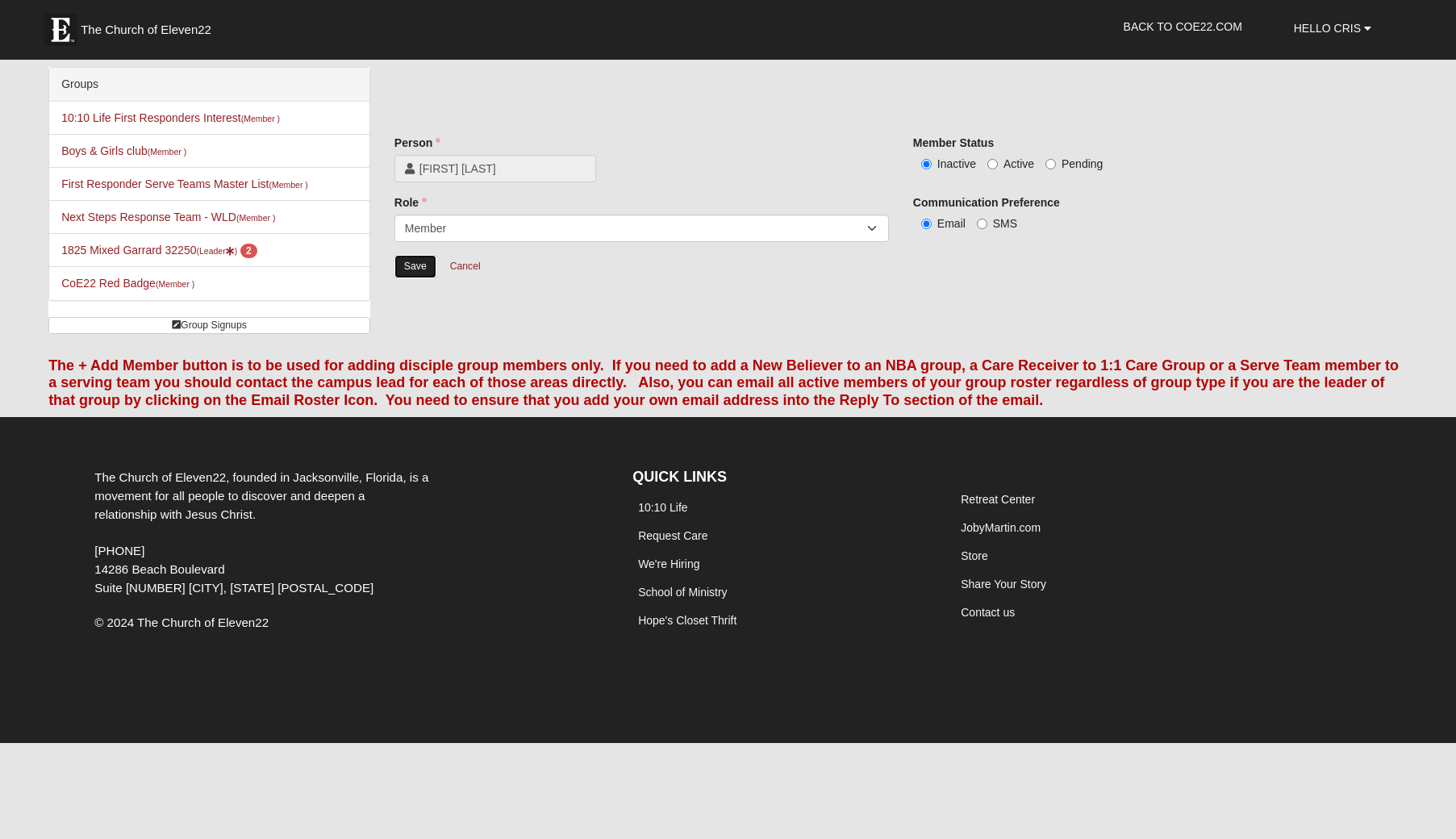 click on "Save" at bounding box center (415, 266) 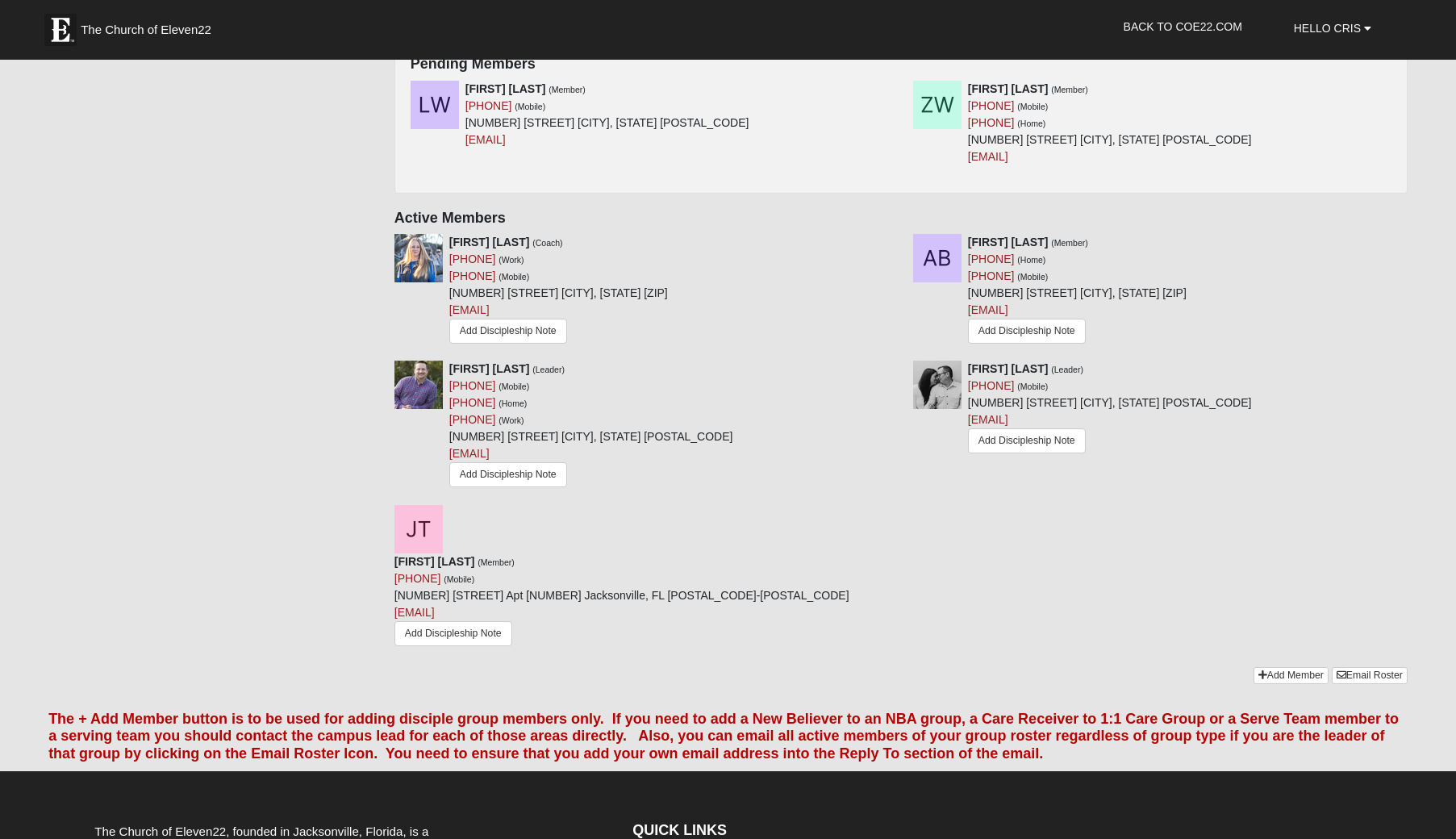scroll, scrollTop: 816, scrollLeft: 0, axis: vertical 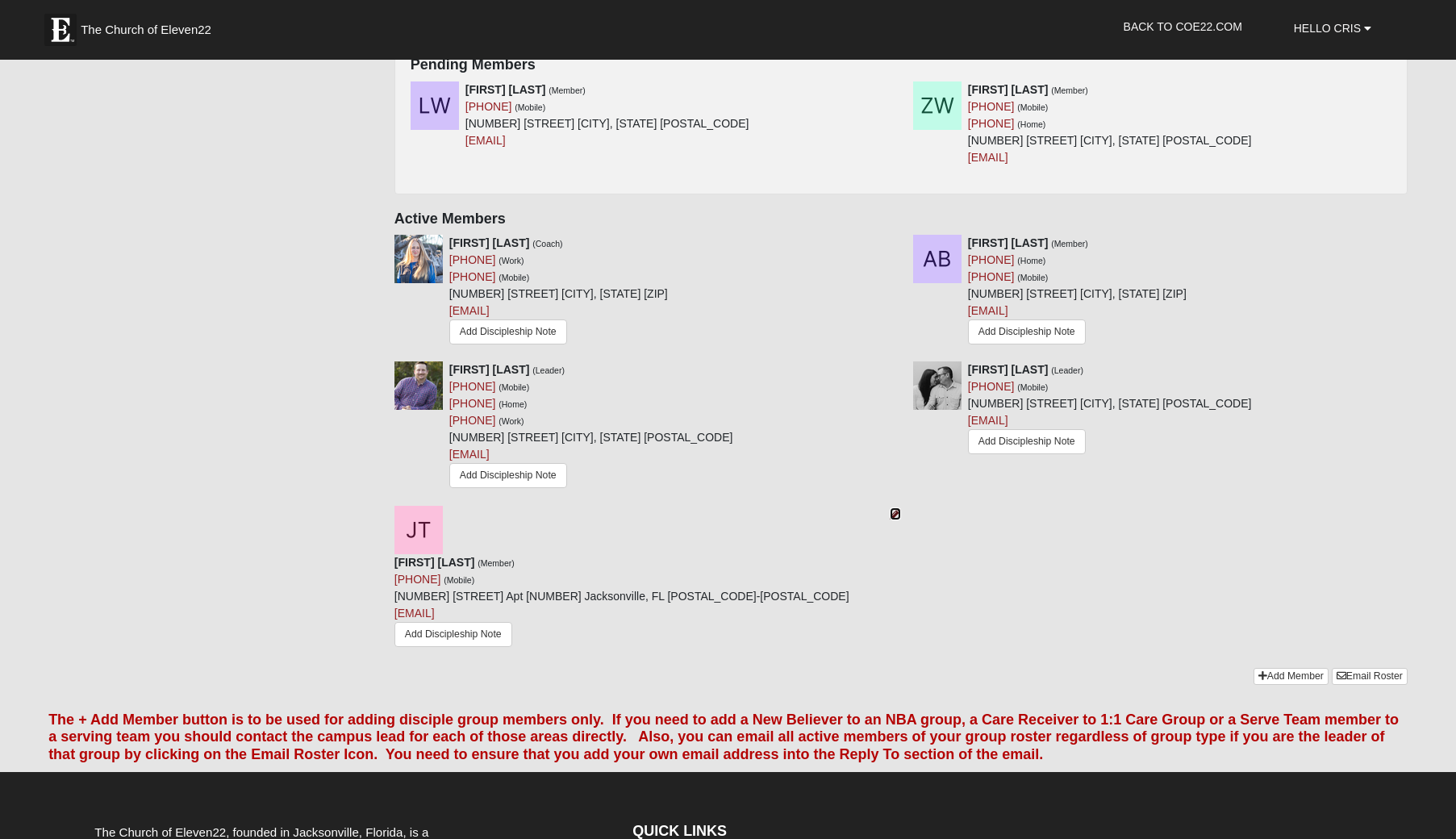 click at bounding box center (895, 514) 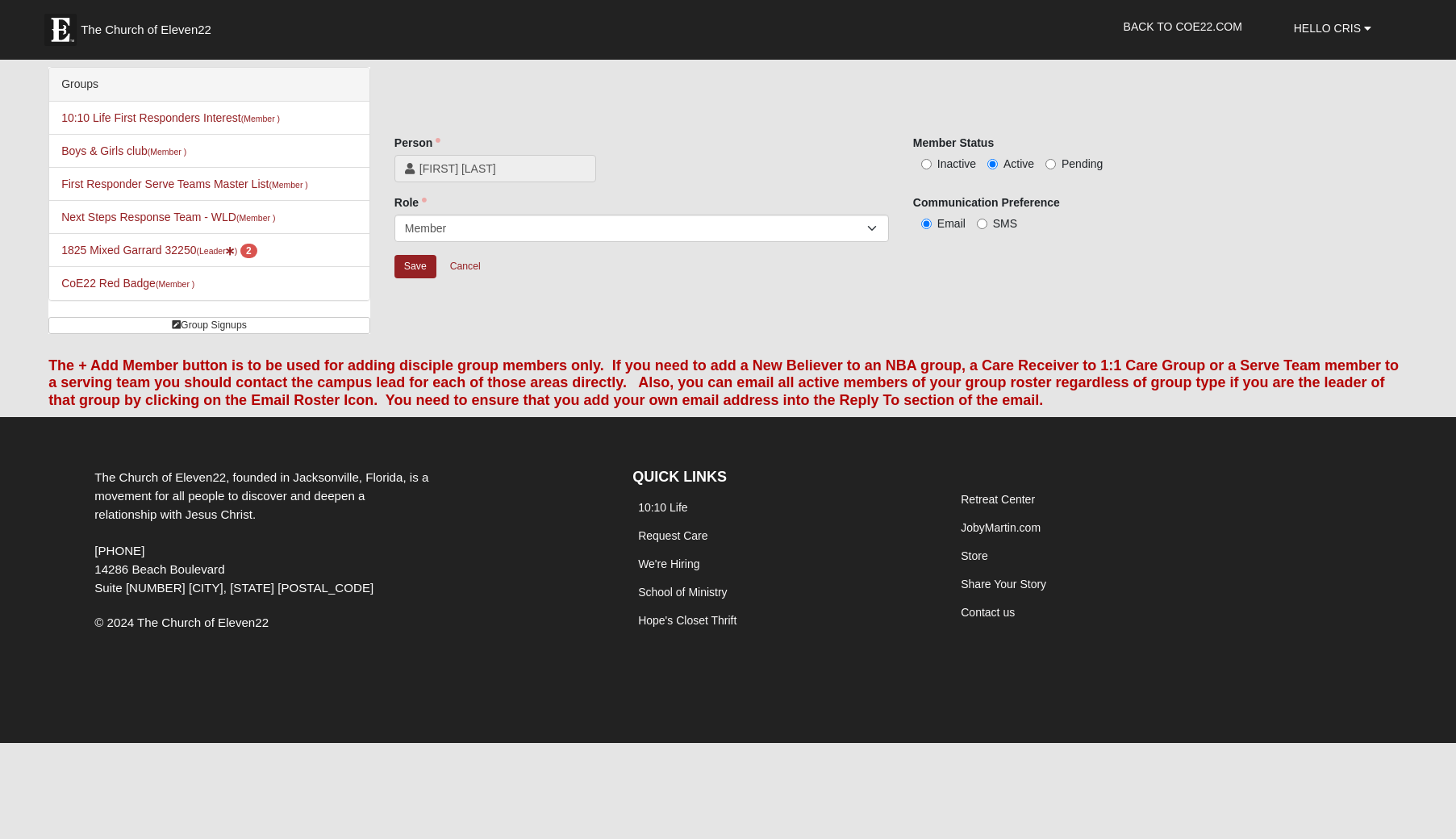 scroll, scrollTop: 0, scrollLeft: 0, axis: both 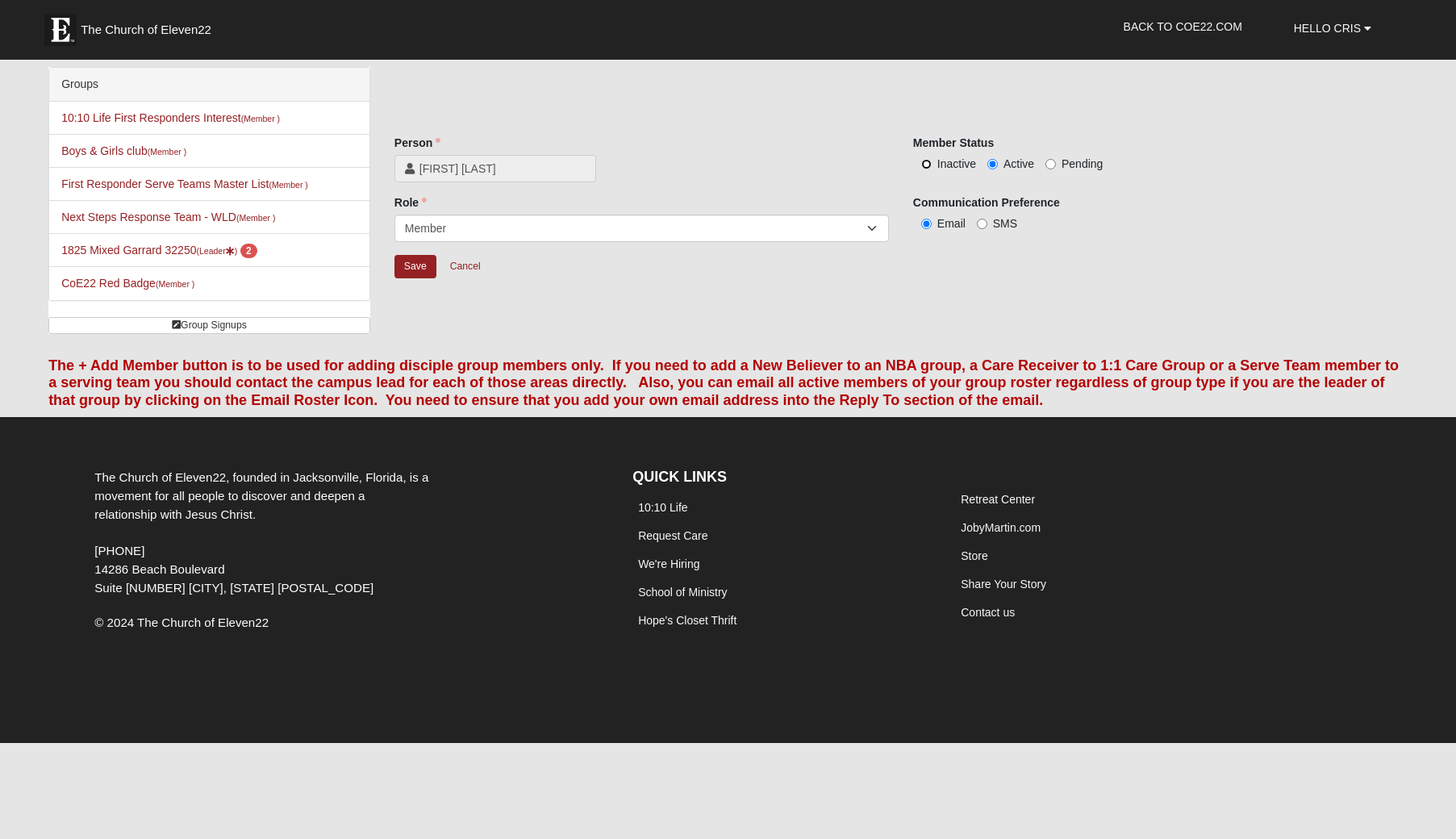 click on "Inactive" at bounding box center [926, 164] 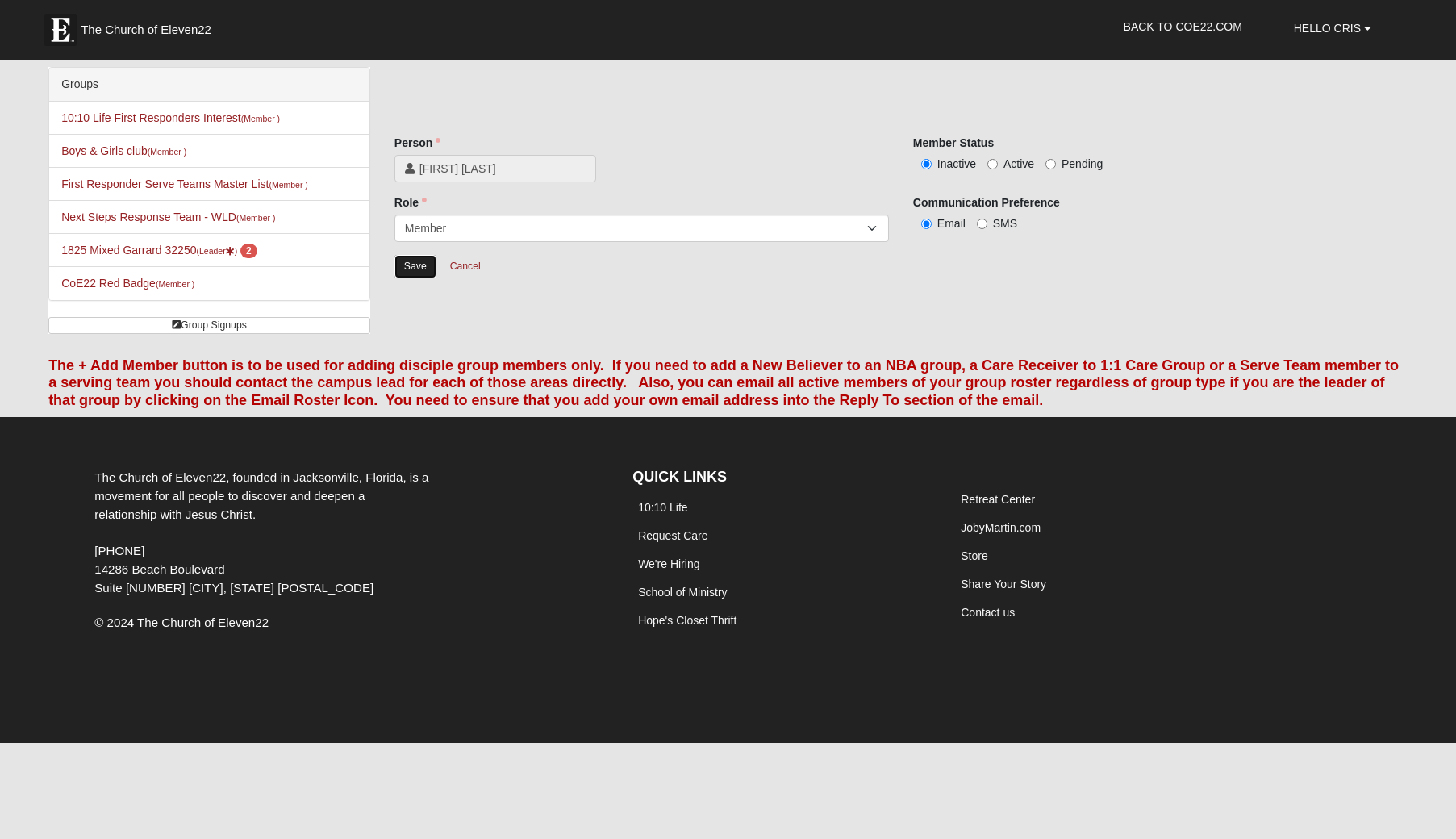 click on "Save" at bounding box center [415, 266] 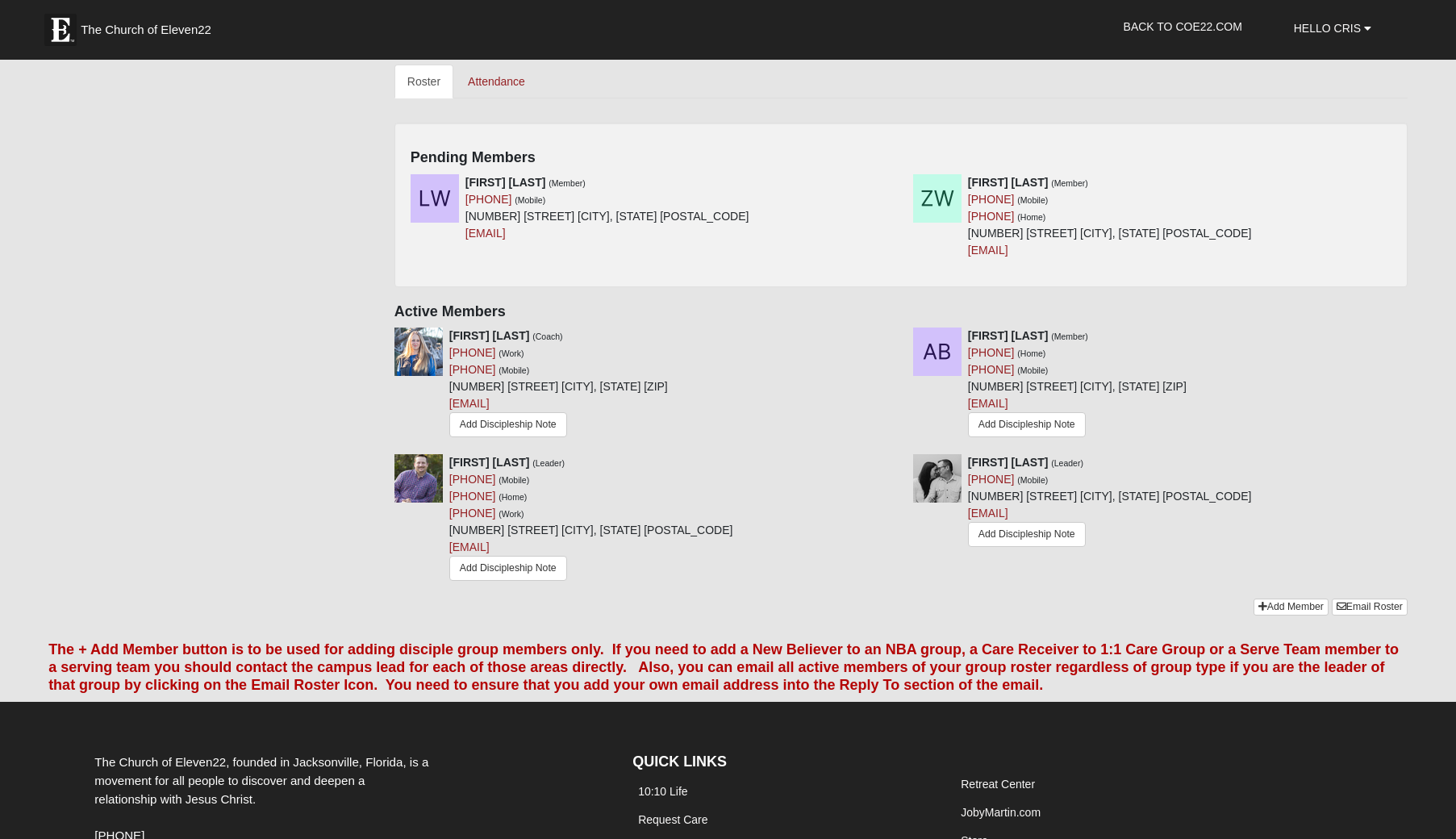 scroll, scrollTop: 712, scrollLeft: 0, axis: vertical 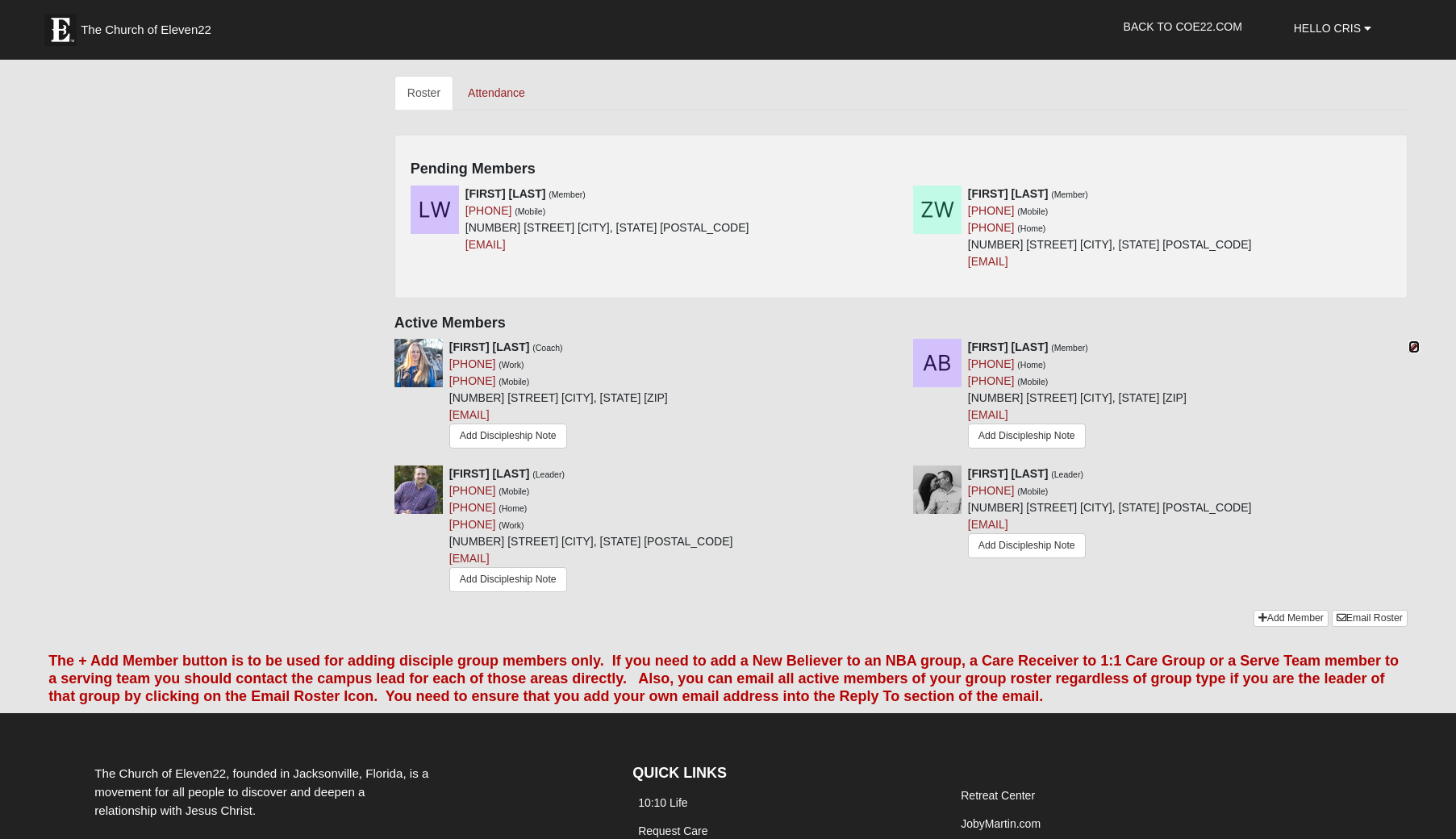 click at bounding box center (1414, 347) 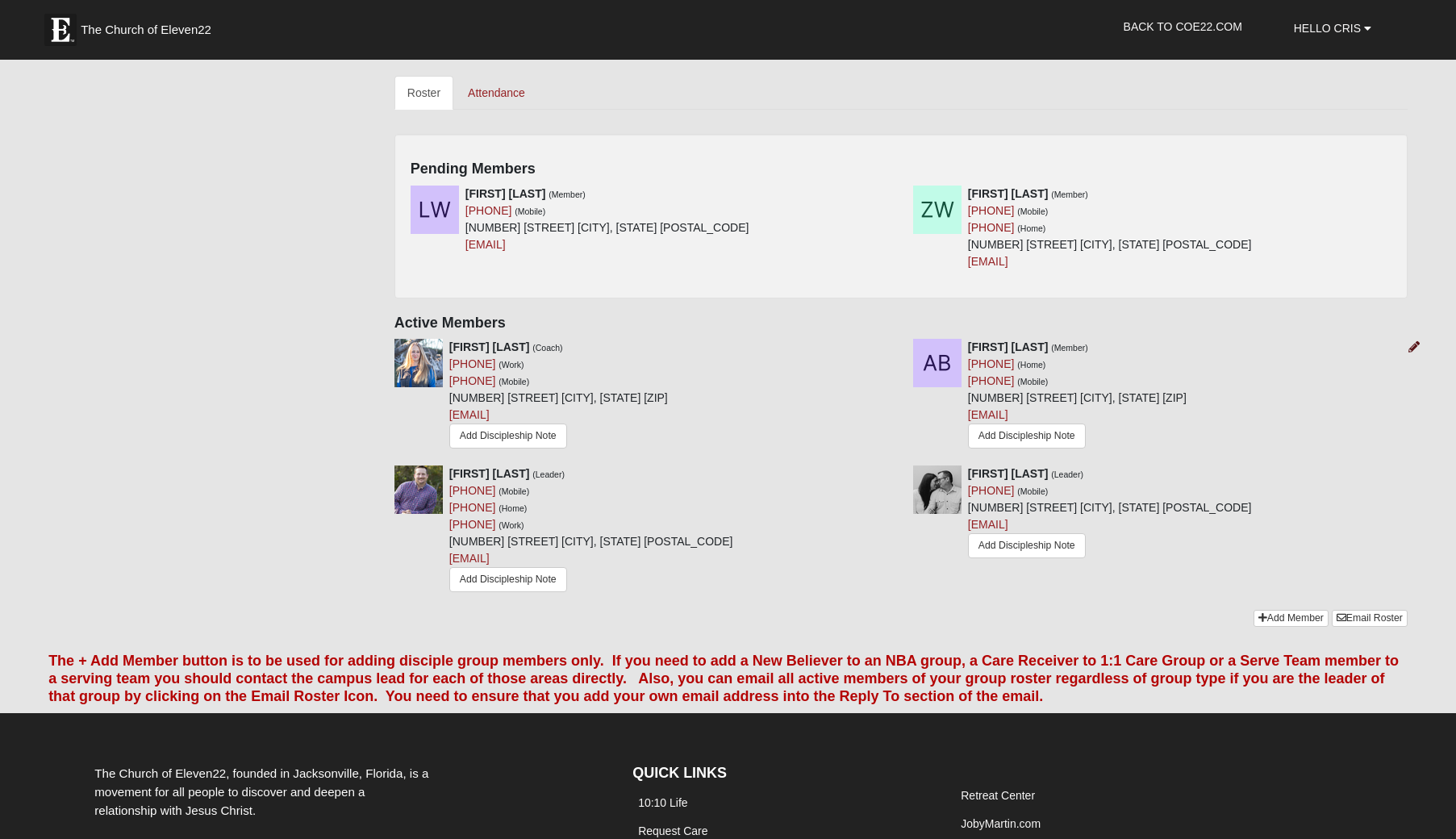 scroll, scrollTop: 0, scrollLeft: 0, axis: both 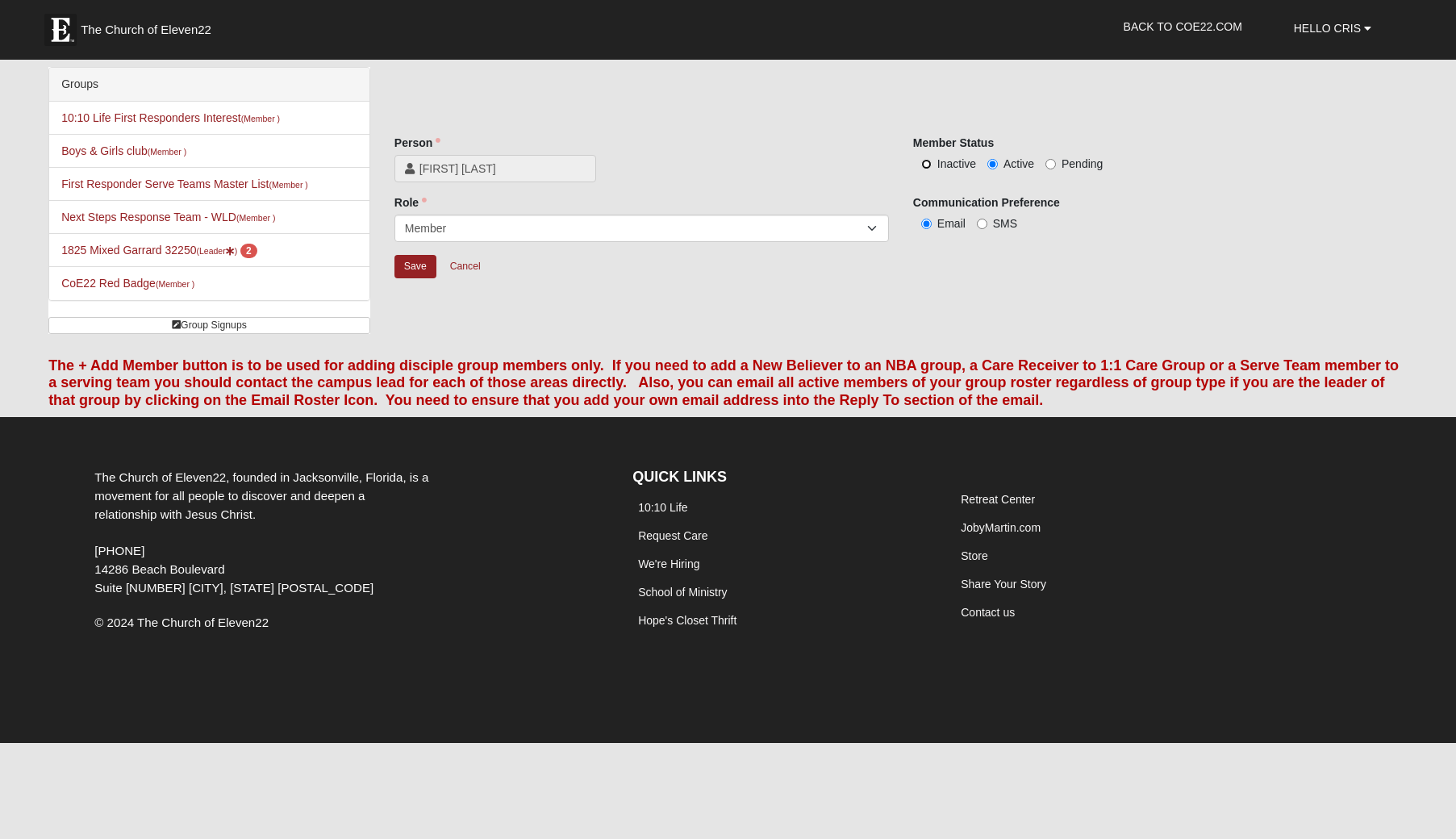 click on "Inactive" at bounding box center (926, 164) 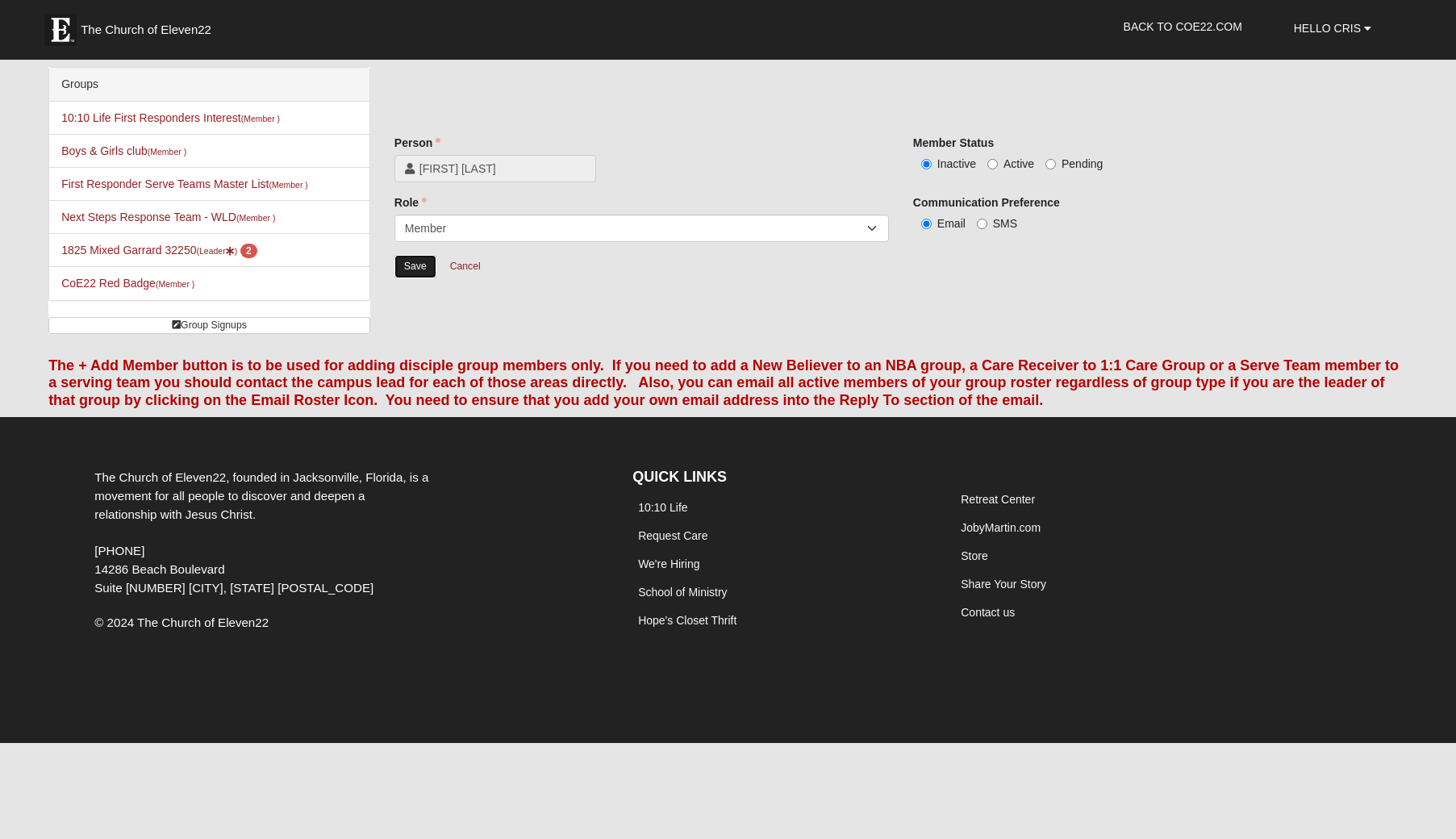 click on "Save" at bounding box center (415, 266) 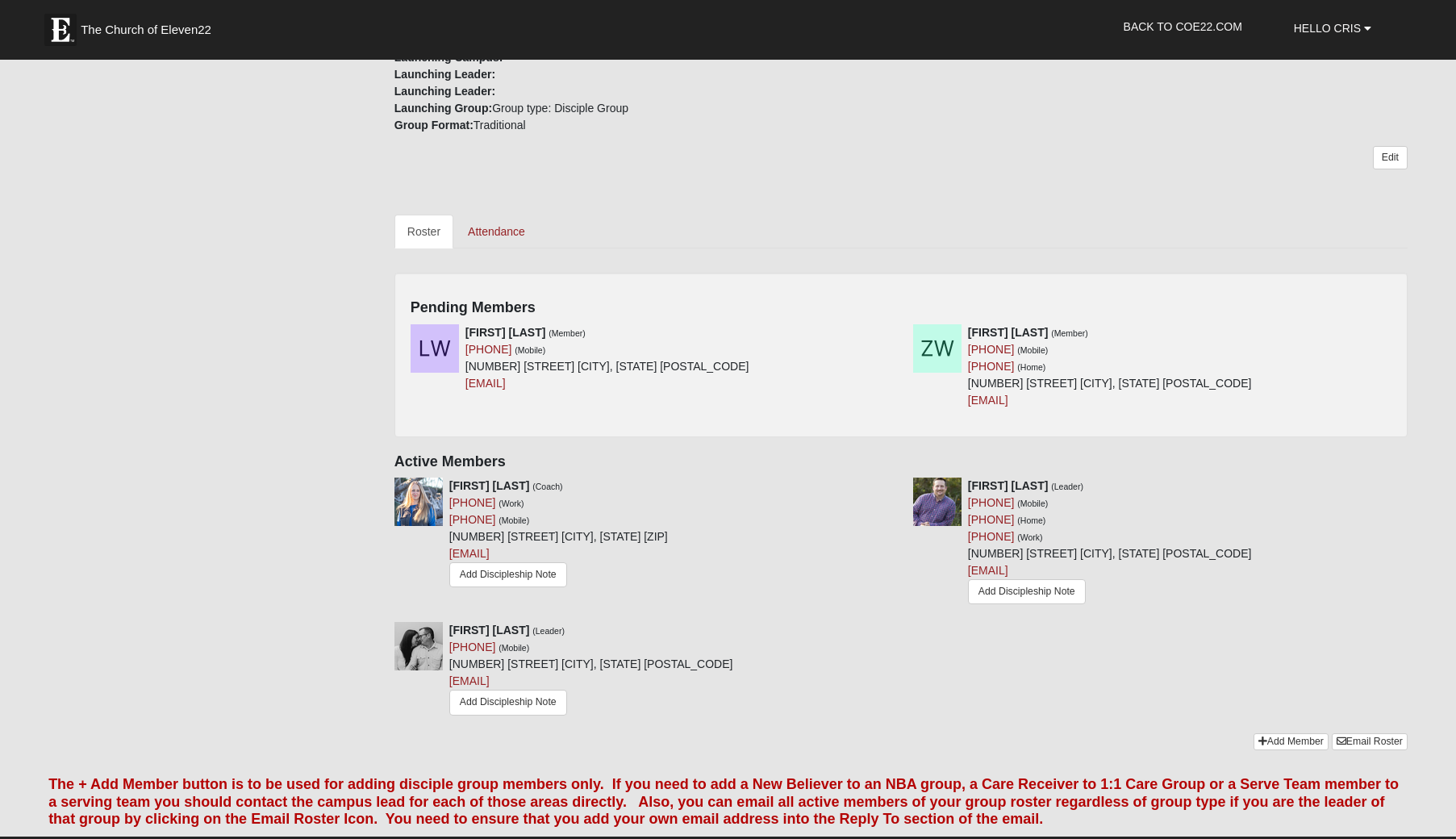 scroll, scrollTop: 0, scrollLeft: 0, axis: both 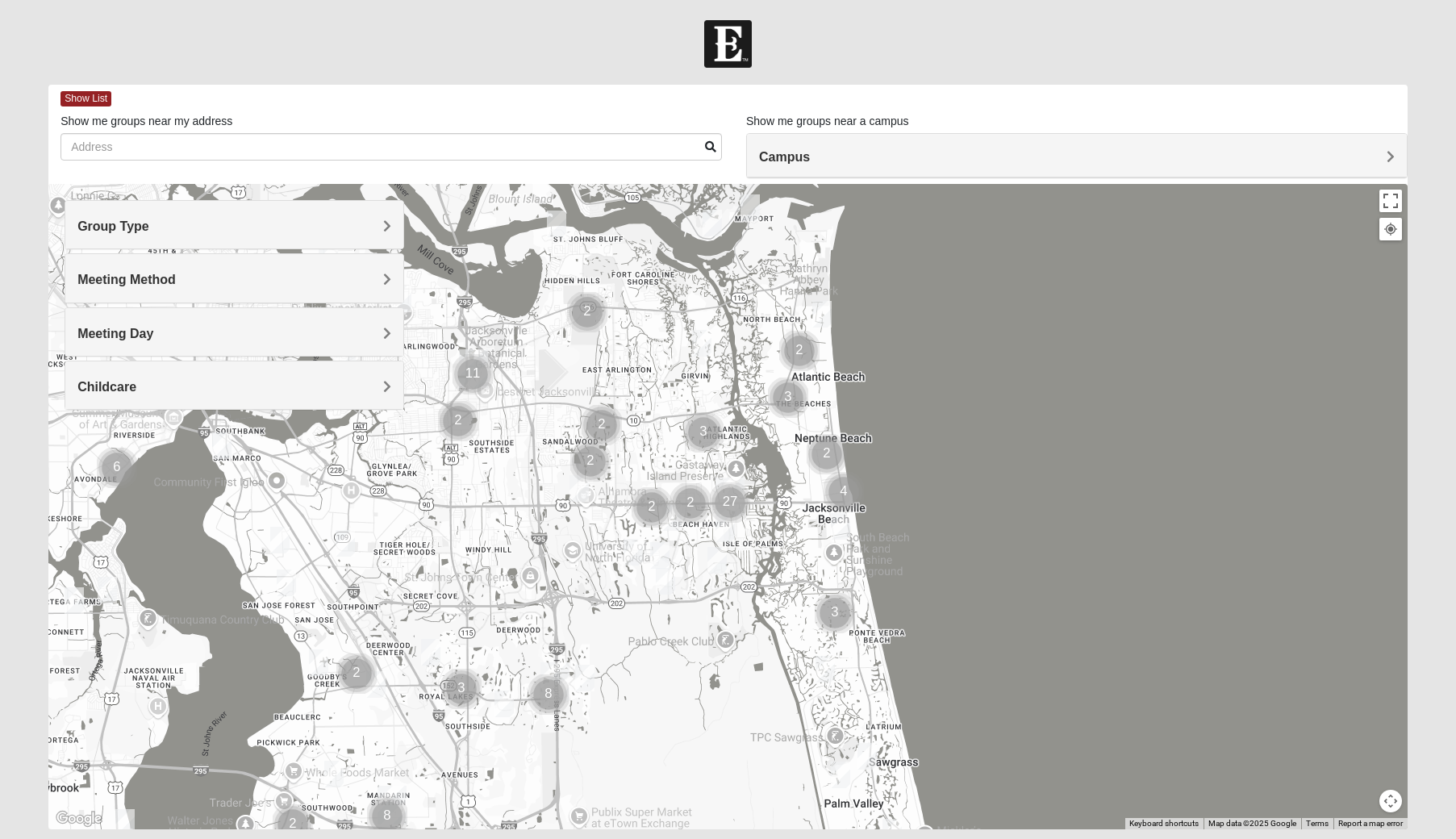 click on "Group Type" at bounding box center (234, 226) 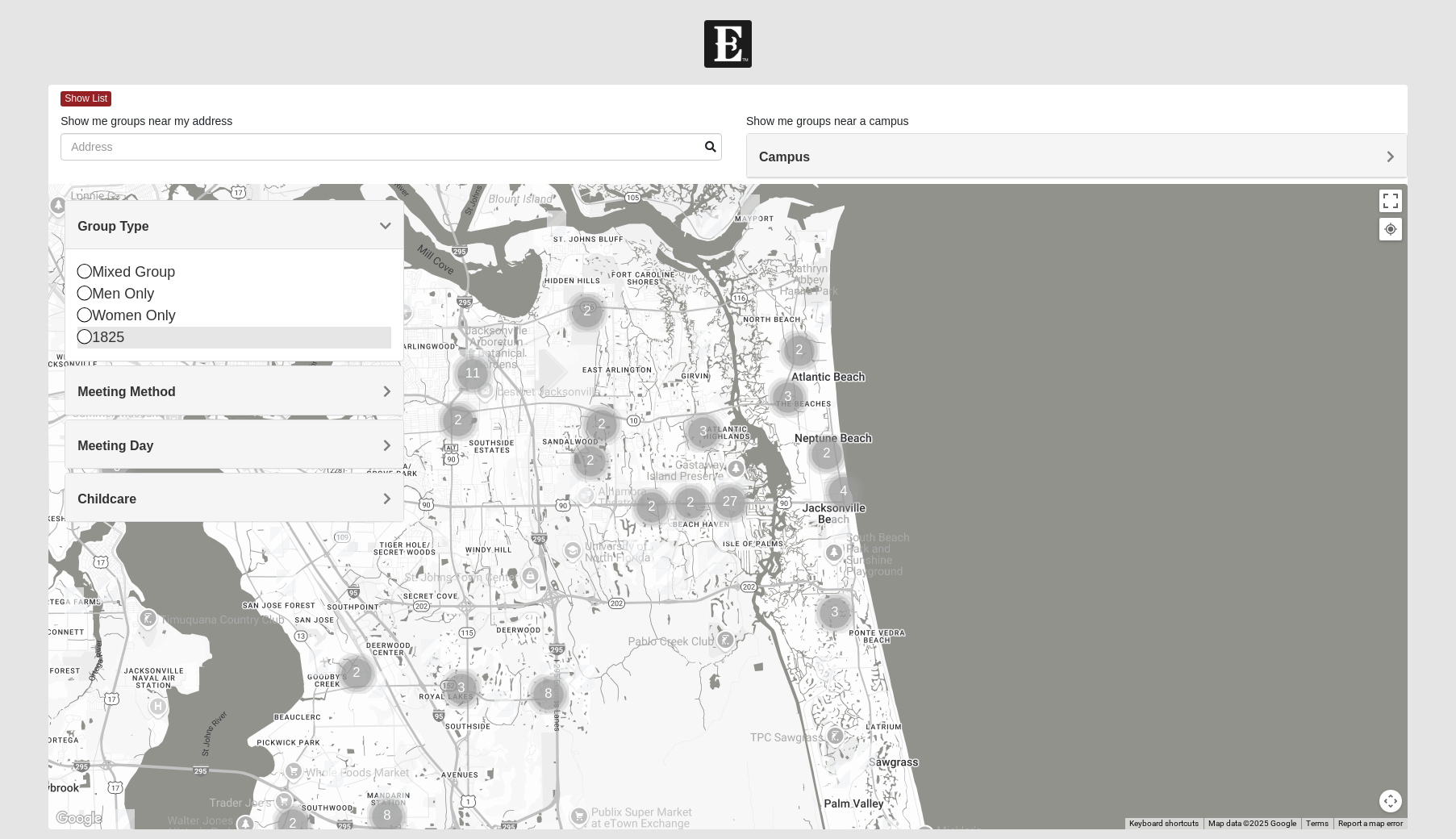 click at bounding box center [85, 336] 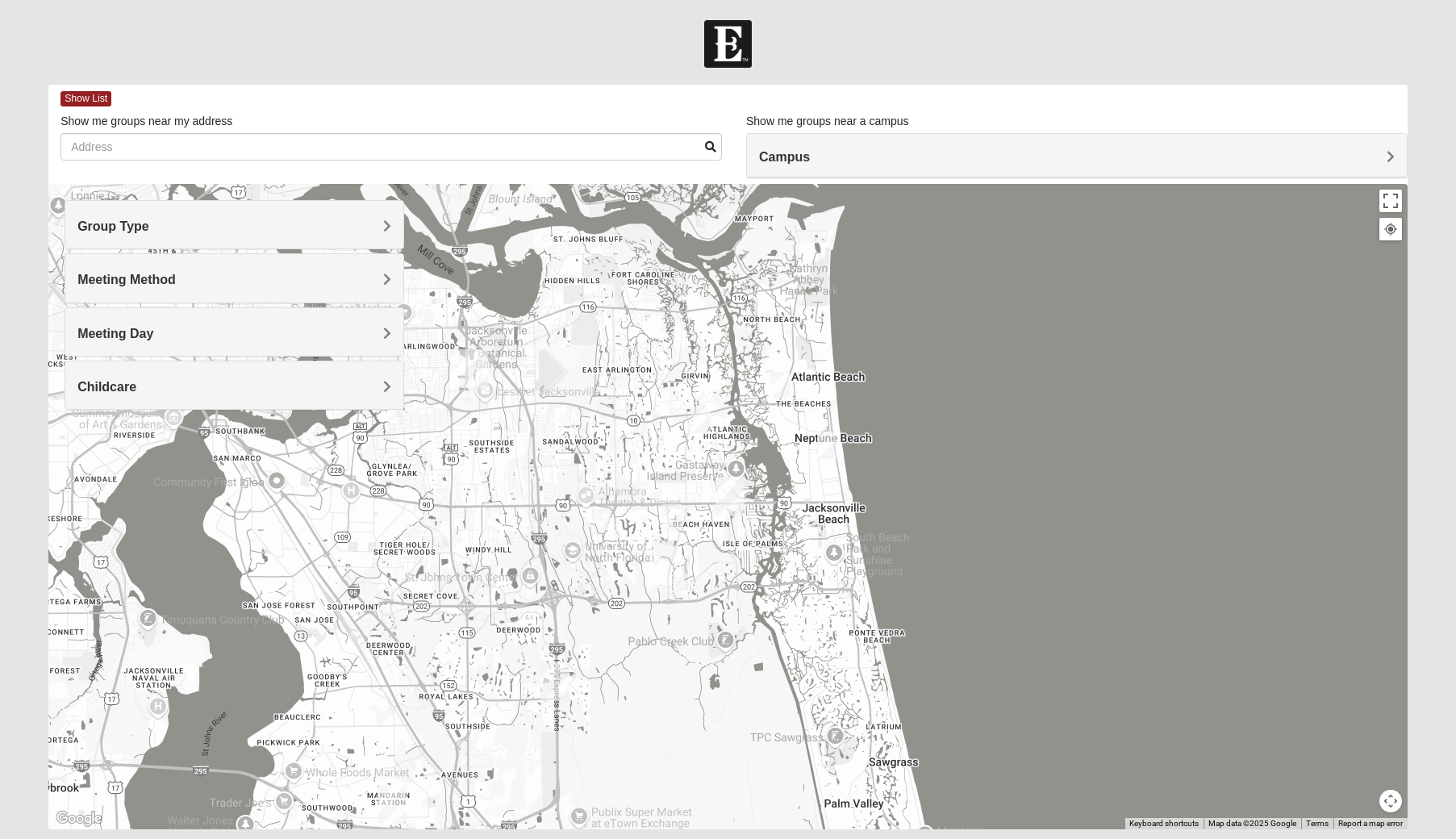 click on "Meeting Day" at bounding box center (234, 333) 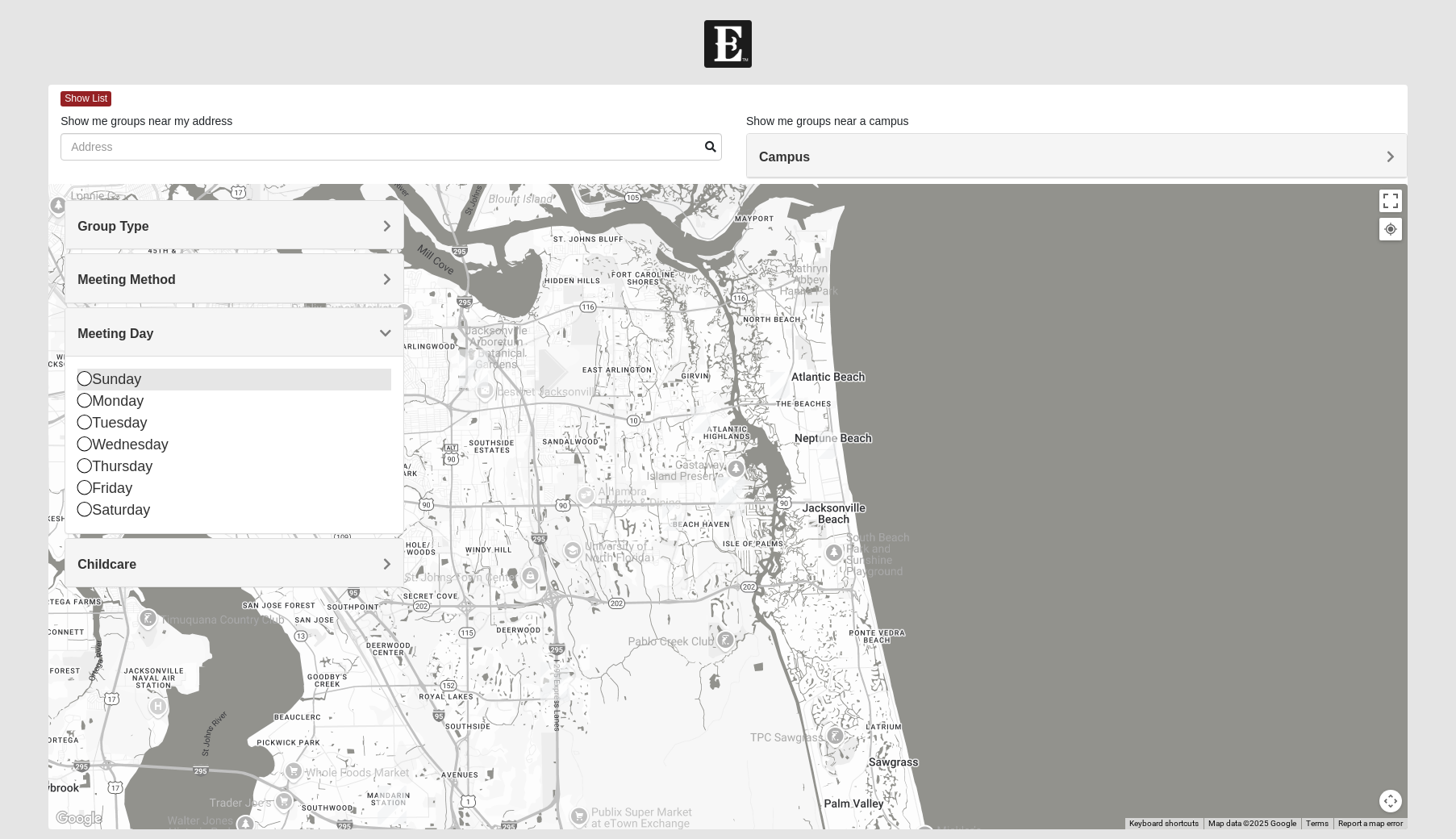 click at bounding box center (85, 378) 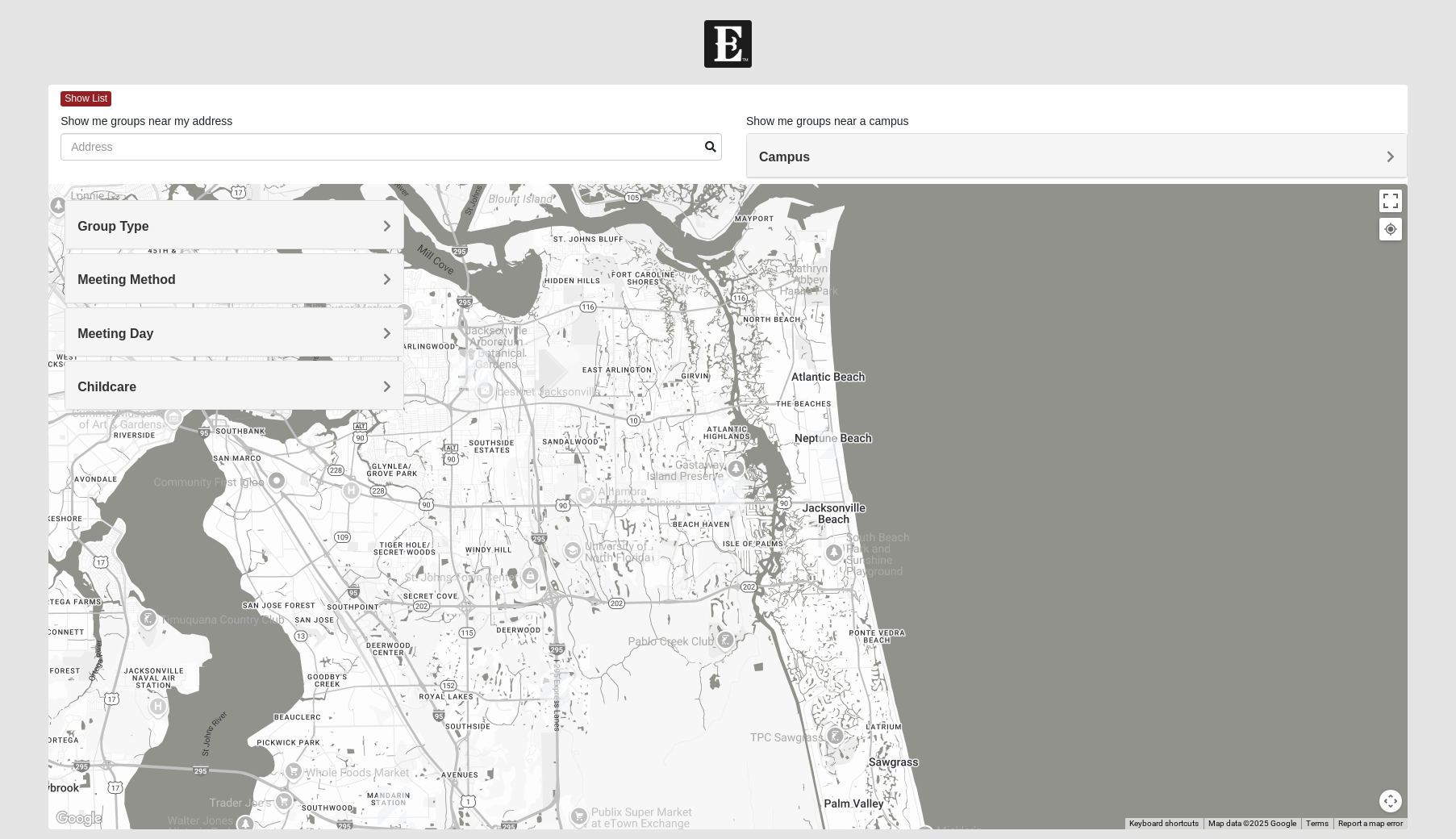 click at bounding box center (827, 445) 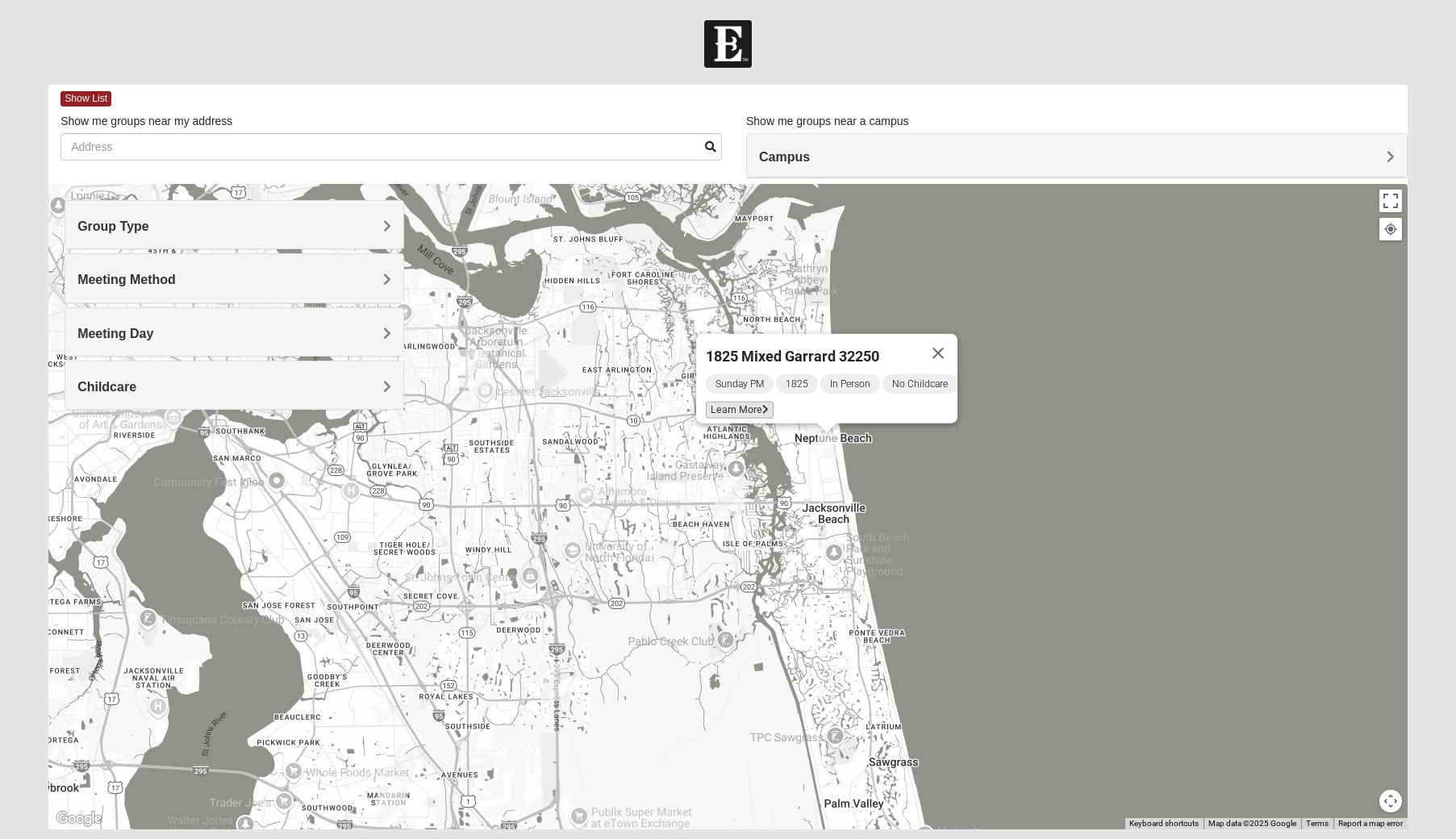 click on "Learn More" at bounding box center [740, 410] 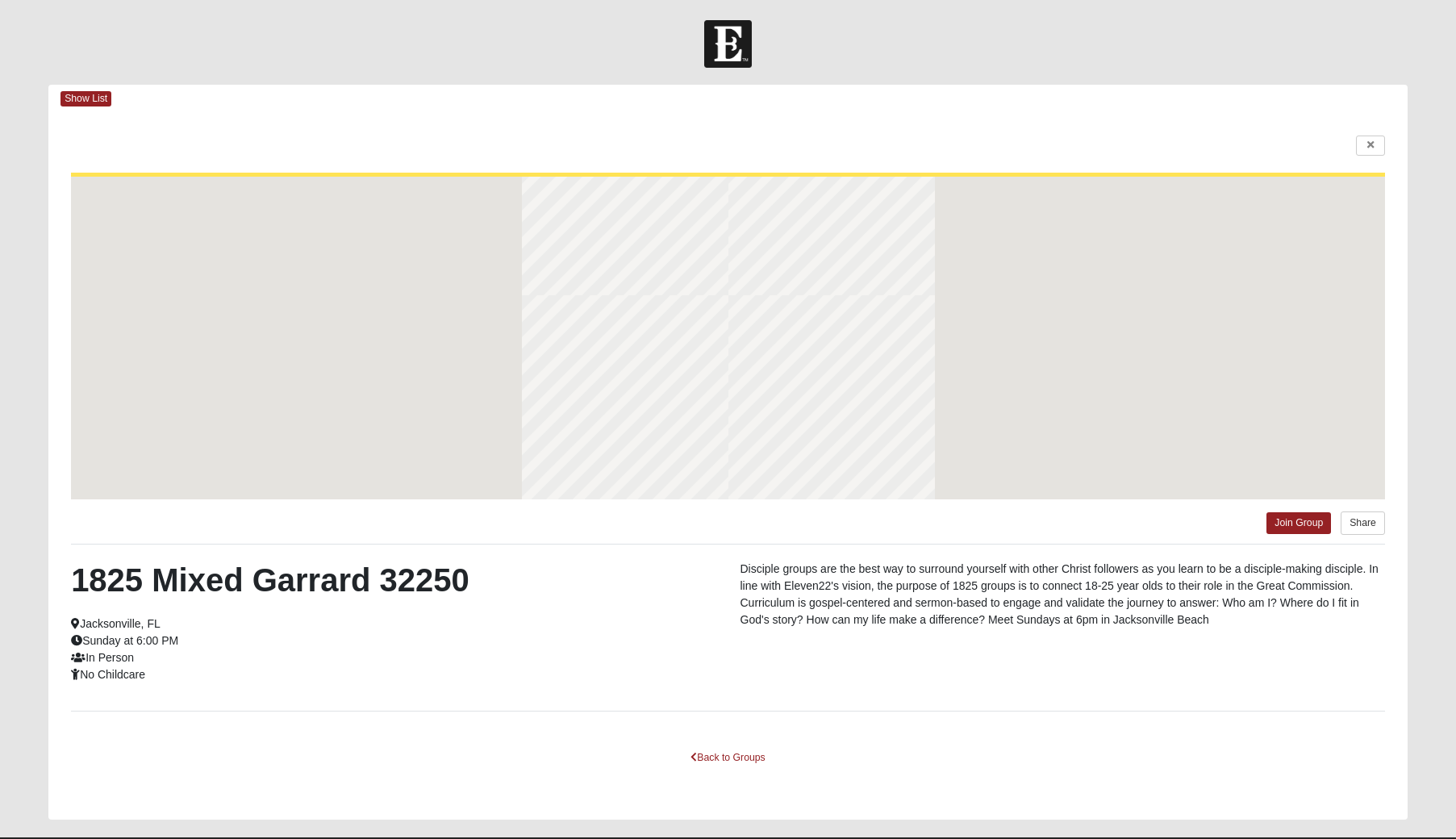 click at bounding box center [728, 338] 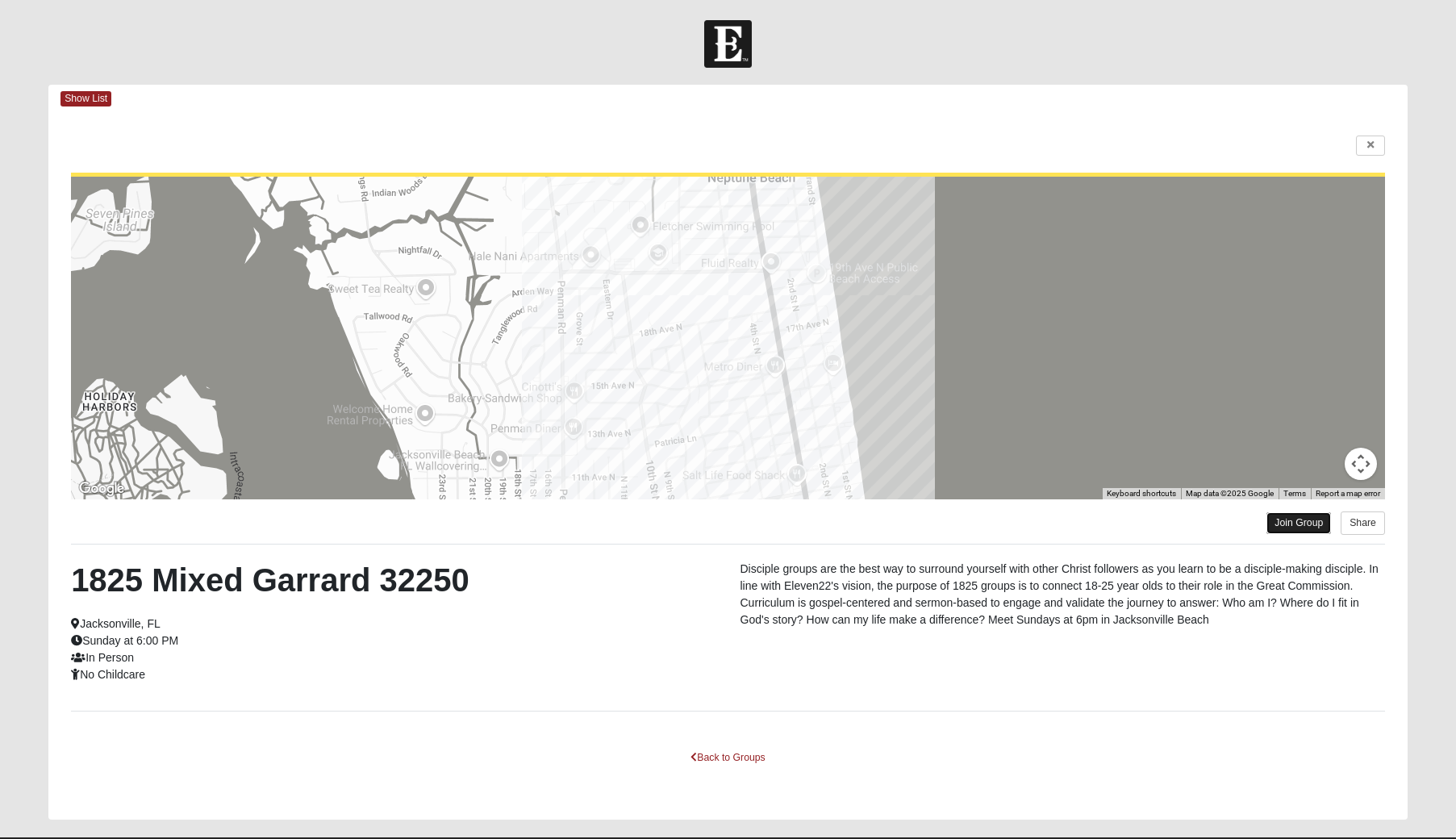 click on "Join Group" at bounding box center (1299, 523) 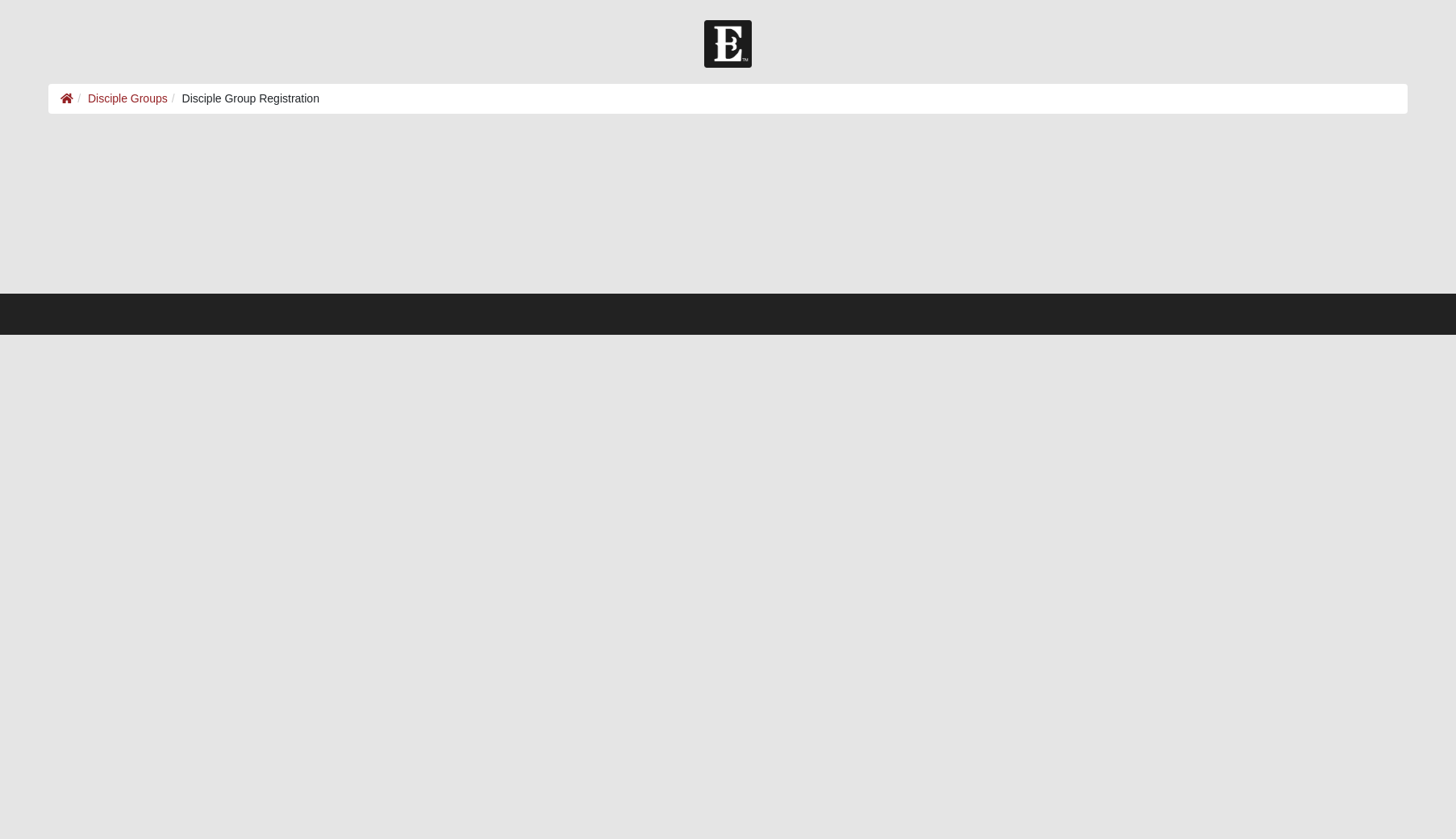 scroll, scrollTop: 0, scrollLeft: 0, axis: both 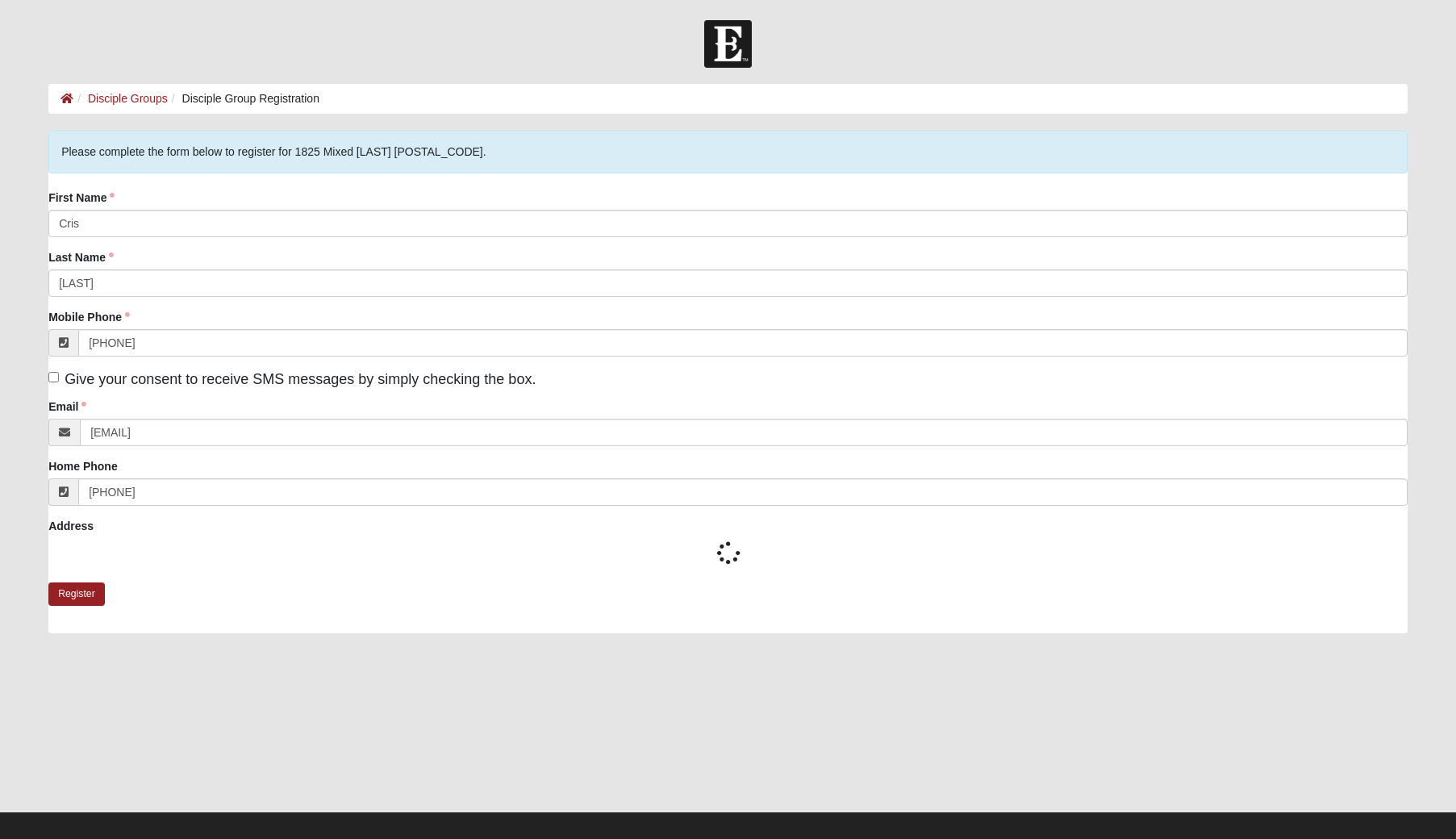 type on "[PHONE]" 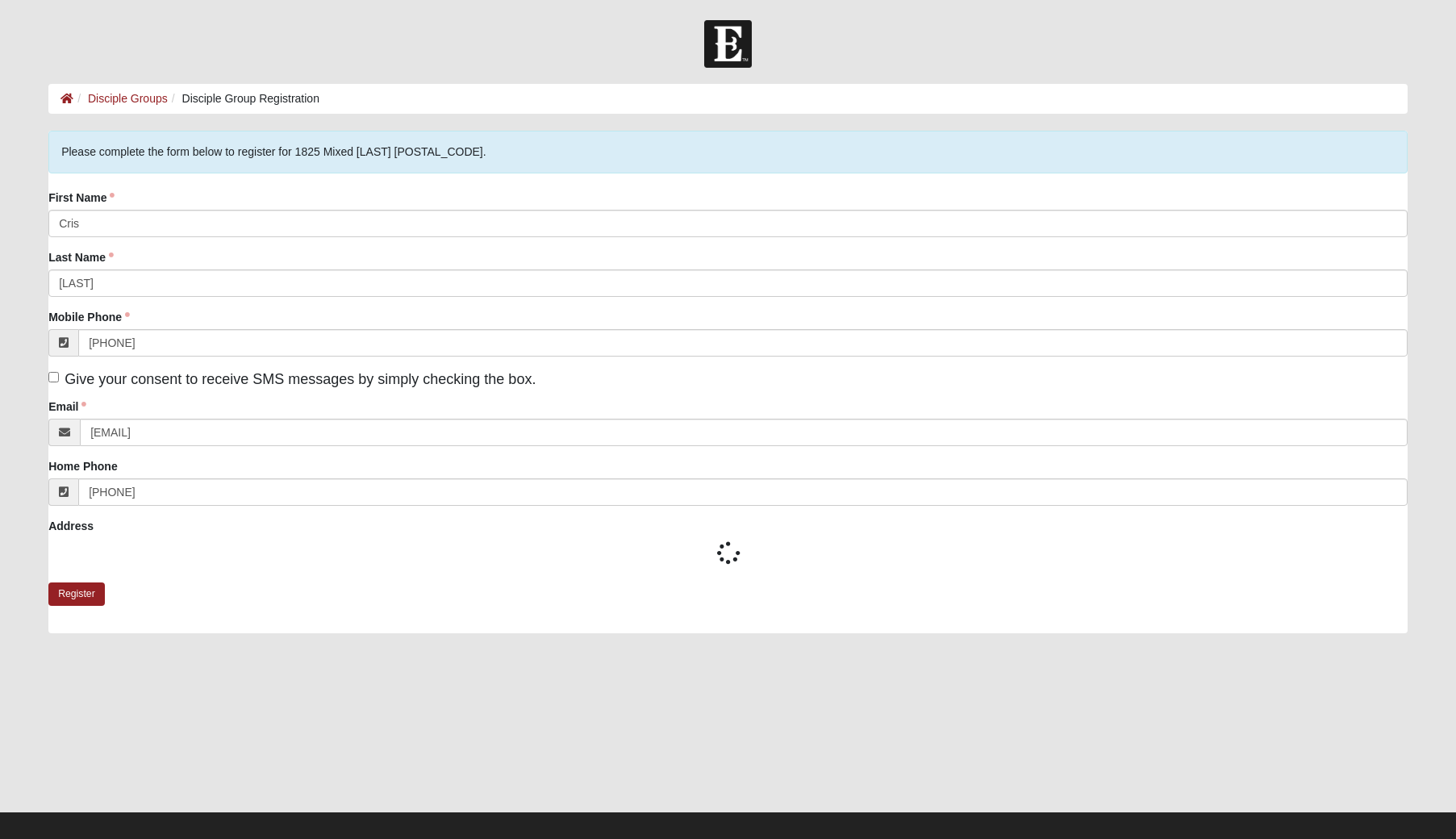 type on "[PHONE]" 